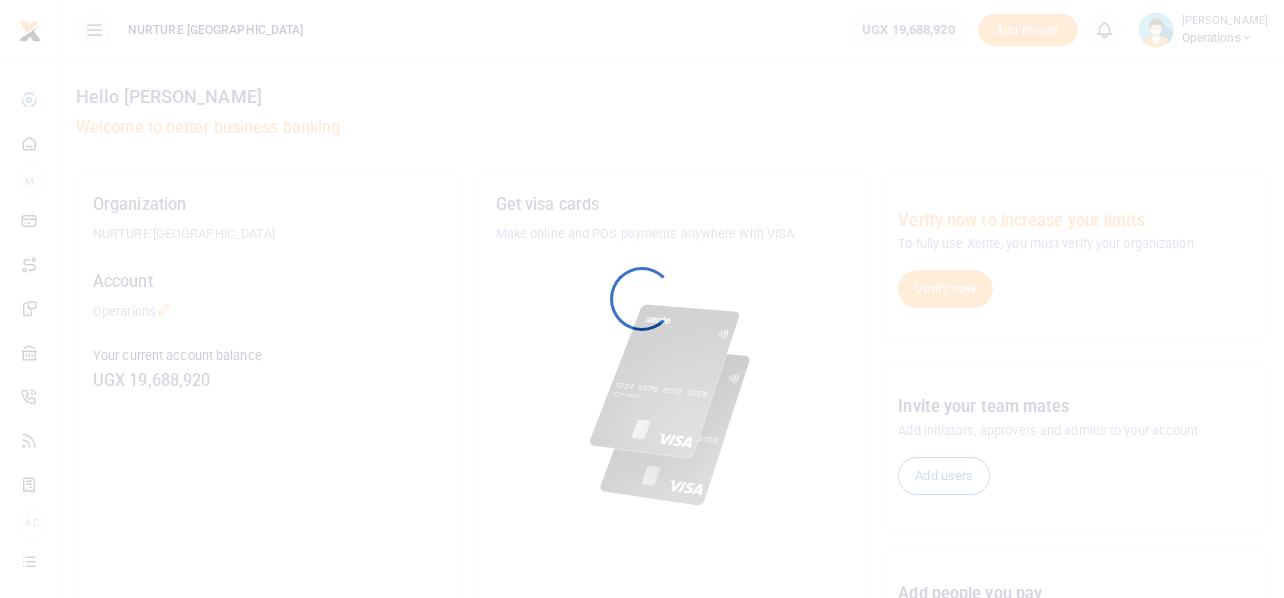 scroll, scrollTop: 0, scrollLeft: 0, axis: both 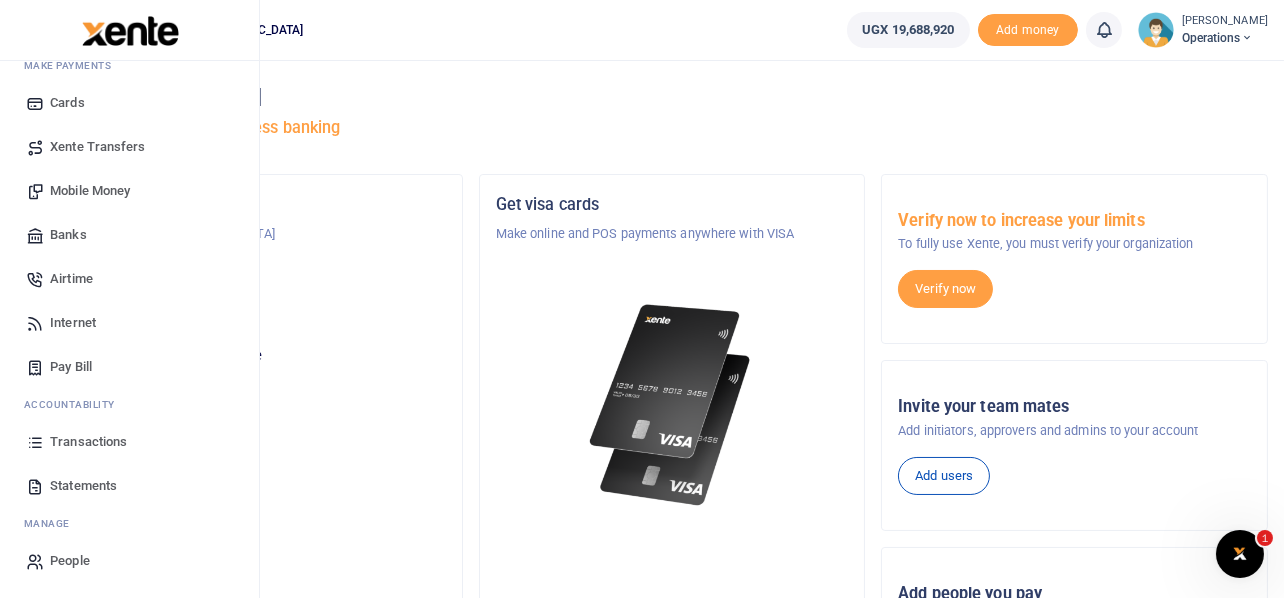 click on "Transactions" at bounding box center [88, 442] 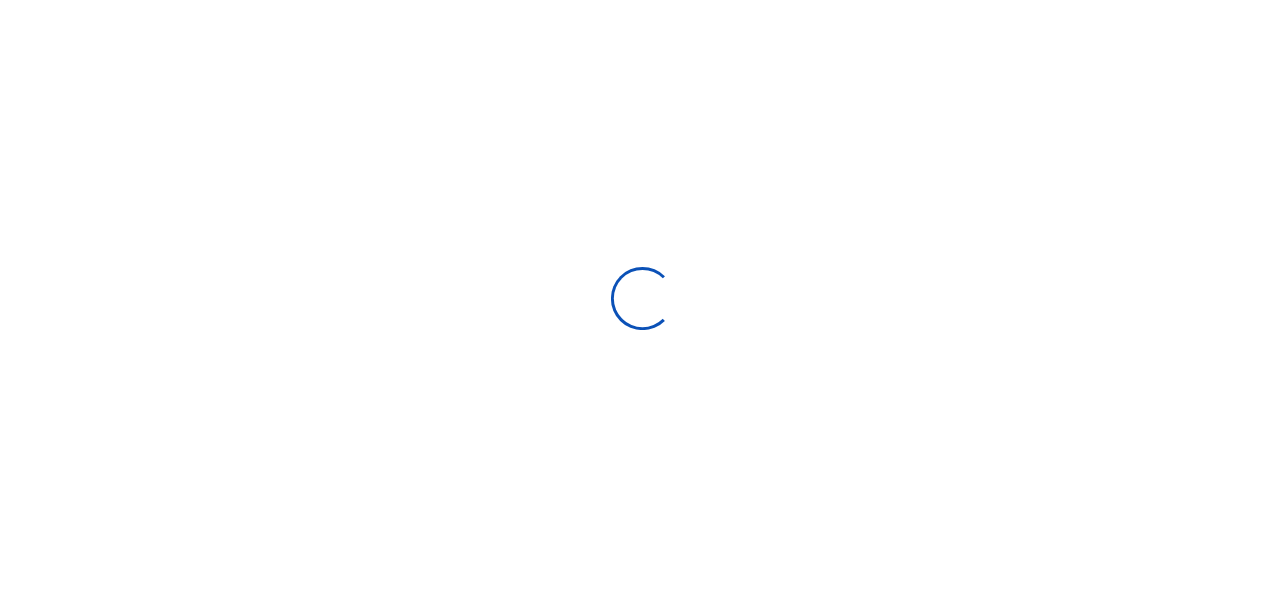scroll, scrollTop: 0, scrollLeft: 0, axis: both 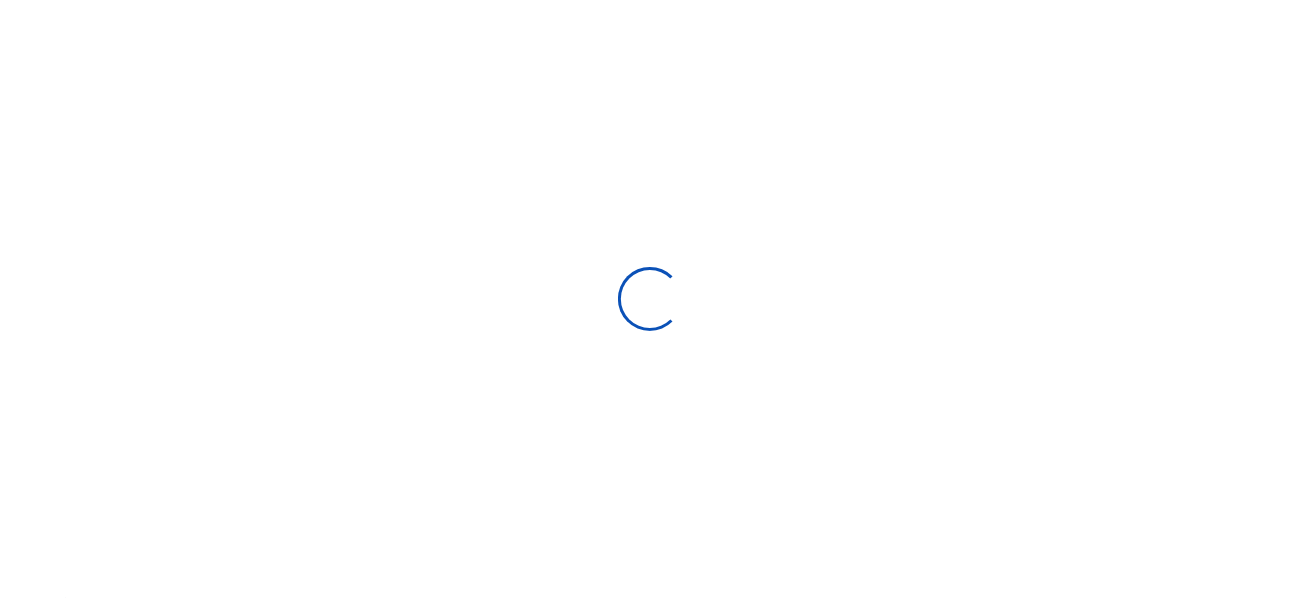 select 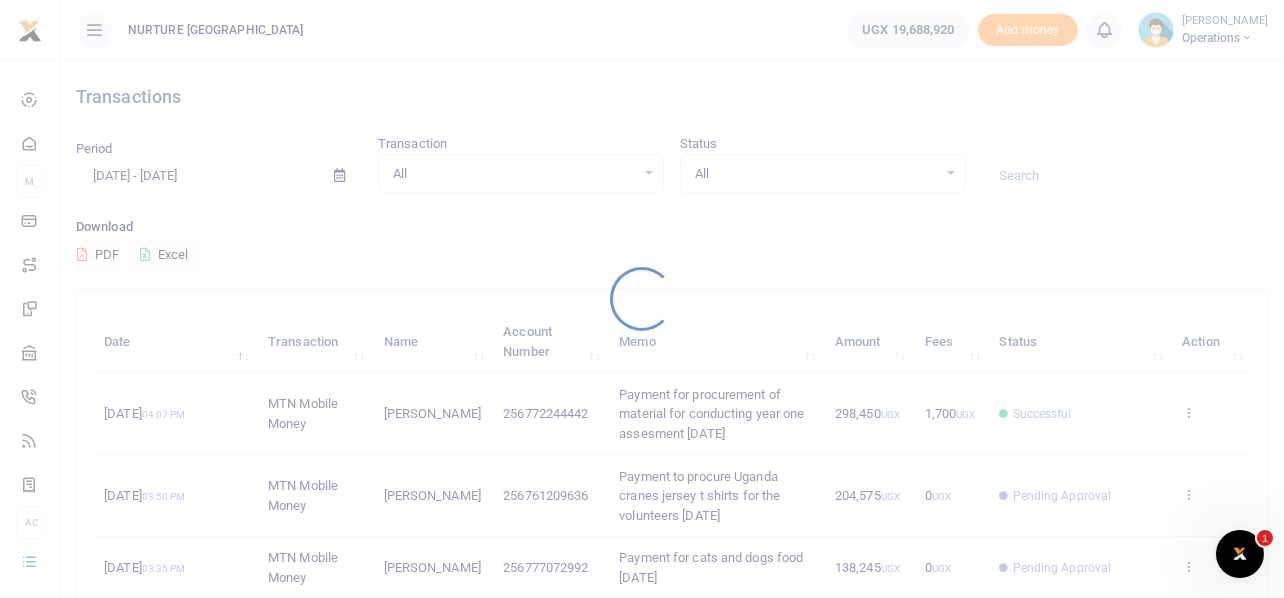 scroll, scrollTop: 0, scrollLeft: 0, axis: both 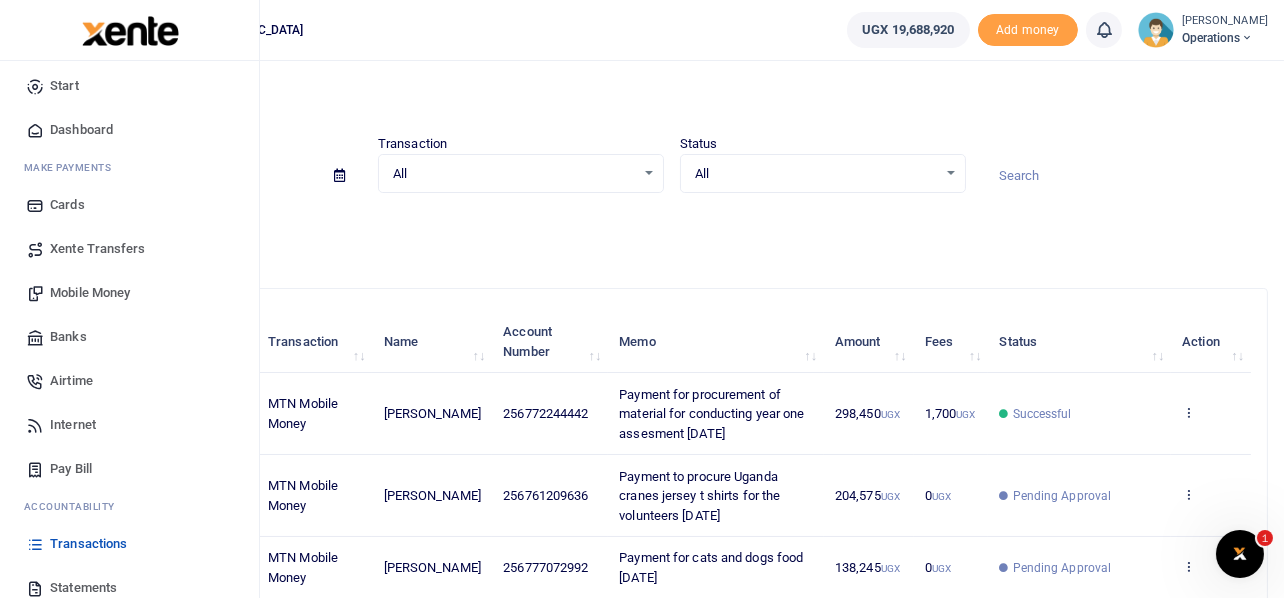 click on "Mobile Money" at bounding box center [90, 293] 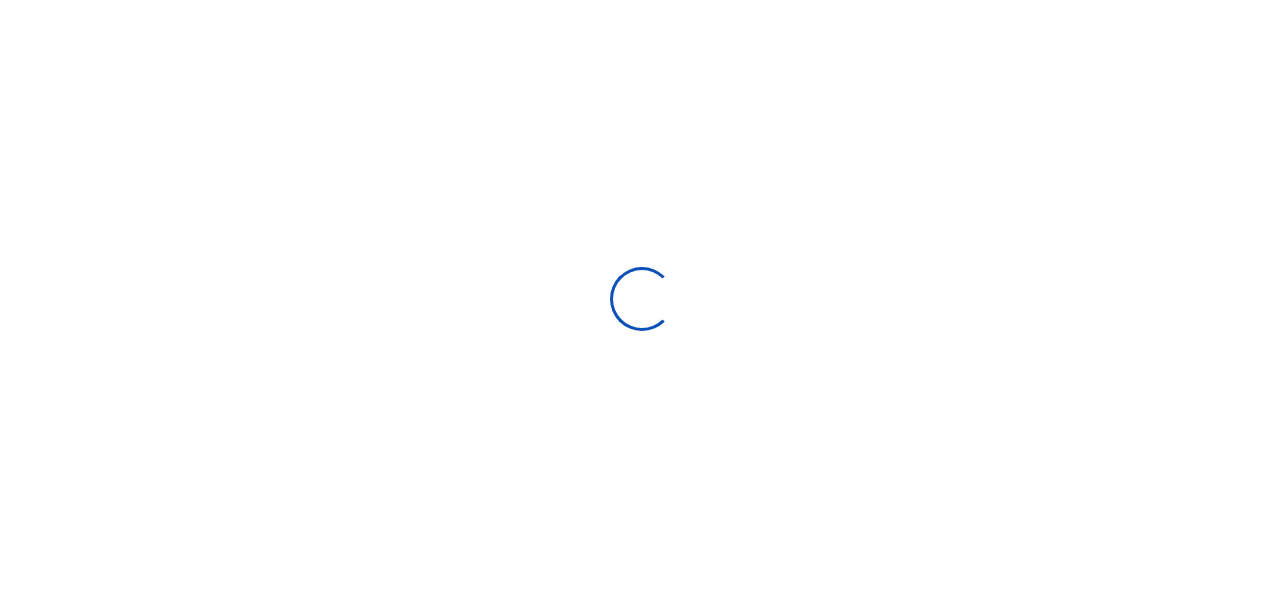 scroll, scrollTop: 0, scrollLeft: 0, axis: both 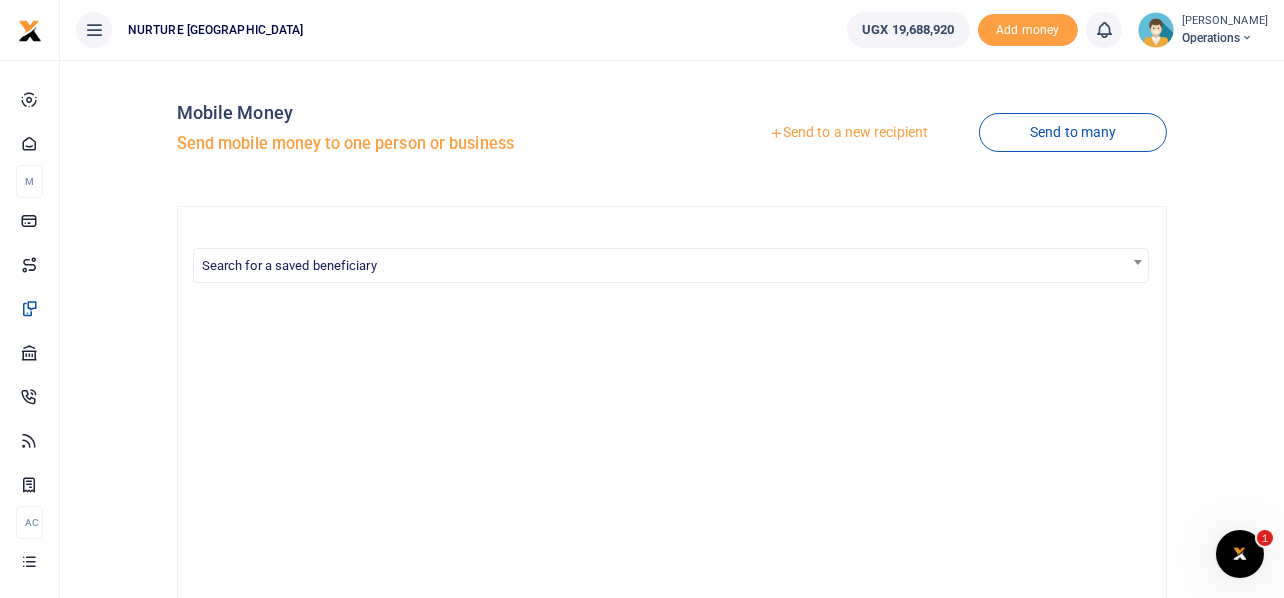 click on "Send to a new recipient" at bounding box center (848, 133) 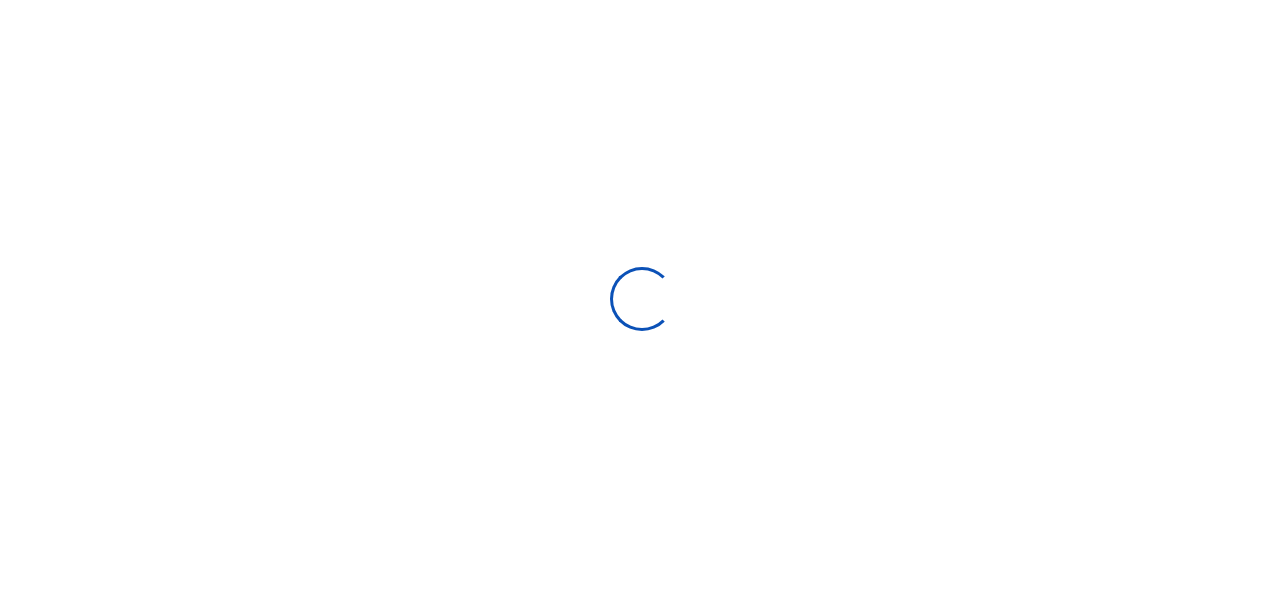 scroll, scrollTop: 0, scrollLeft: 0, axis: both 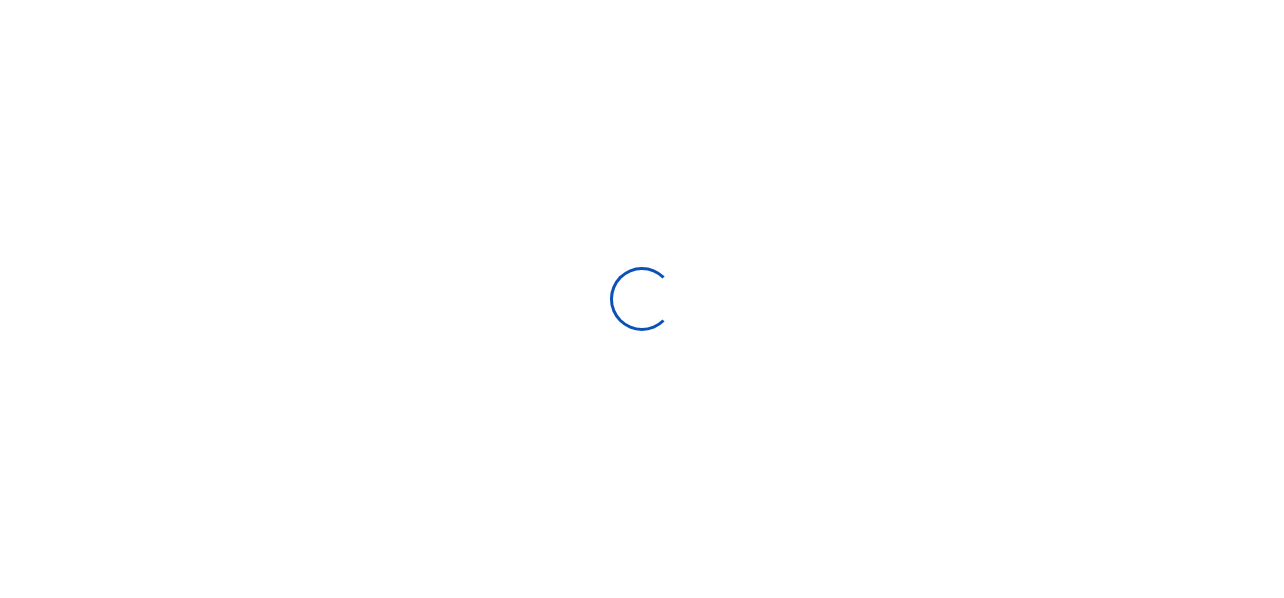 select 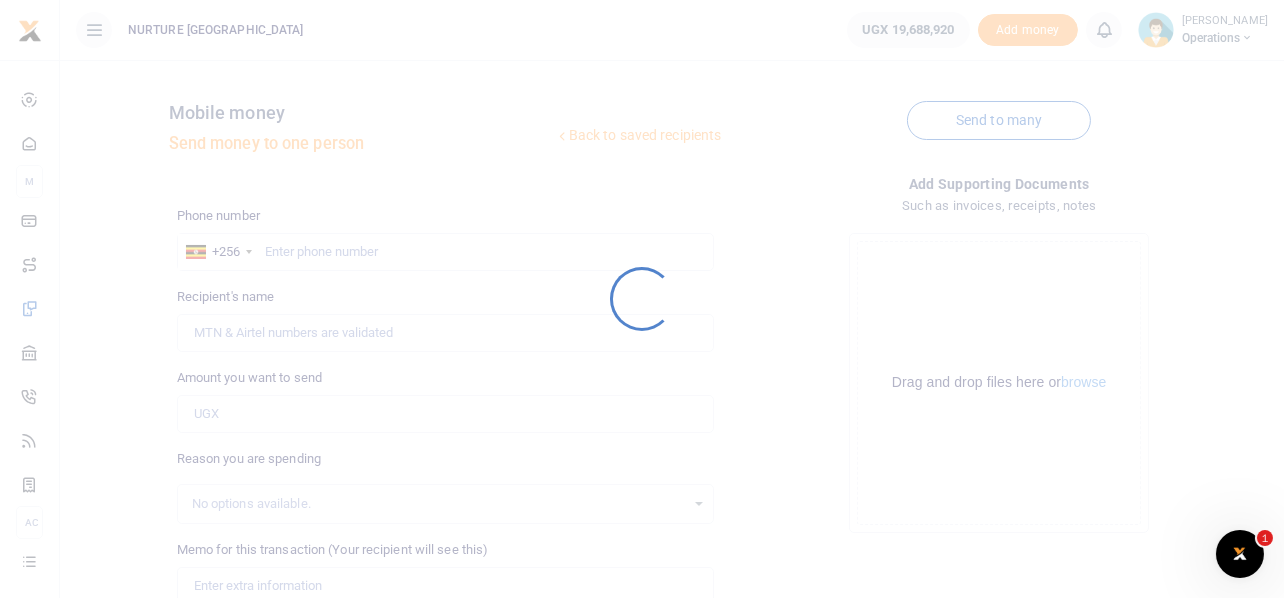 scroll, scrollTop: 0, scrollLeft: 0, axis: both 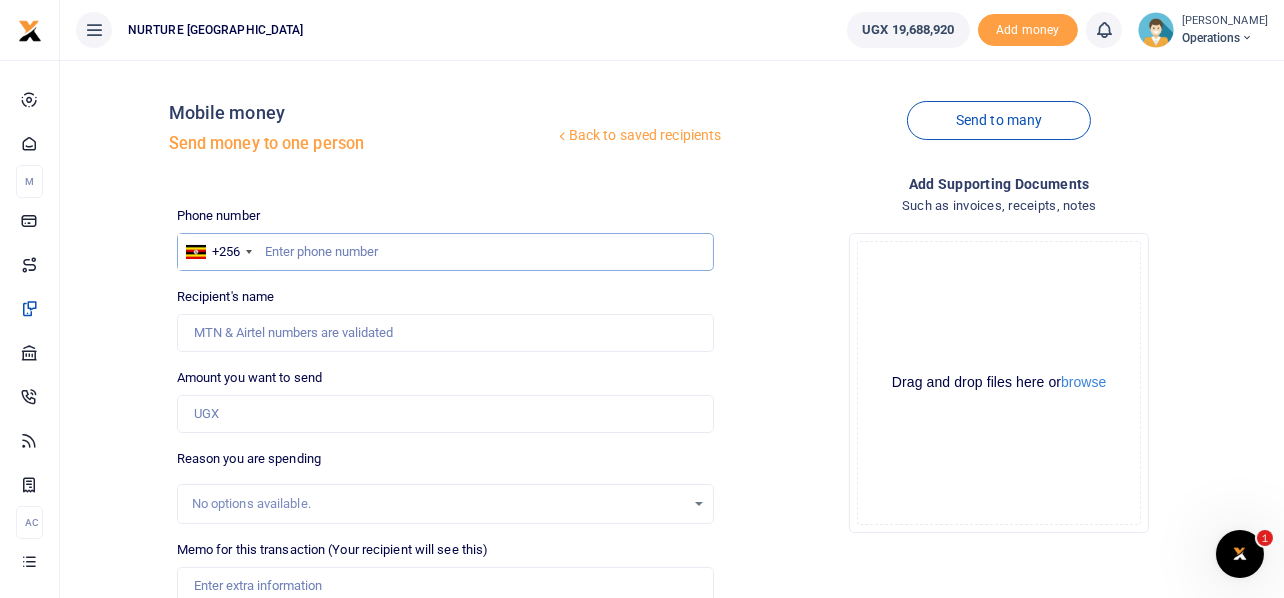 click at bounding box center [446, 252] 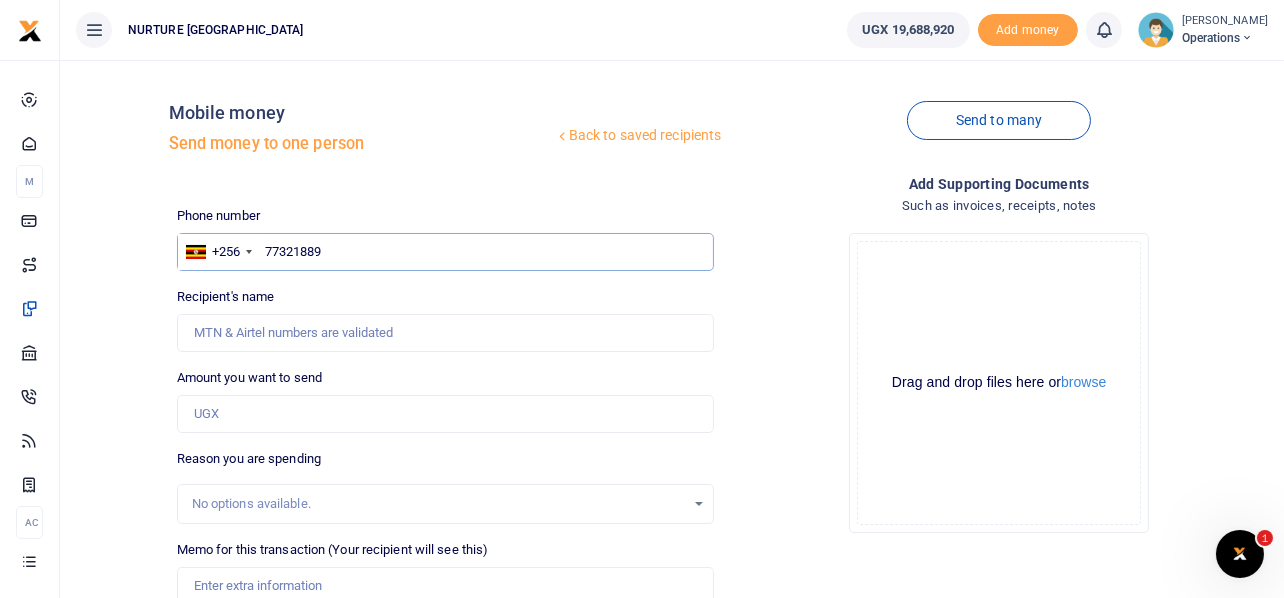 type on "773218894" 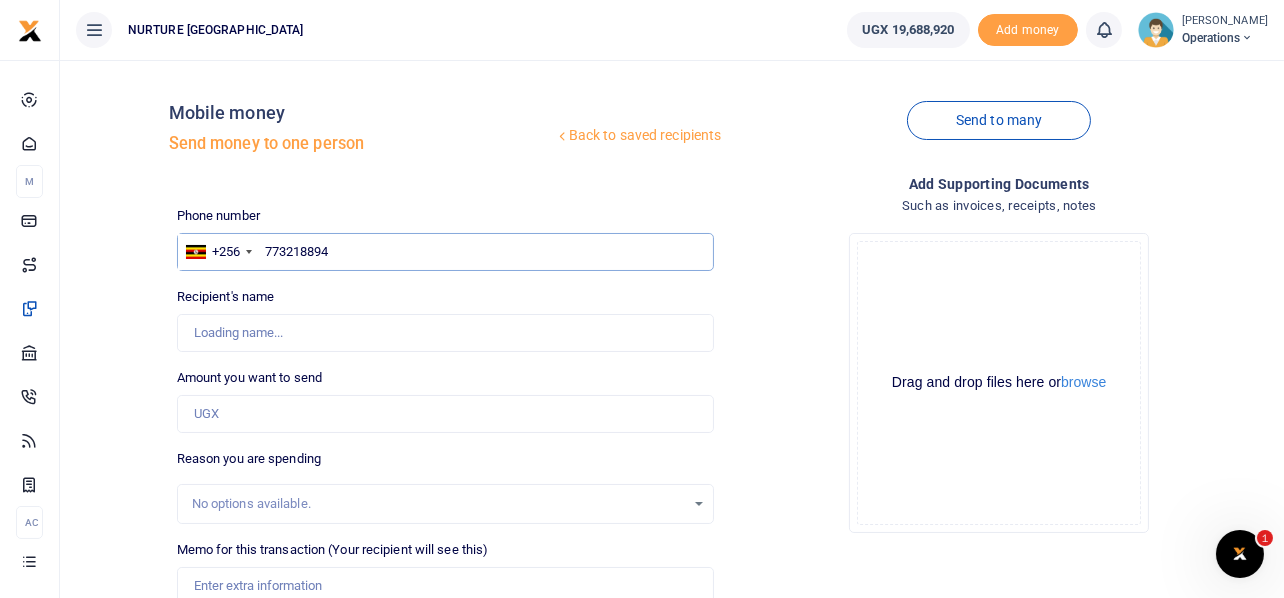 type on "[PERSON_NAME]" 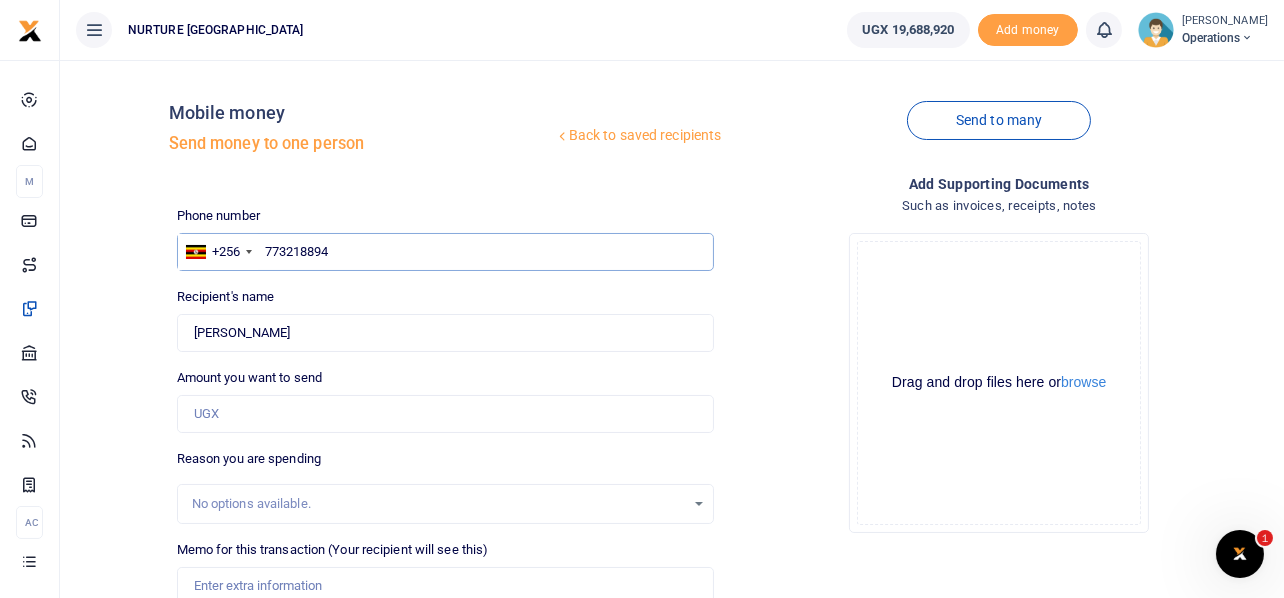 type on "773218894" 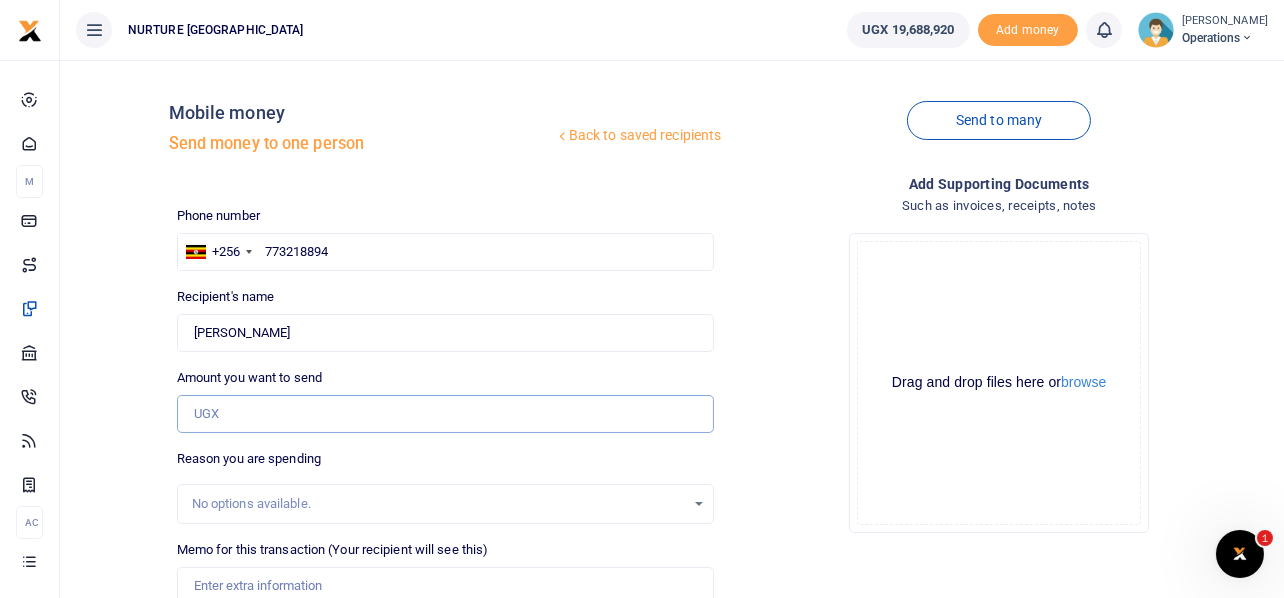 click on "Amount you want to send" at bounding box center (446, 414) 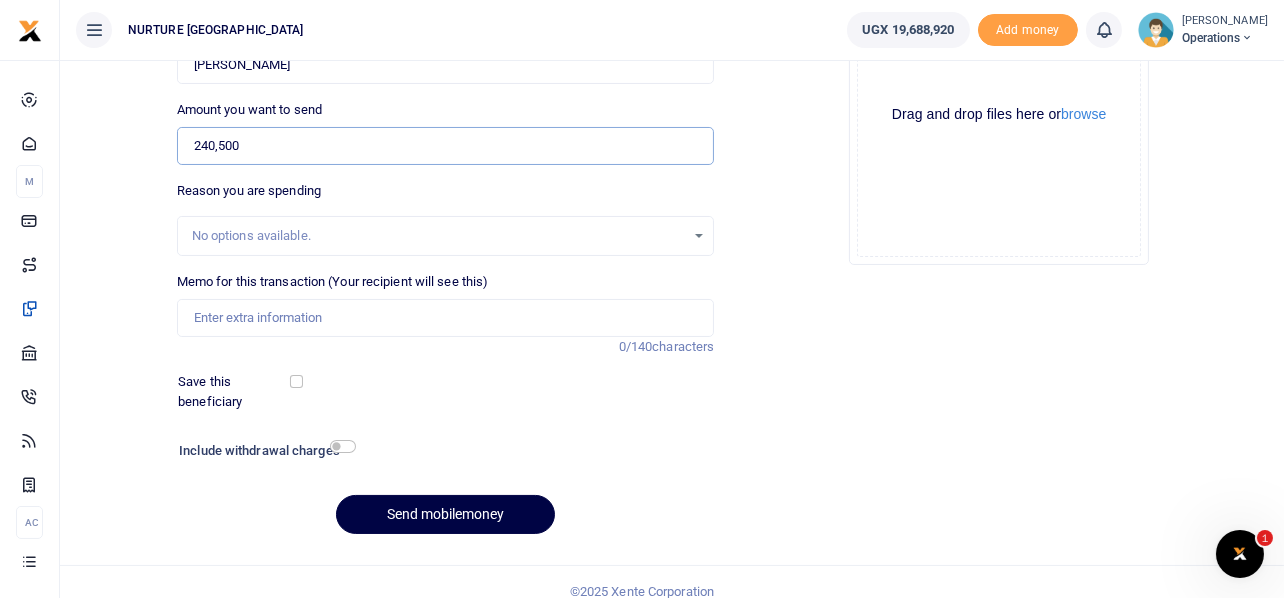 scroll, scrollTop: 287, scrollLeft: 0, axis: vertical 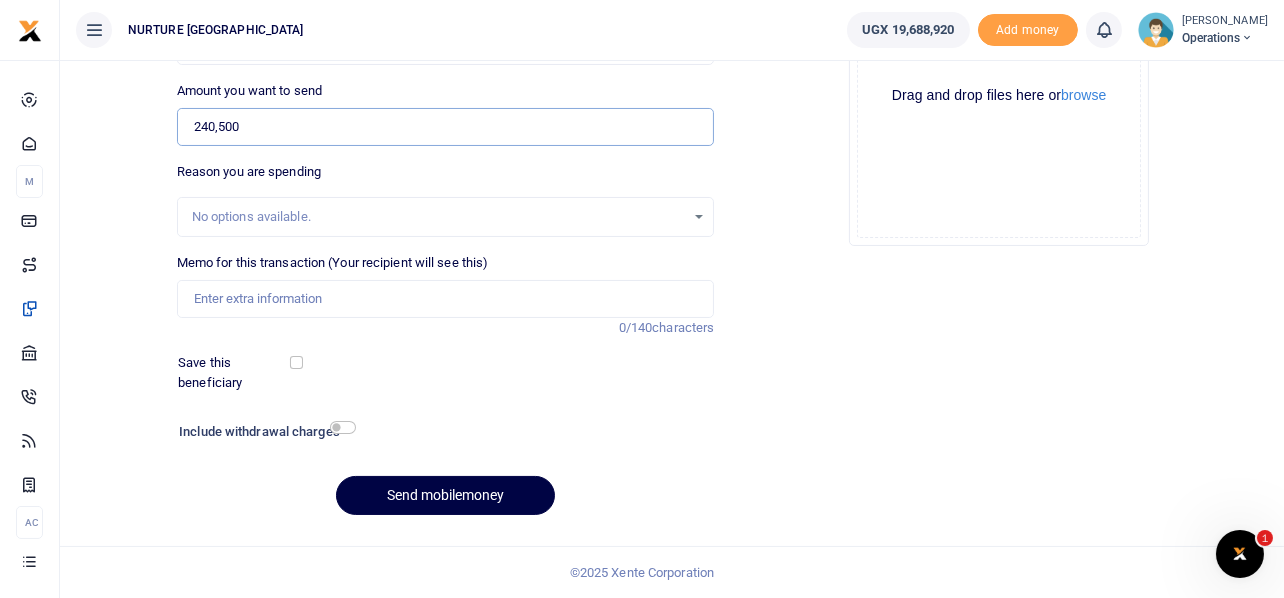 type on "240,500" 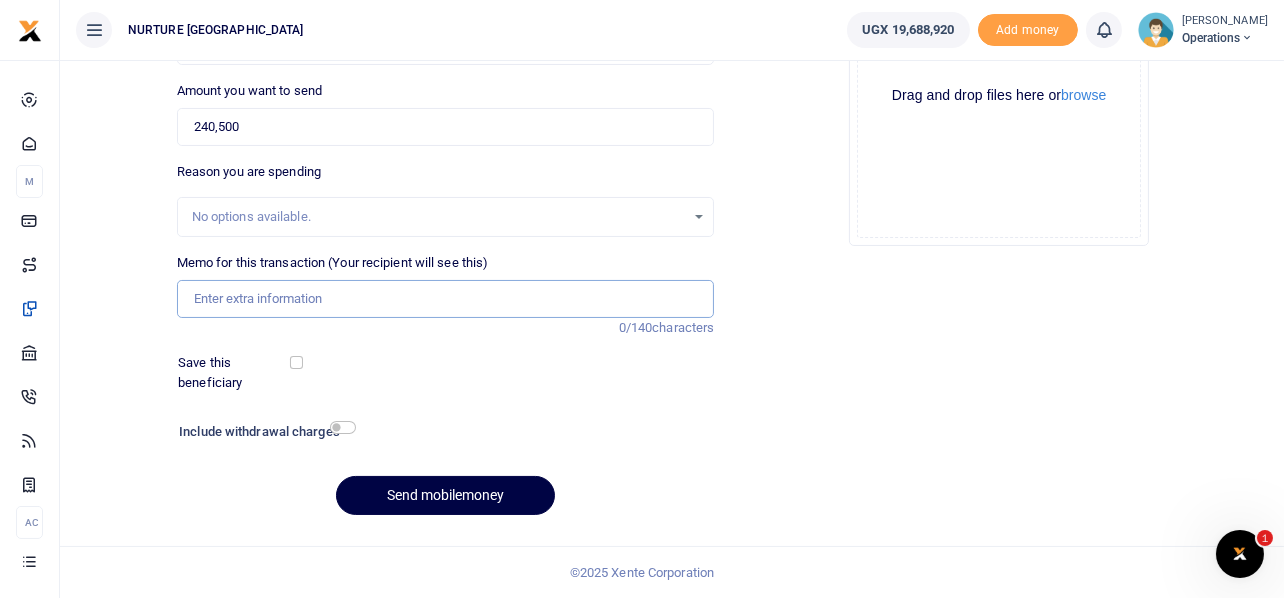 click on "Memo for this transaction (Your recipient will see this)" at bounding box center (446, 299) 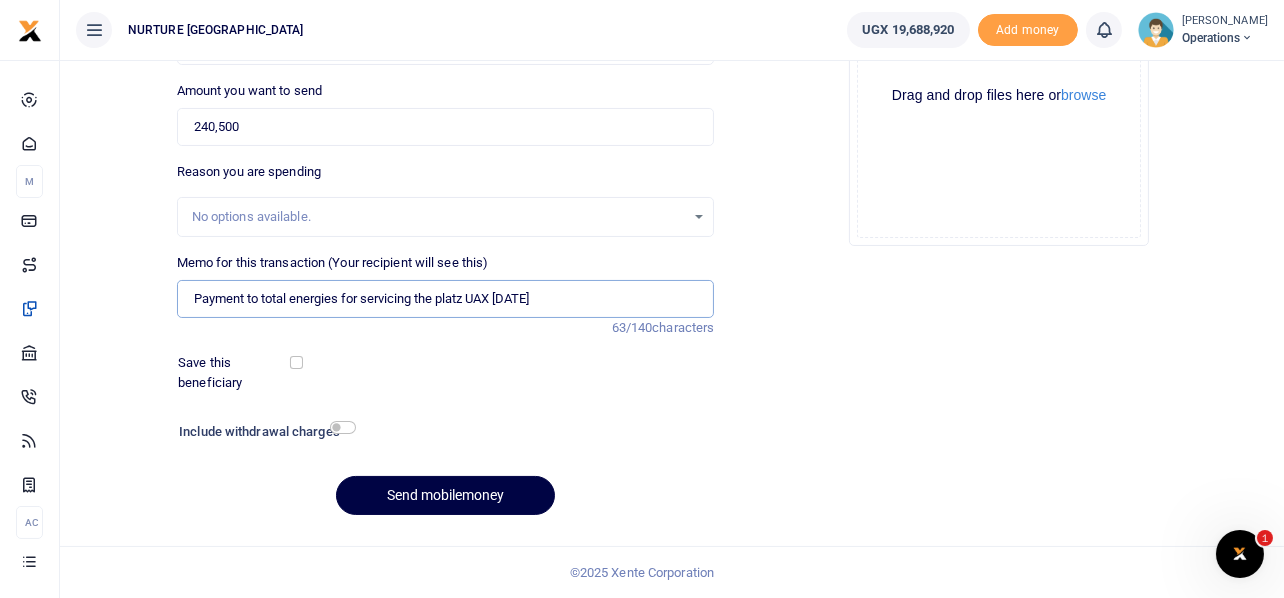 type on "Payment to total energies for servicing the platz UAX July 2025" 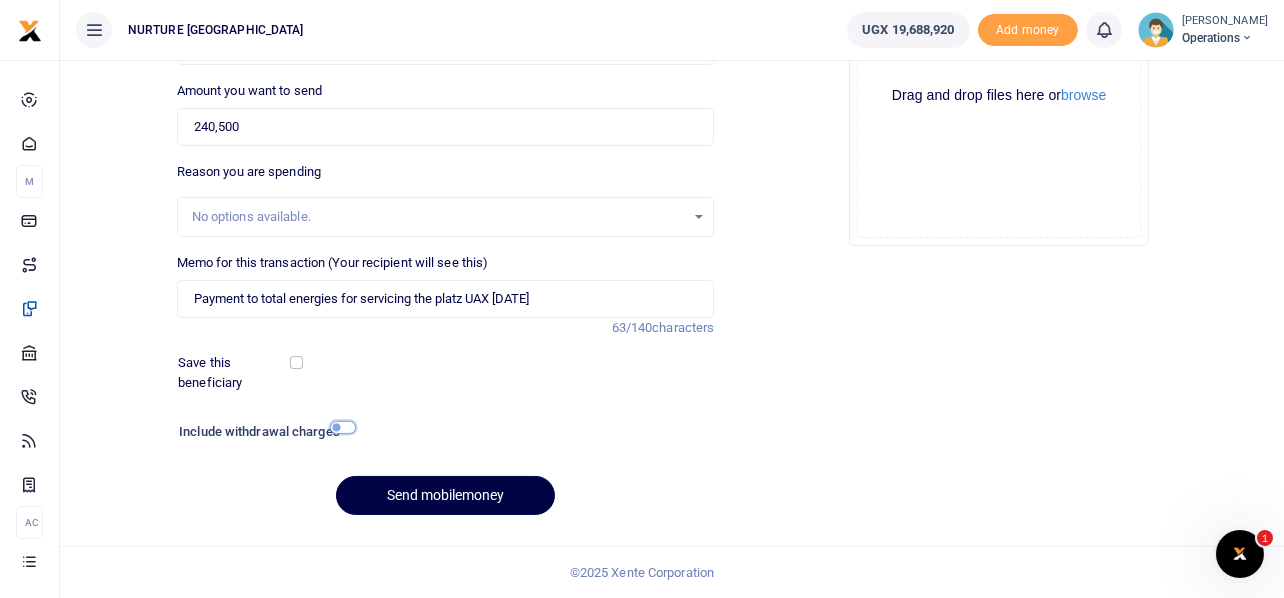 click at bounding box center [343, 427] 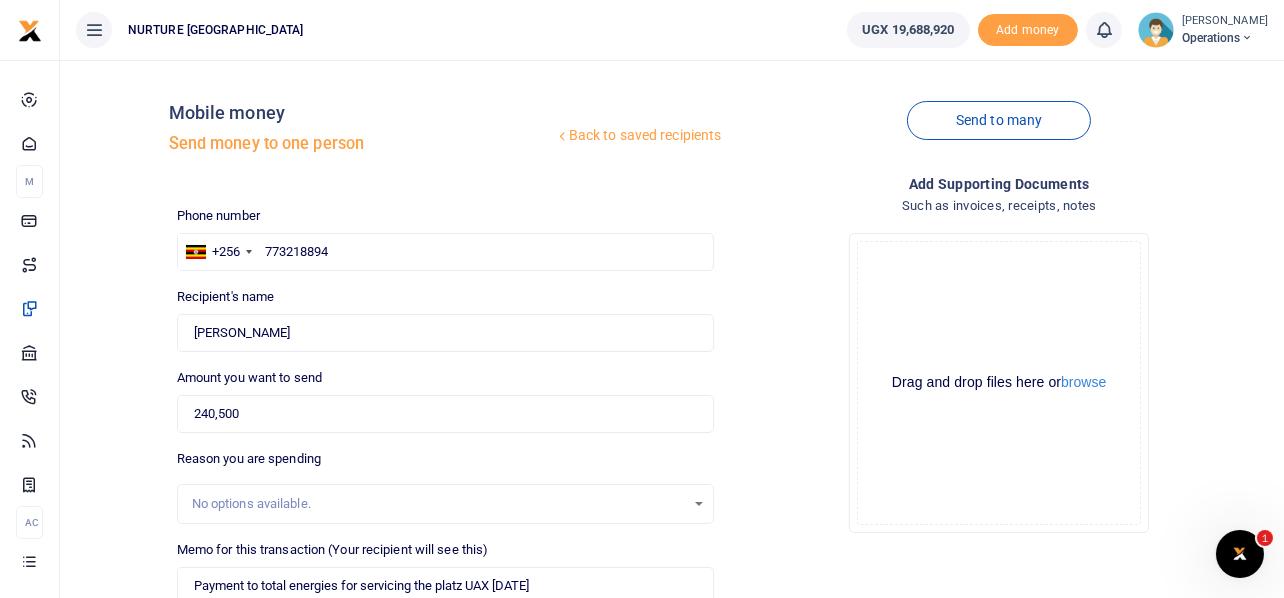 scroll, scrollTop: 342, scrollLeft: 0, axis: vertical 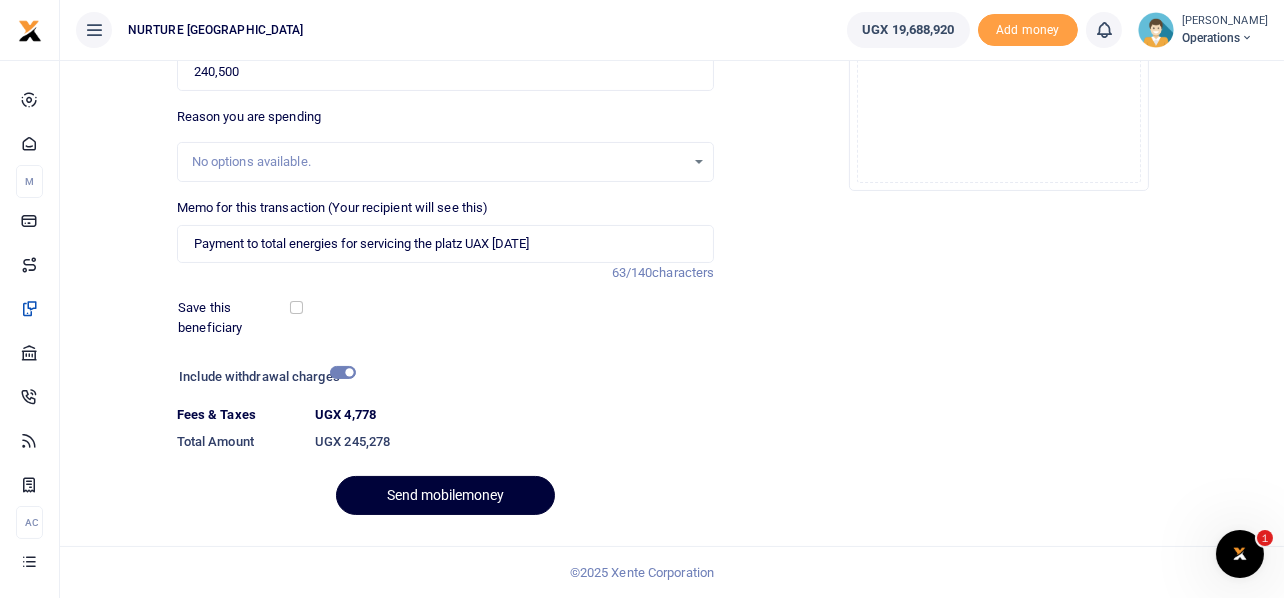 click on "Send mobilemoney" at bounding box center [445, 495] 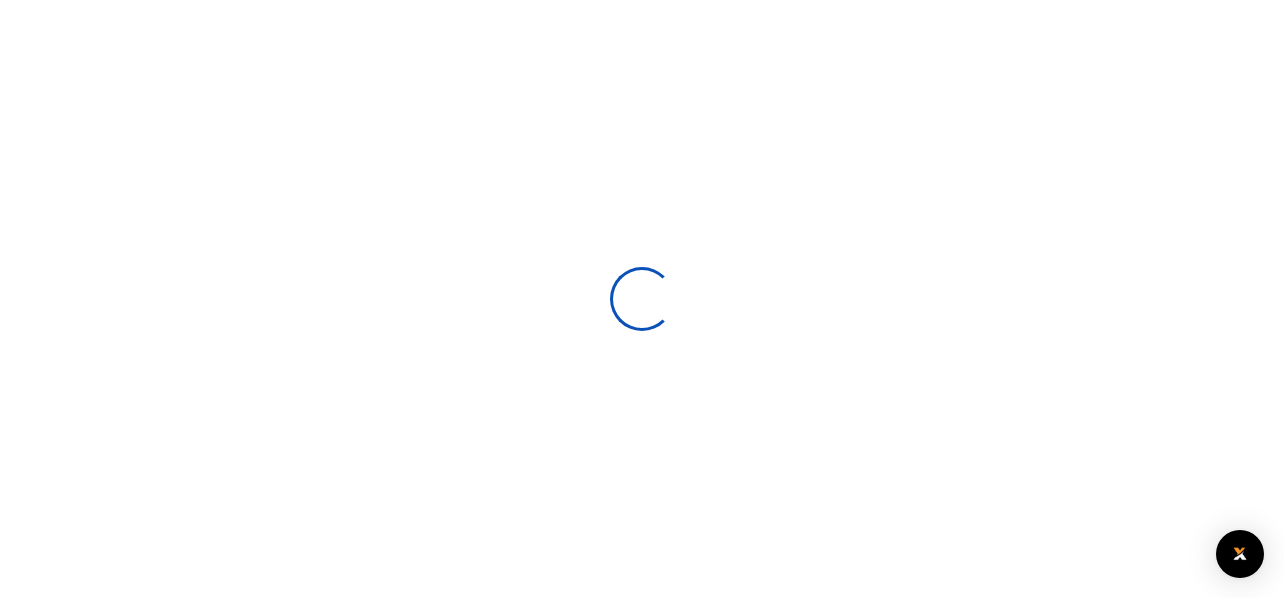 select 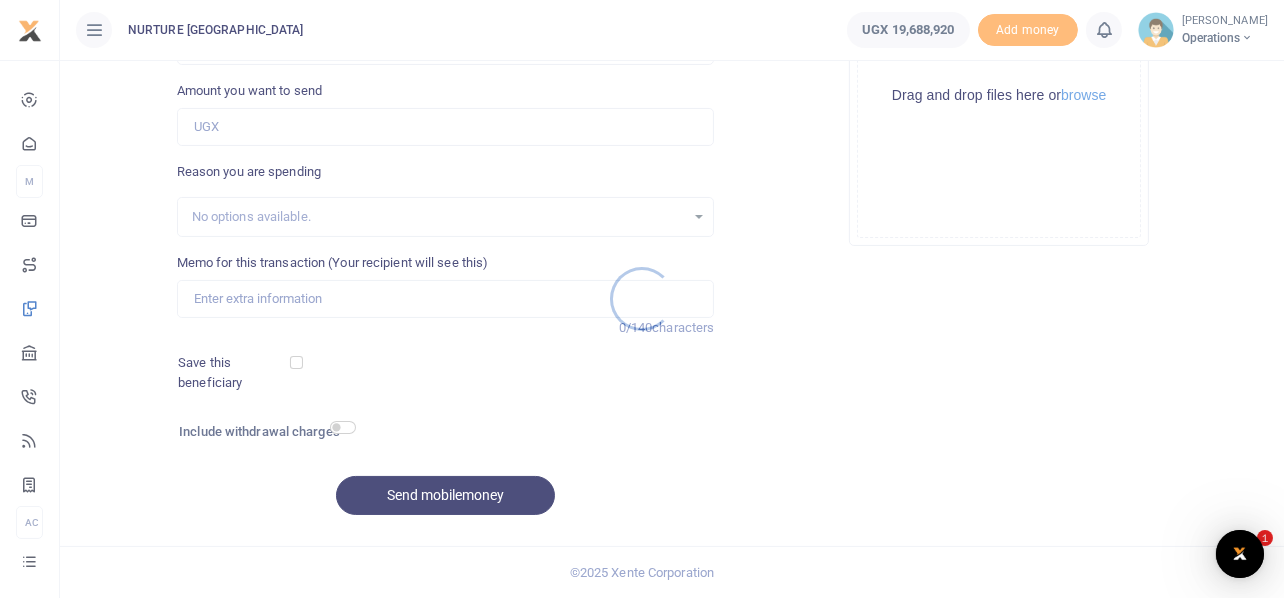 scroll, scrollTop: 0, scrollLeft: 0, axis: both 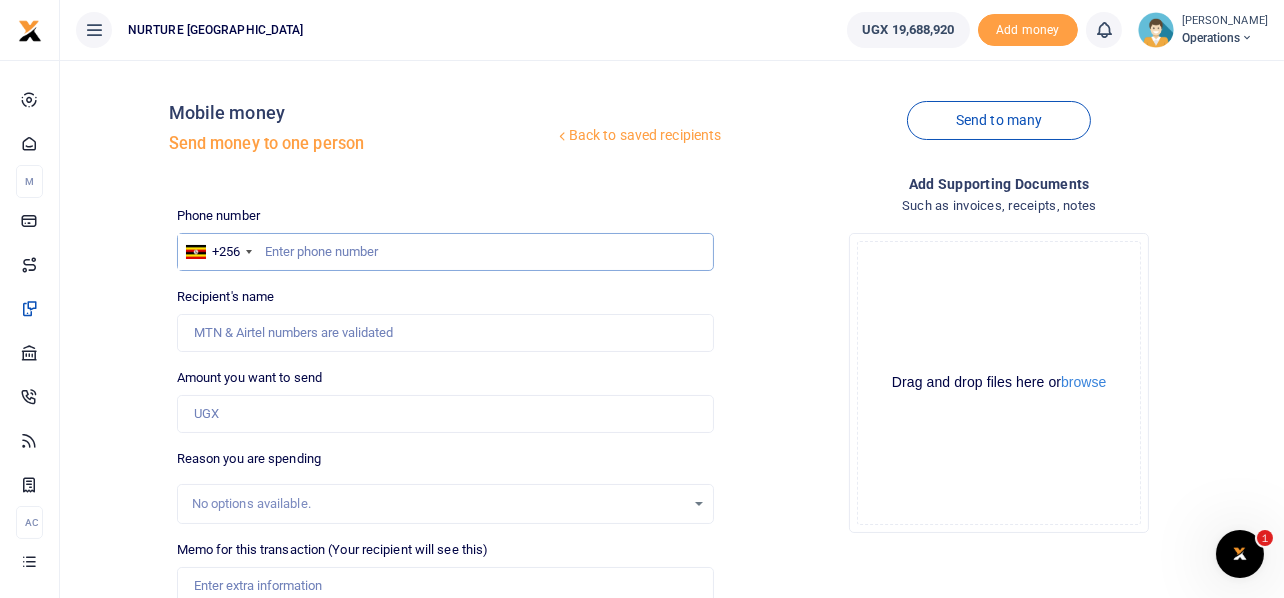 click at bounding box center [446, 252] 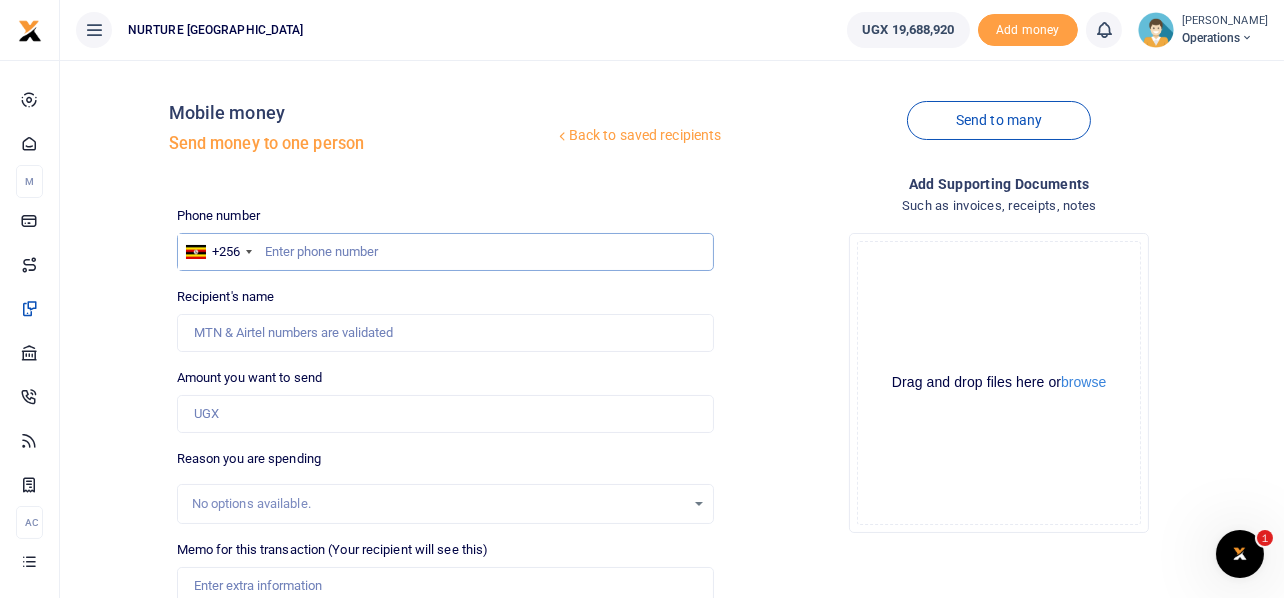 click at bounding box center [446, 252] 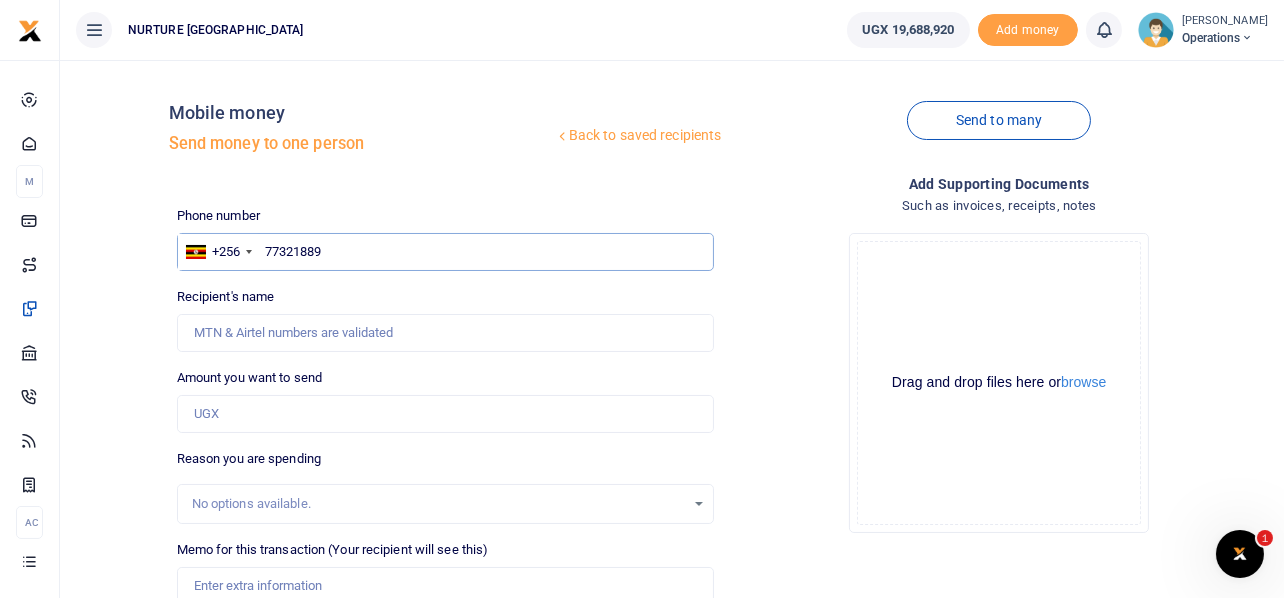 type on "773218894" 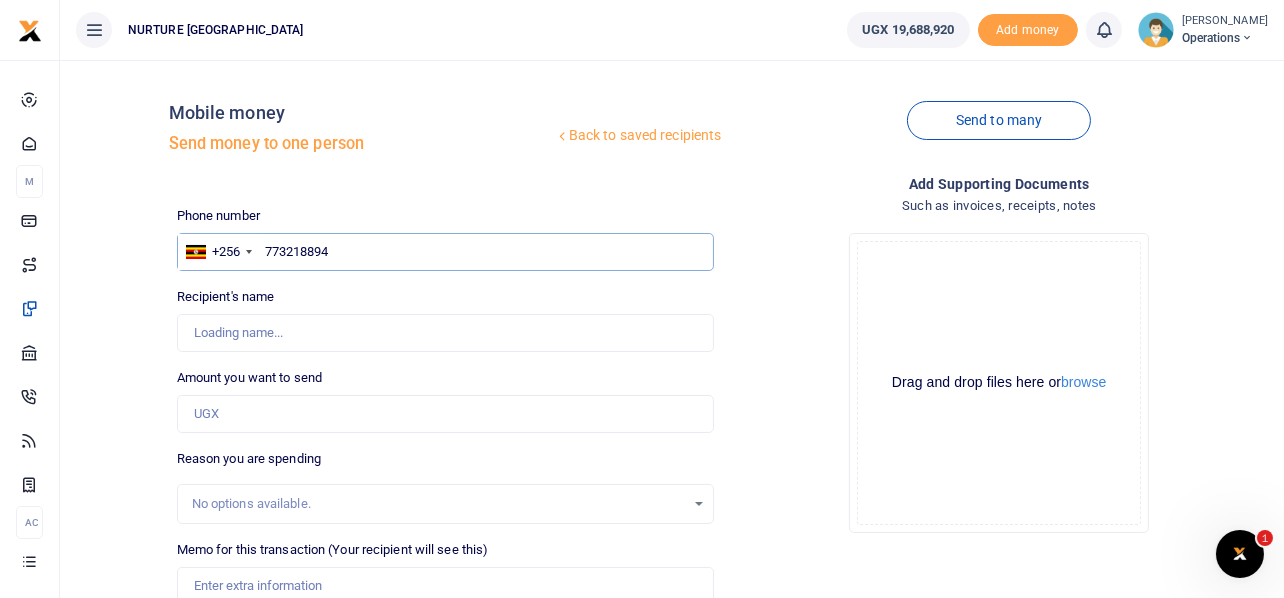 type on "Florence Nalukwago" 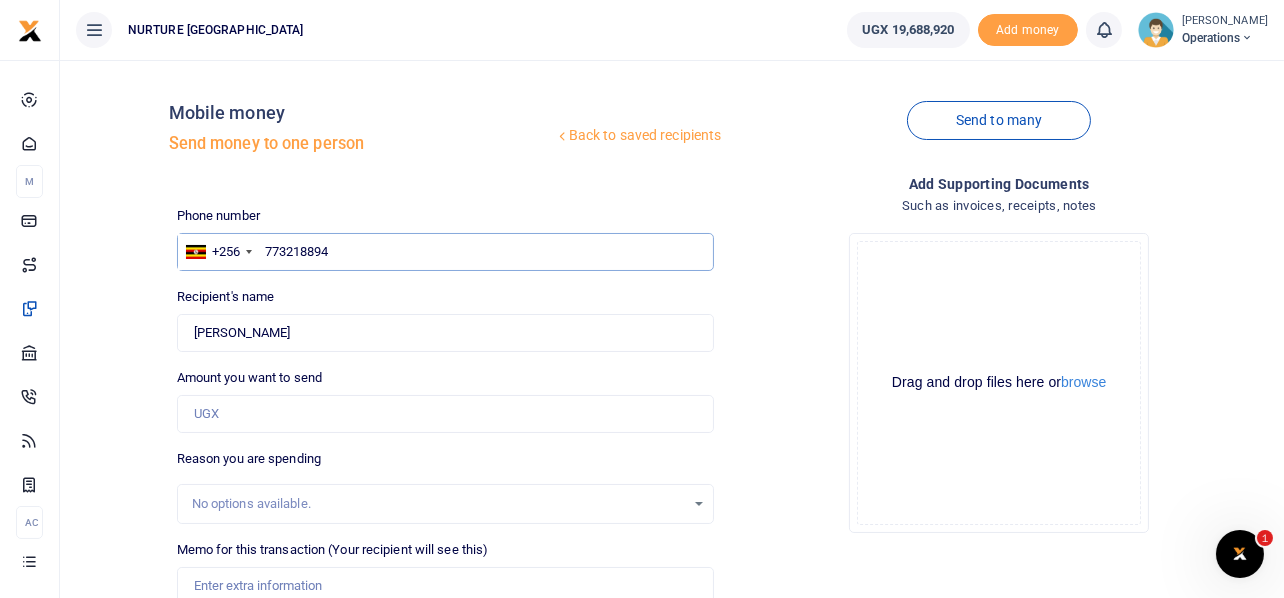 type on "773218894" 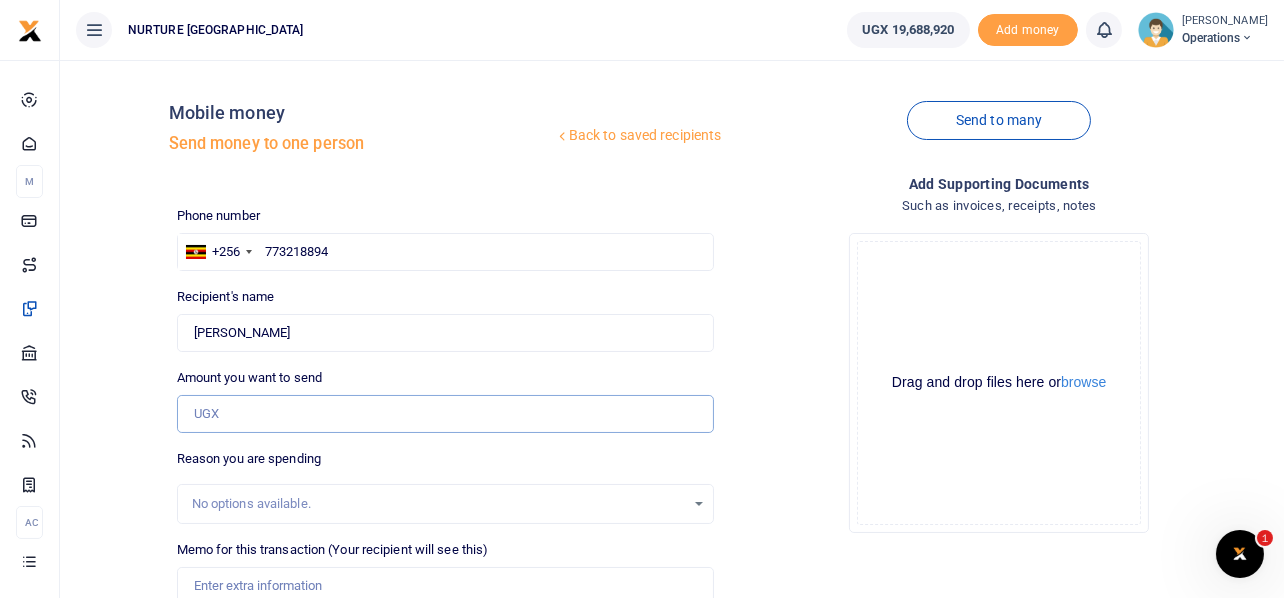 click on "Amount you want to send" at bounding box center [446, 414] 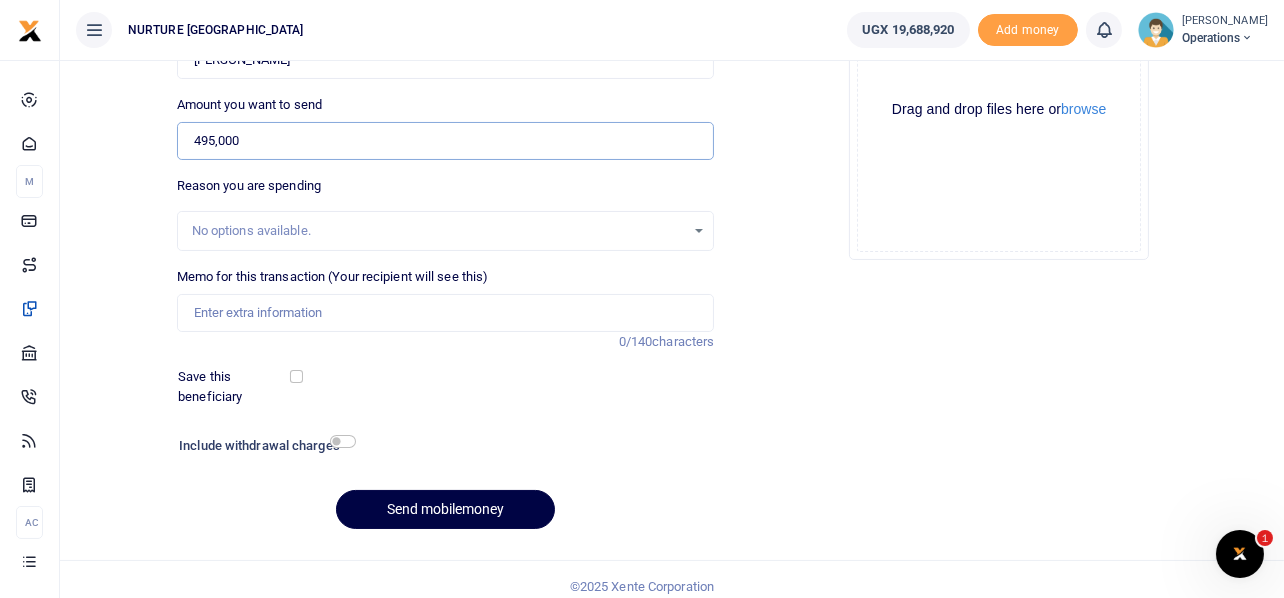 scroll, scrollTop: 287, scrollLeft: 0, axis: vertical 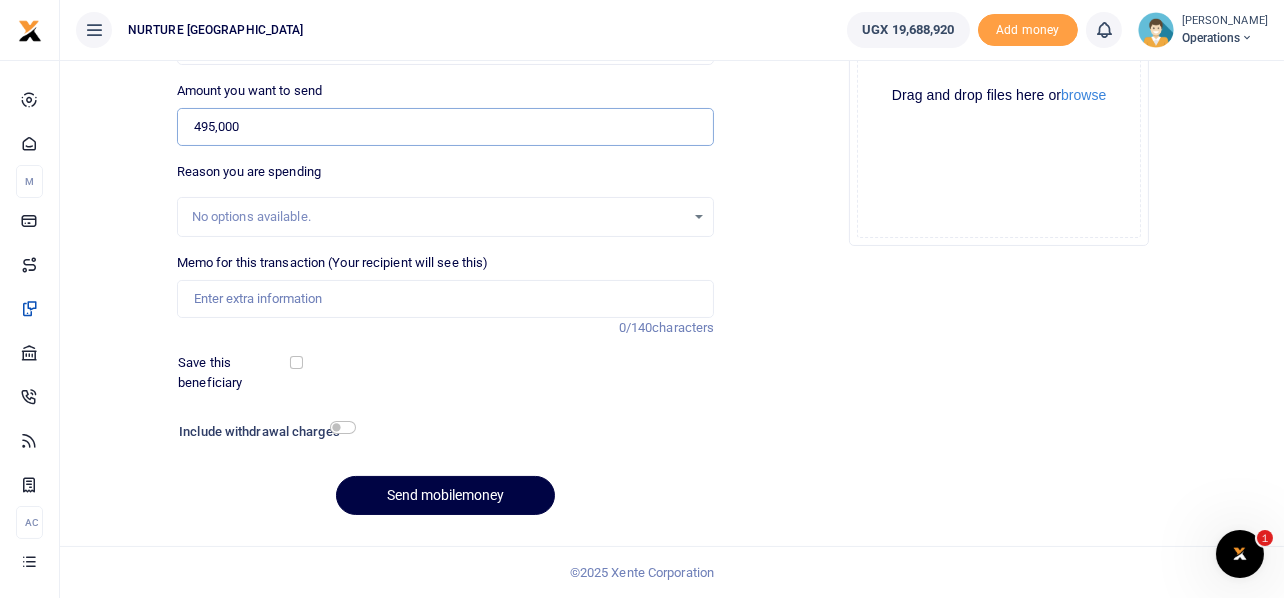 type on "495,000" 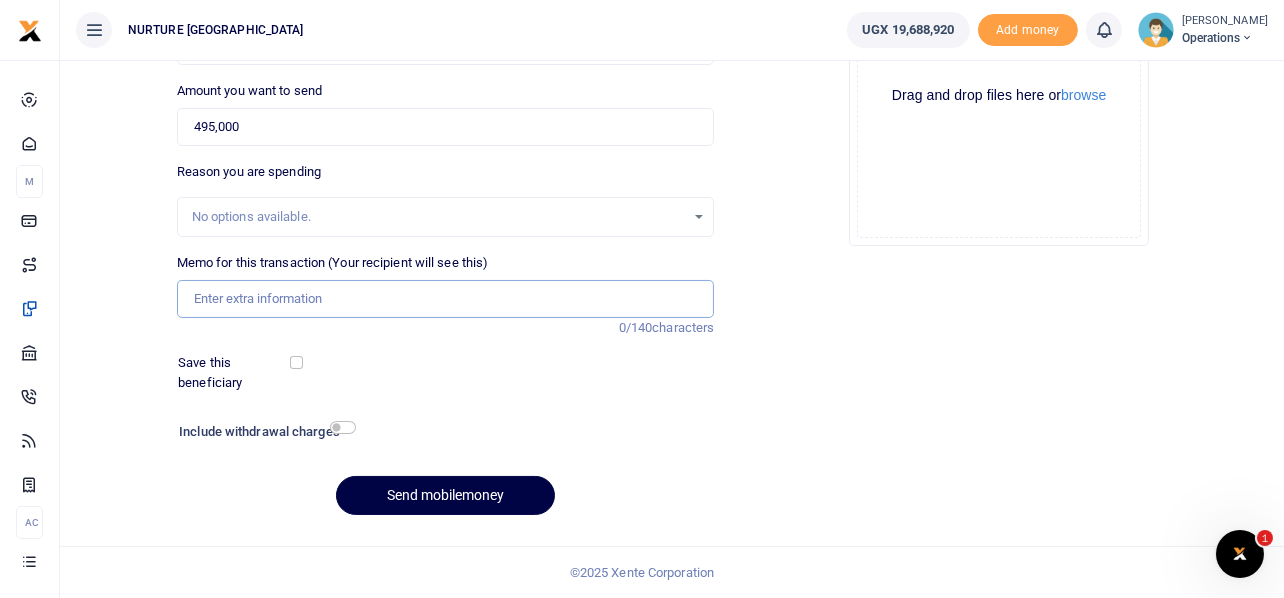 click on "Memo for this transaction (Your recipient will see this)" at bounding box center [446, 299] 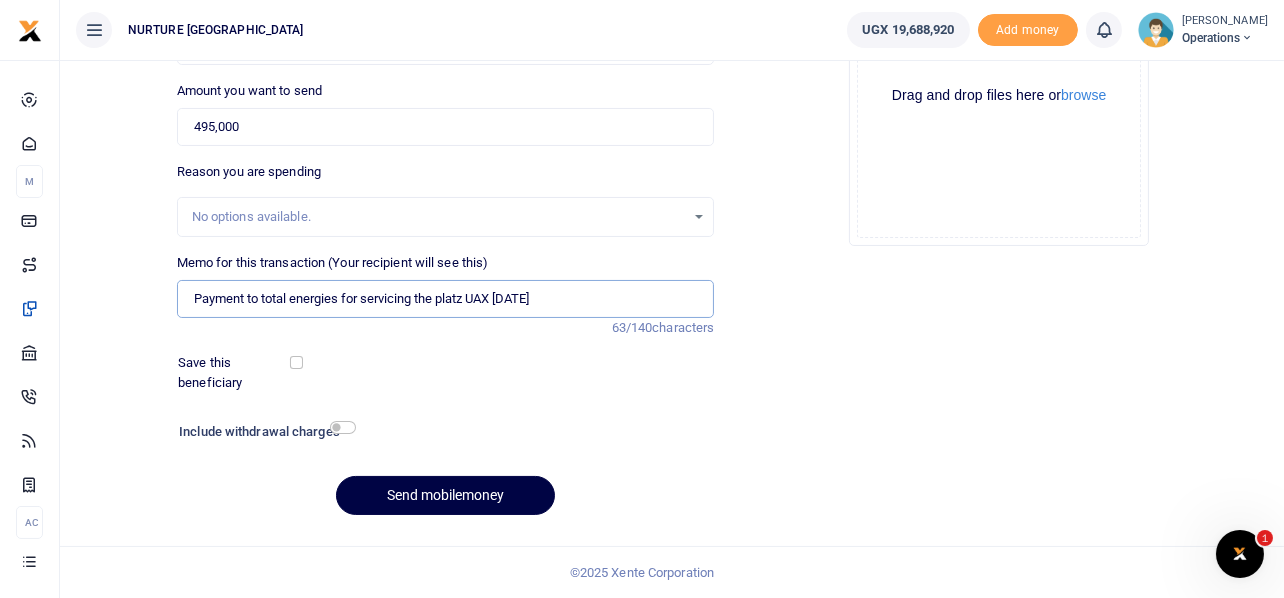 click on "Payment to total energies for servicing the platz UAX July 2025" at bounding box center (446, 299) 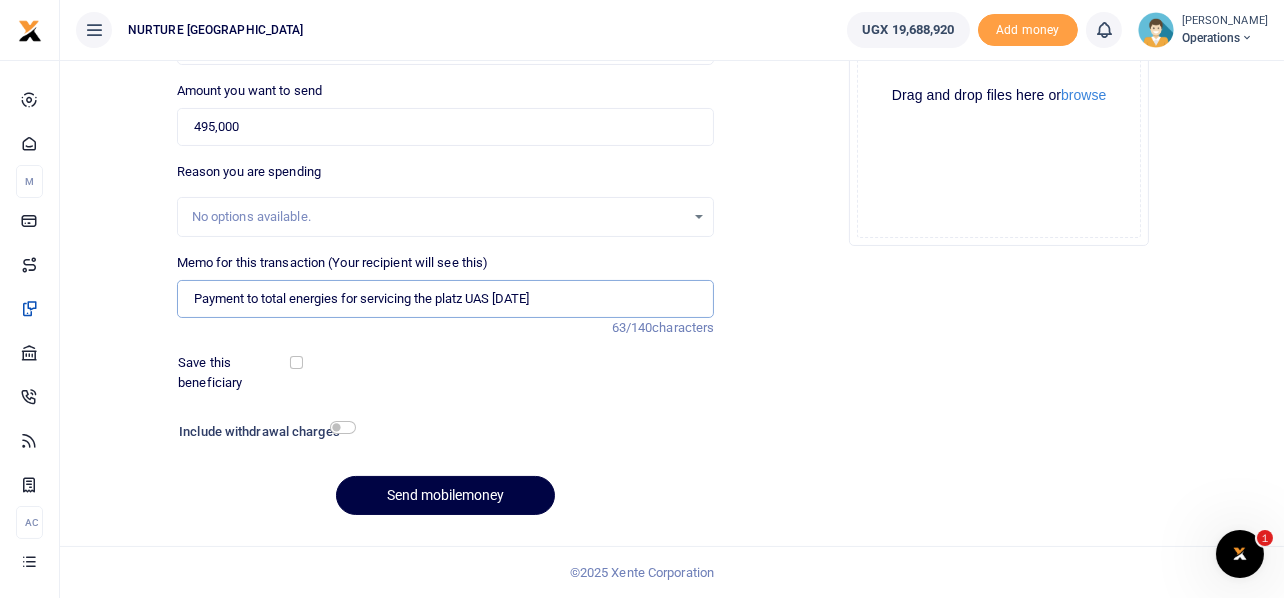 click on "Payment to total energies for servicing the platz UAS July 2025" at bounding box center [446, 299] 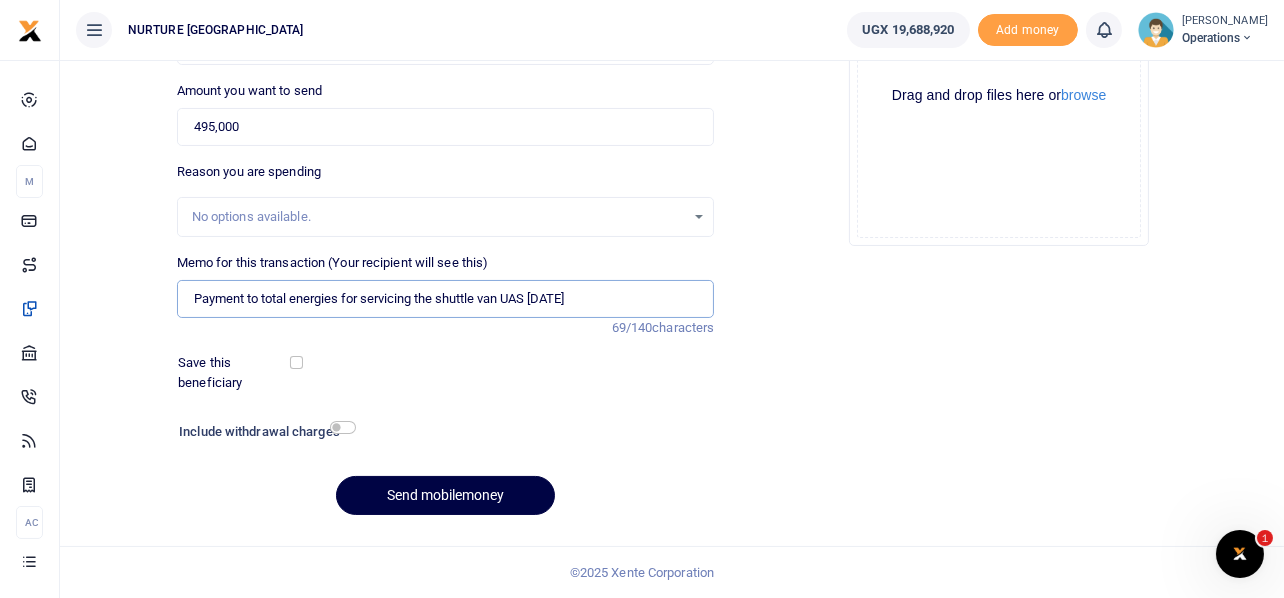 type on "Payment to total energies for servicing the shuttle van UAS July 2025" 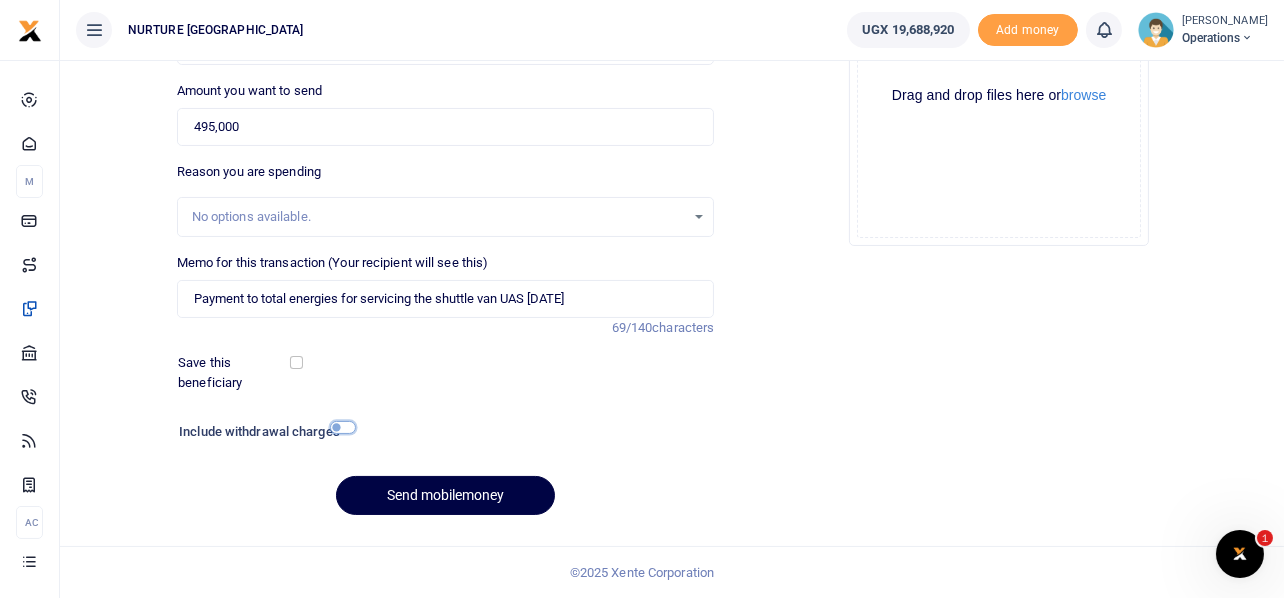 click at bounding box center (343, 427) 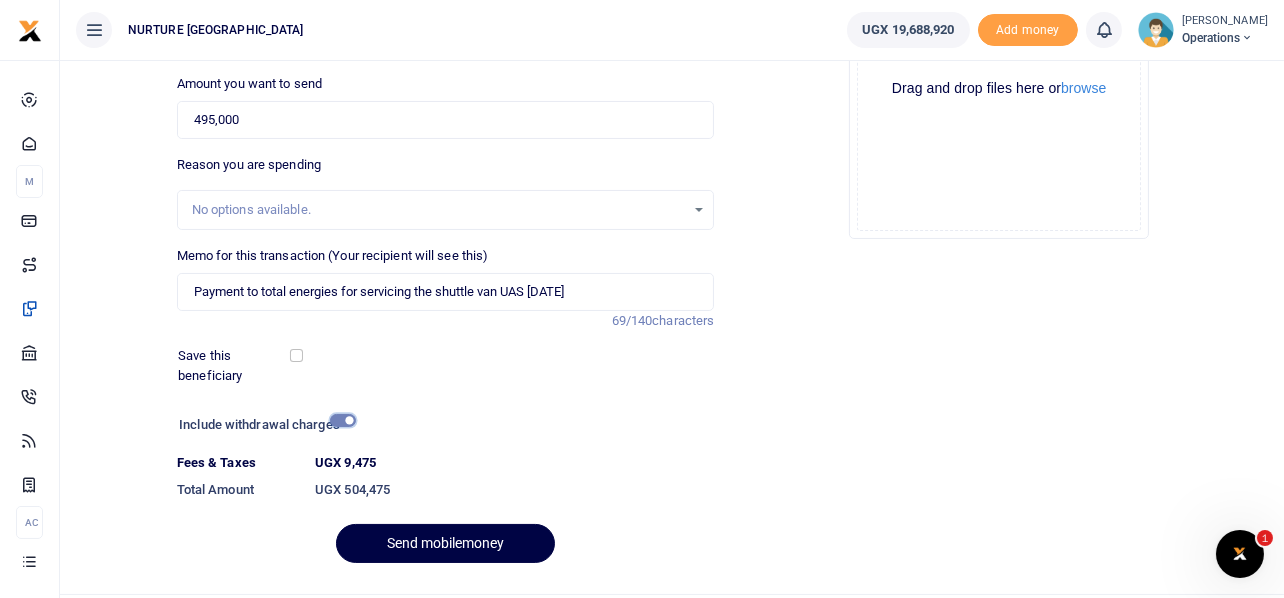 scroll, scrollTop: 342, scrollLeft: 0, axis: vertical 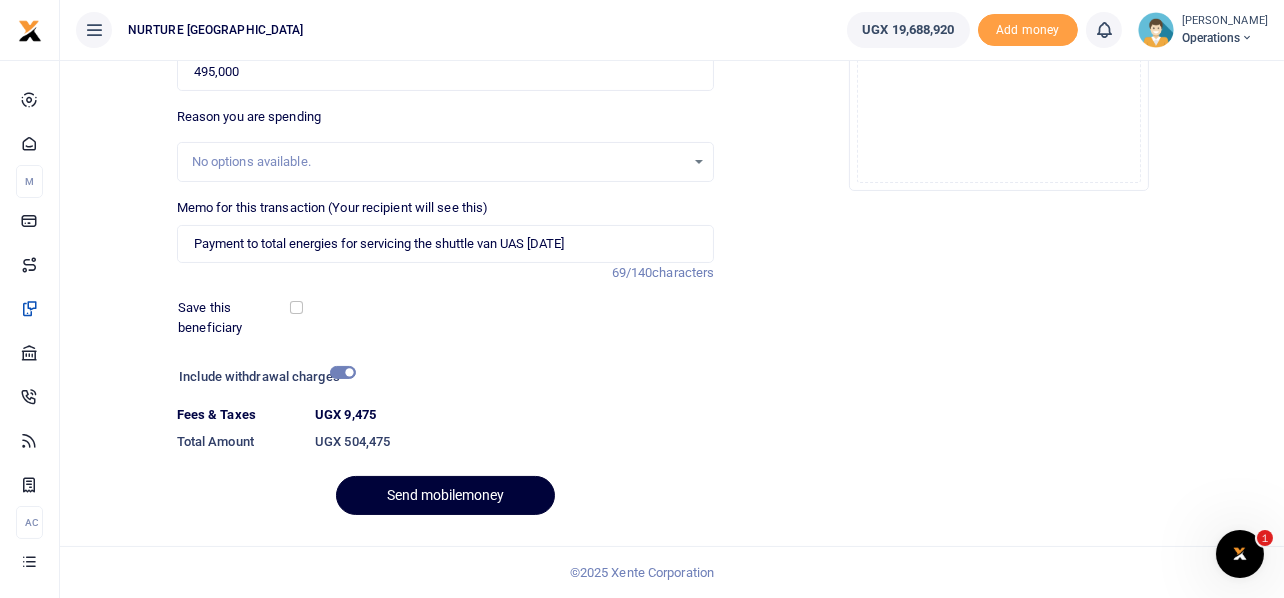 click on "Send mobilemoney" at bounding box center (445, 495) 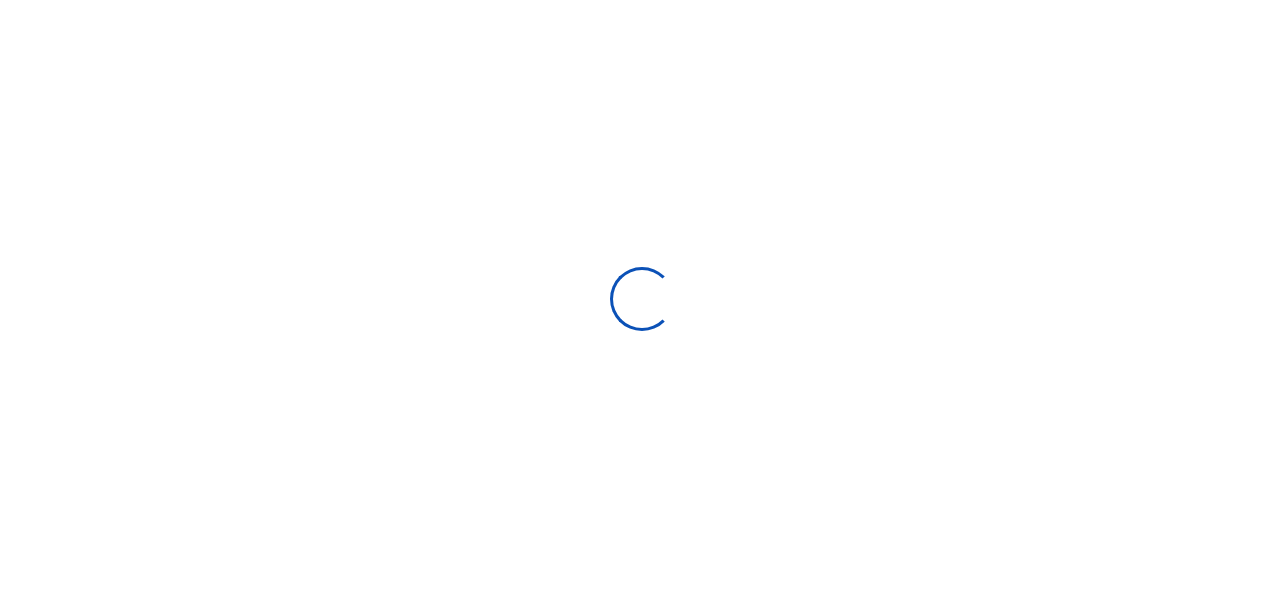 scroll, scrollTop: 0, scrollLeft: 0, axis: both 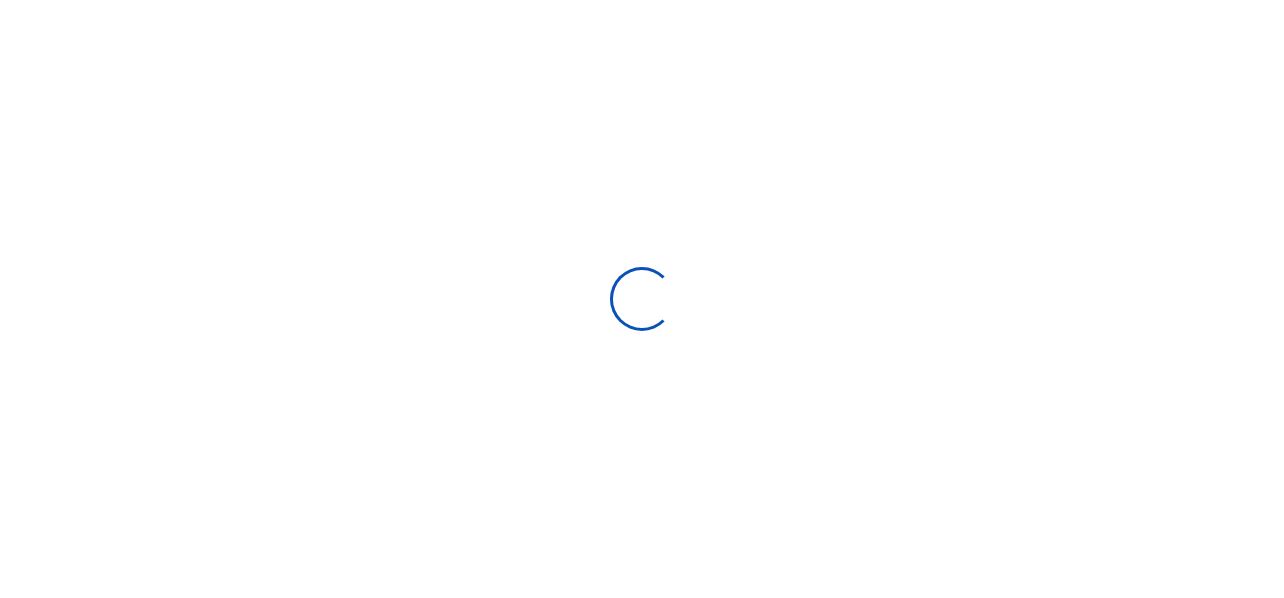select 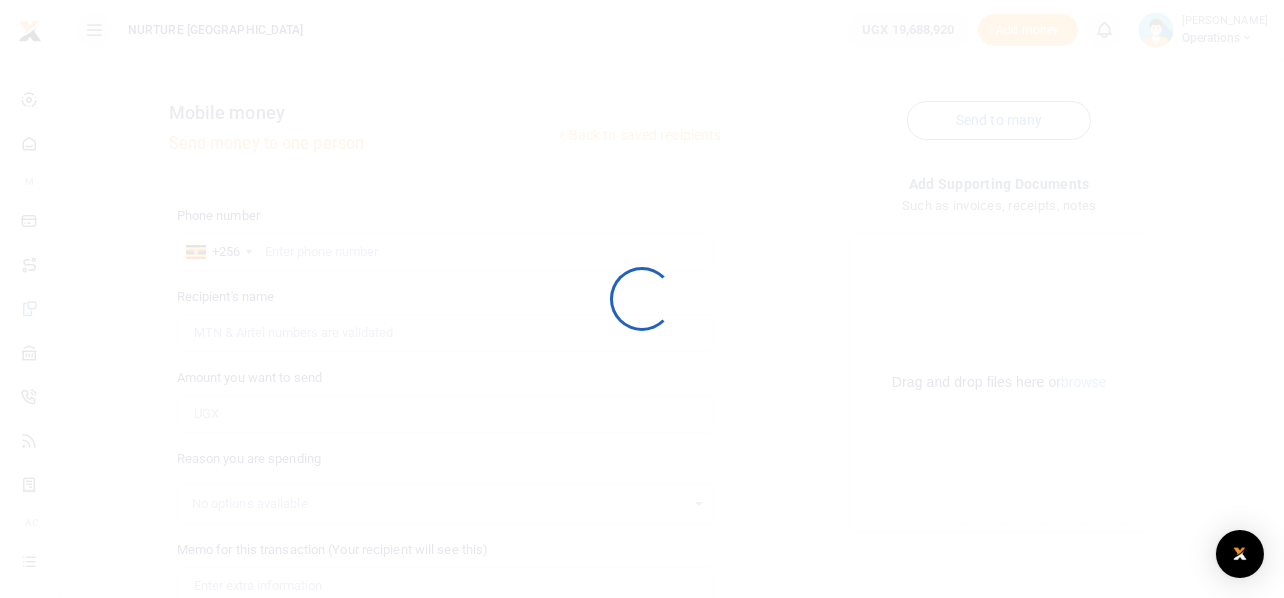 scroll, scrollTop: 287, scrollLeft: 0, axis: vertical 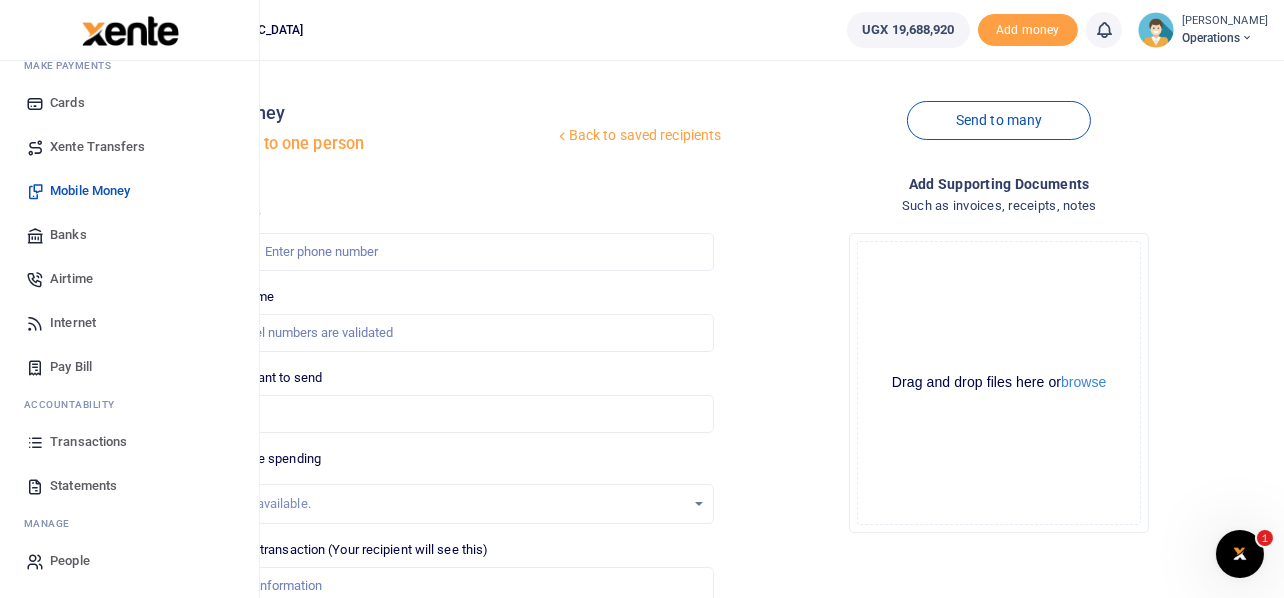 click on "Transactions" at bounding box center (88, 442) 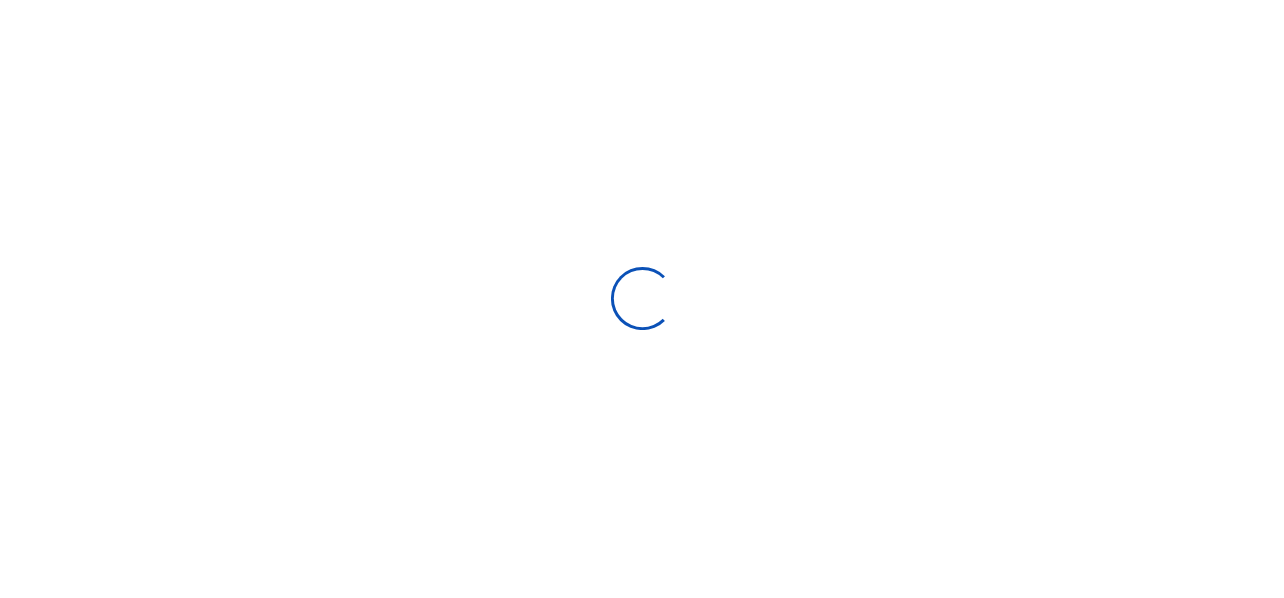 scroll, scrollTop: 0, scrollLeft: 0, axis: both 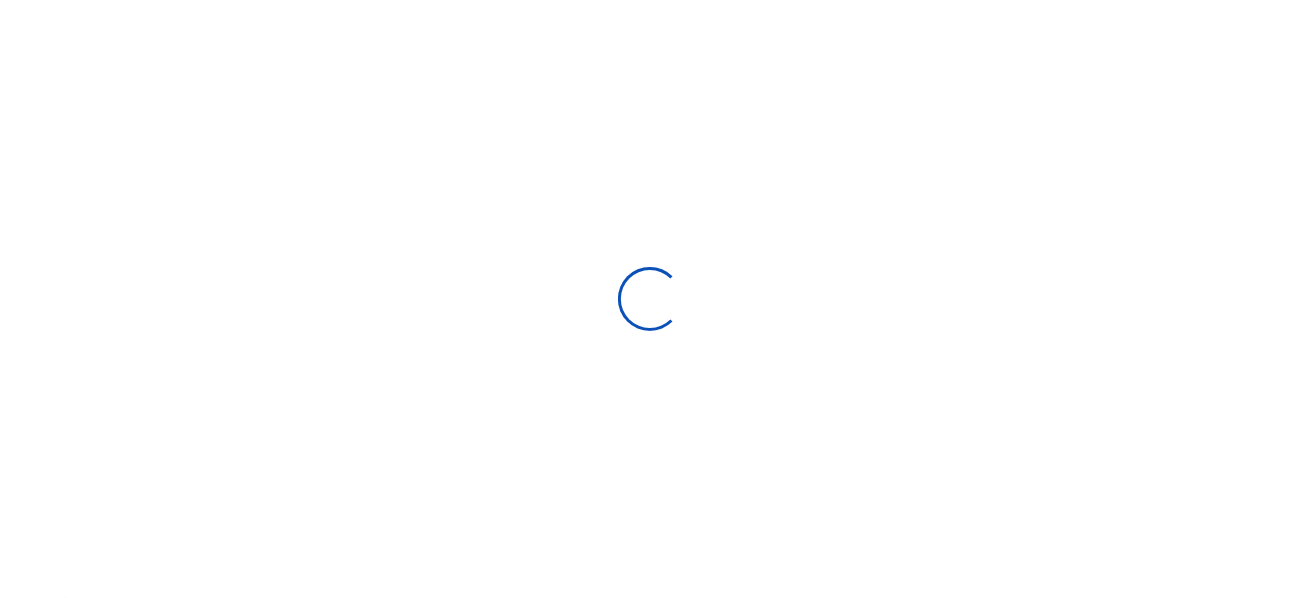select 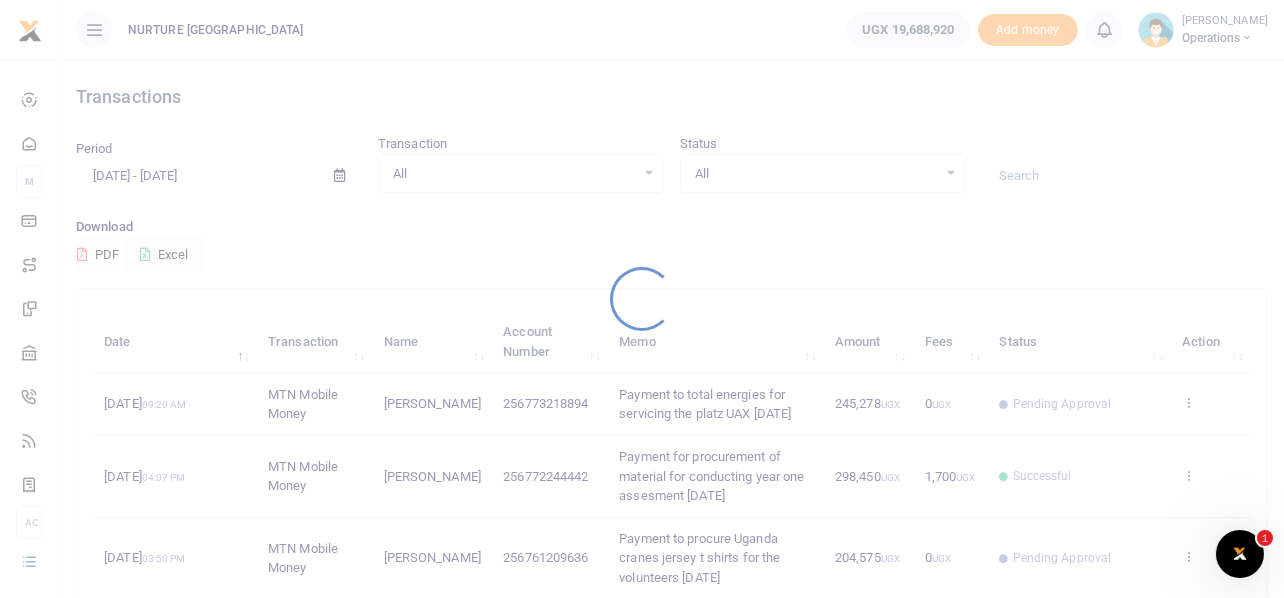 scroll, scrollTop: 0, scrollLeft: 0, axis: both 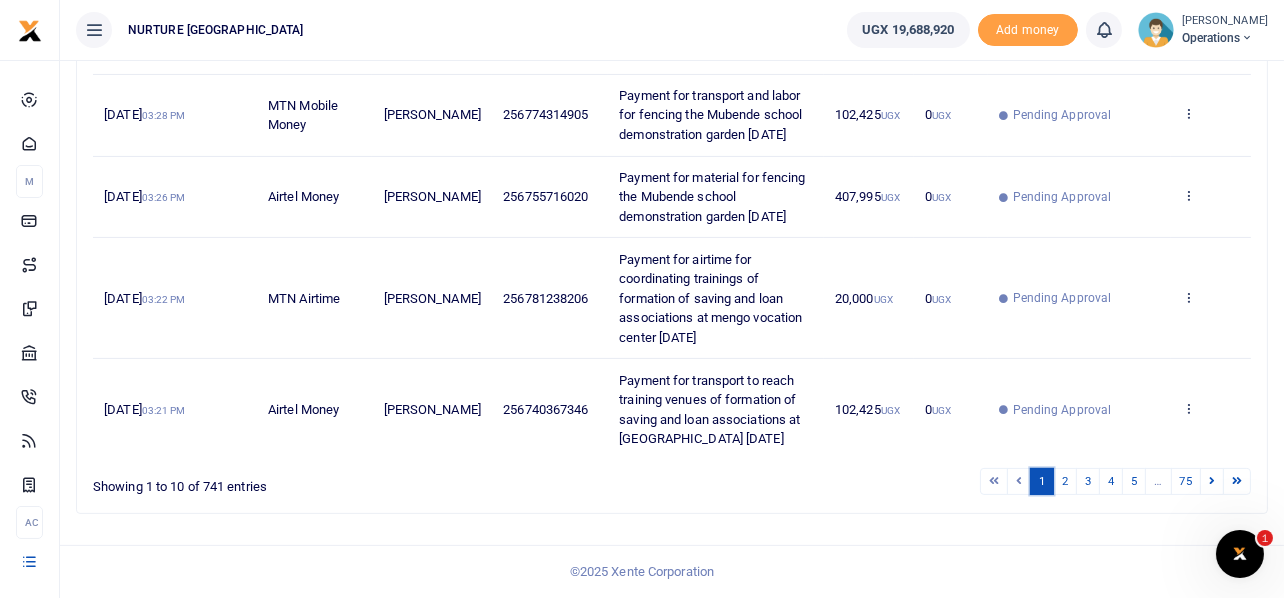 click on "1" at bounding box center [1042, 481] 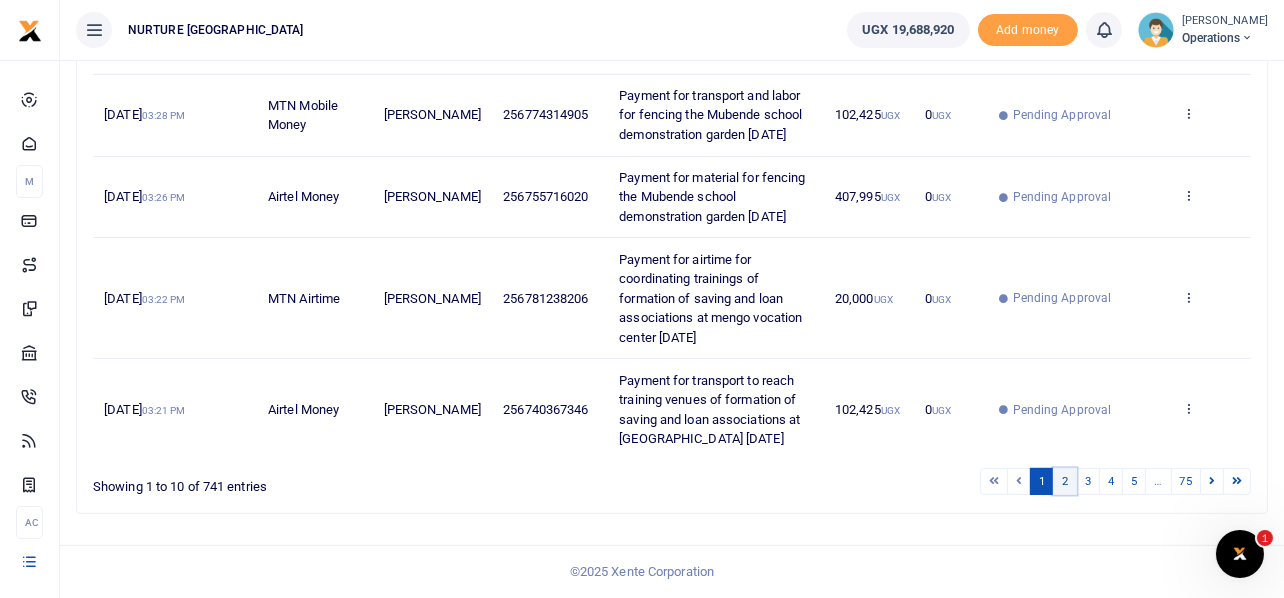 click on "2" at bounding box center [1065, 481] 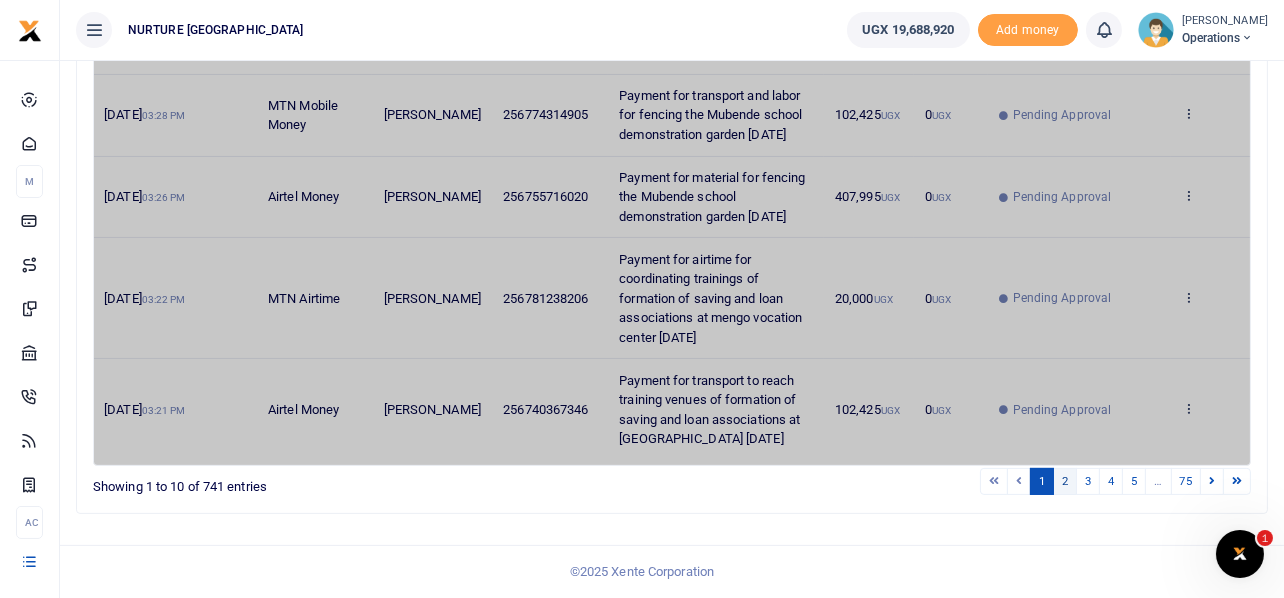 scroll, scrollTop: 768, scrollLeft: 0, axis: vertical 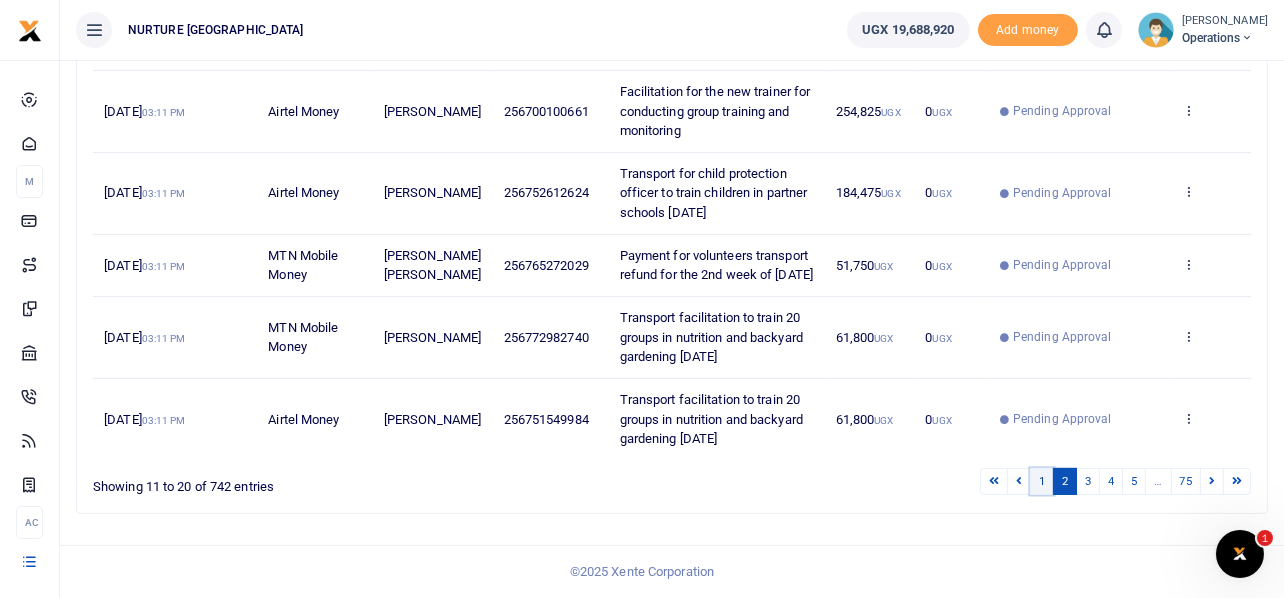 click on "1" at bounding box center (1042, 481) 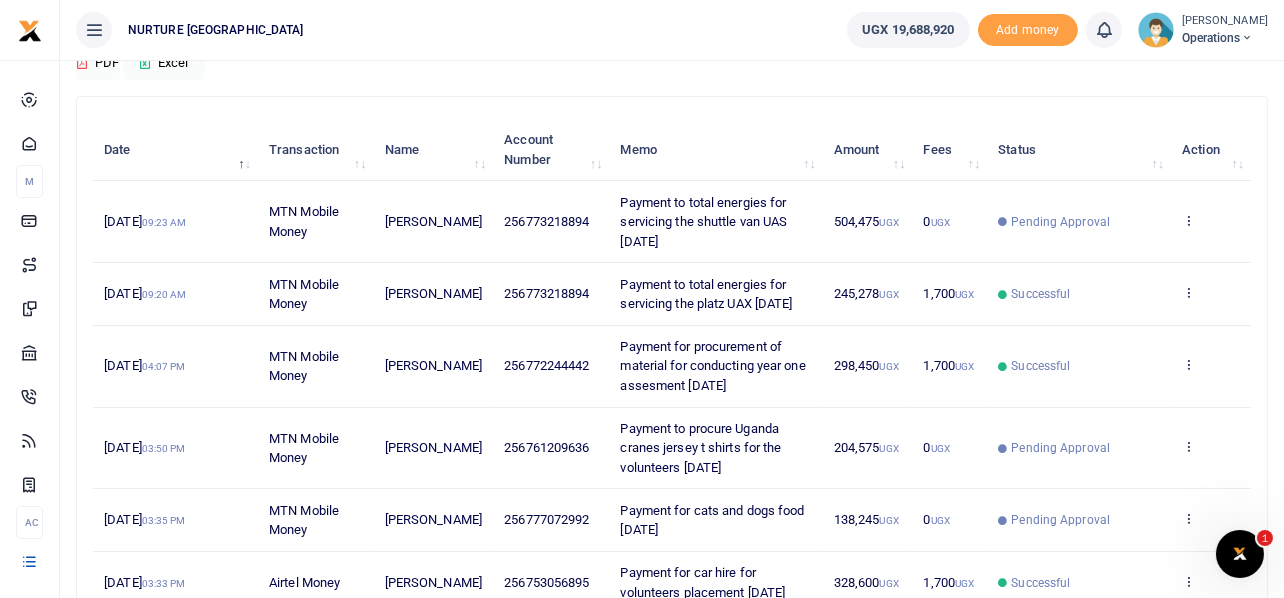 scroll, scrollTop: 0, scrollLeft: 0, axis: both 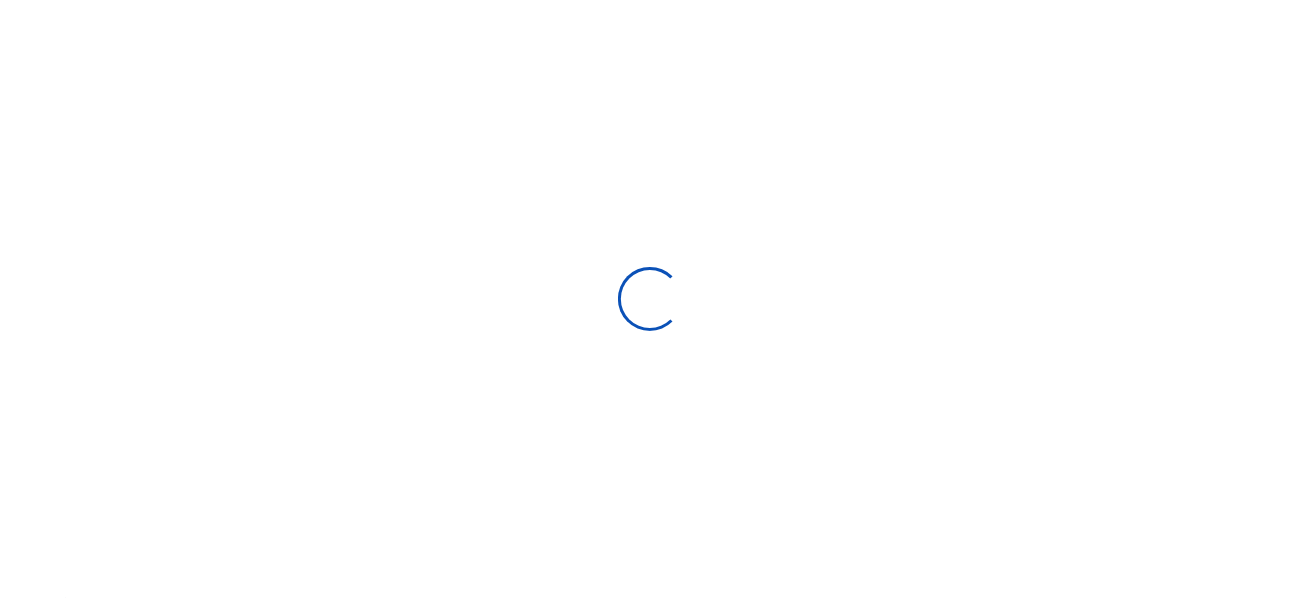 select 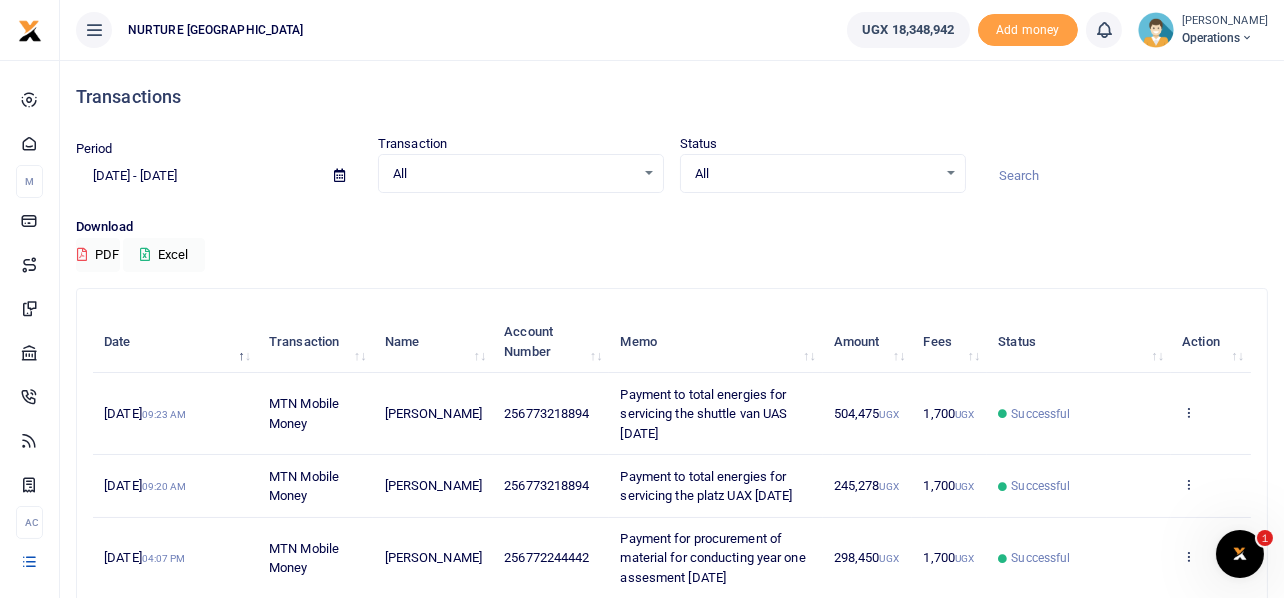 scroll, scrollTop: 0, scrollLeft: 0, axis: both 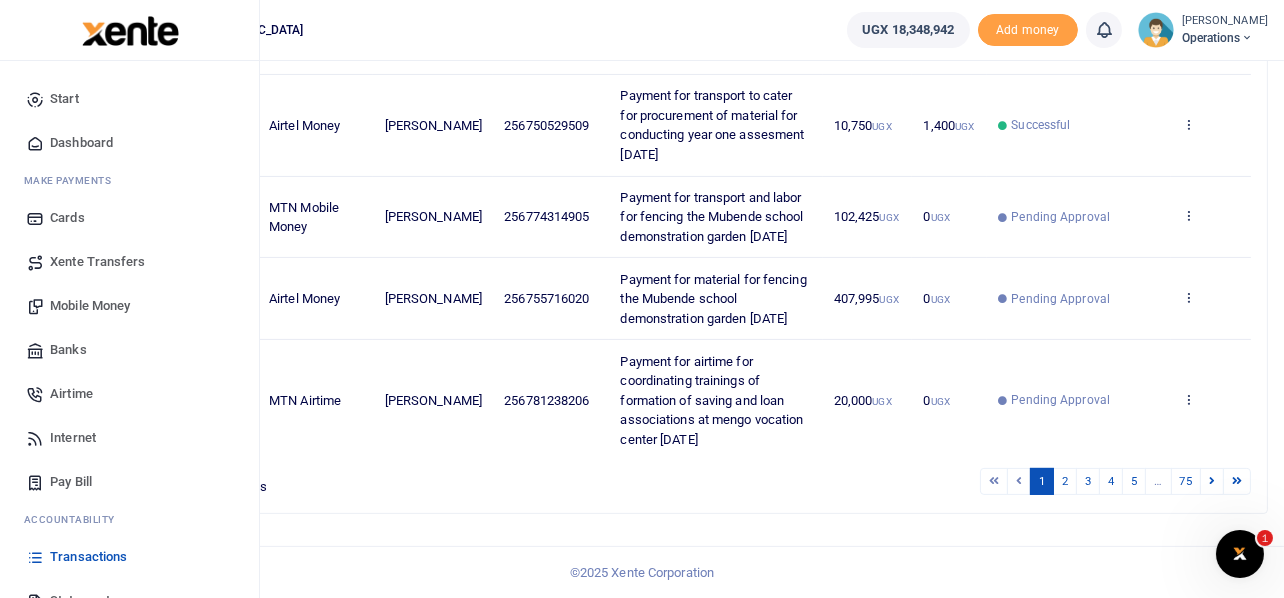 click on "Mobile Money" at bounding box center (90, 306) 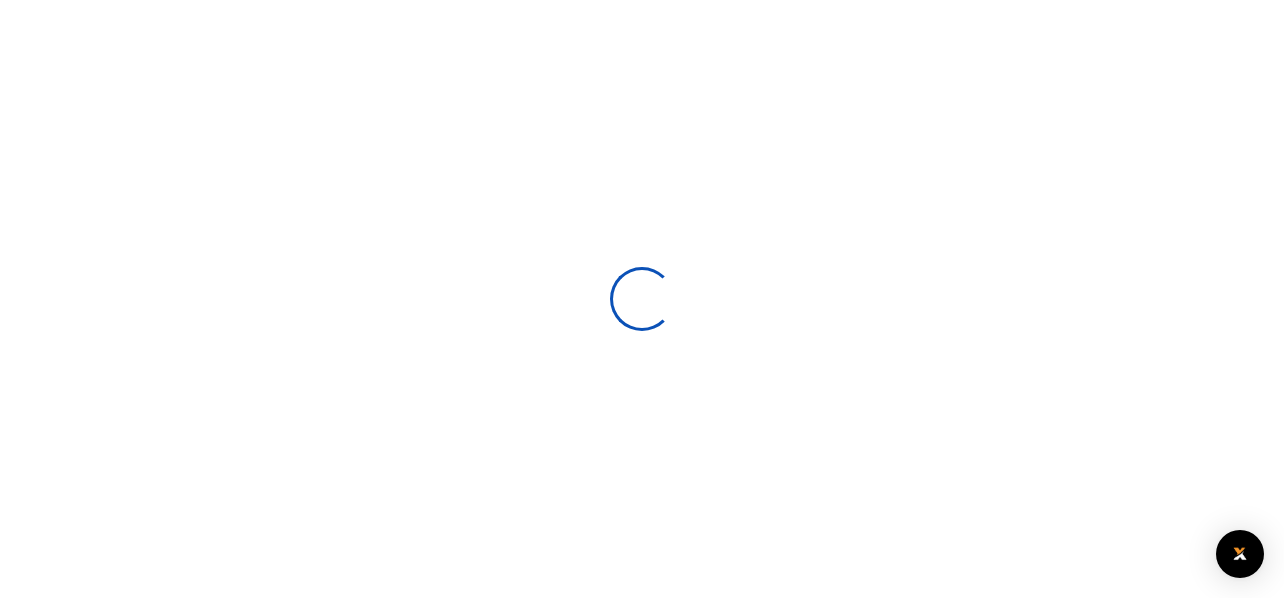 scroll, scrollTop: 0, scrollLeft: 0, axis: both 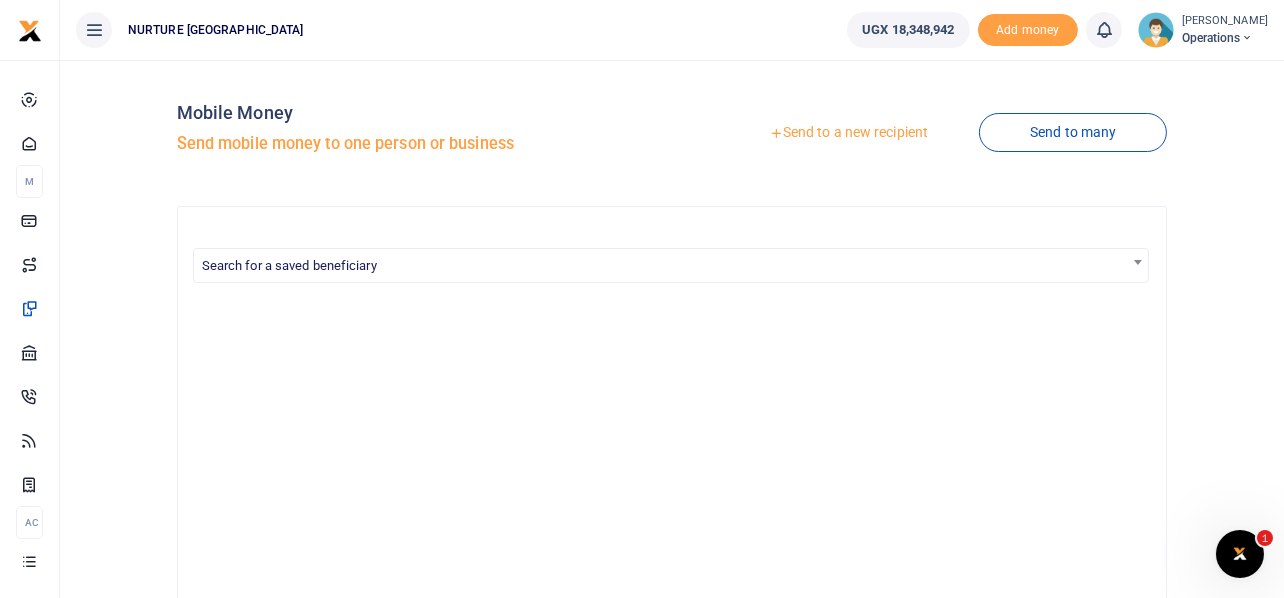 click on "Send to a new recipient" at bounding box center [848, 133] 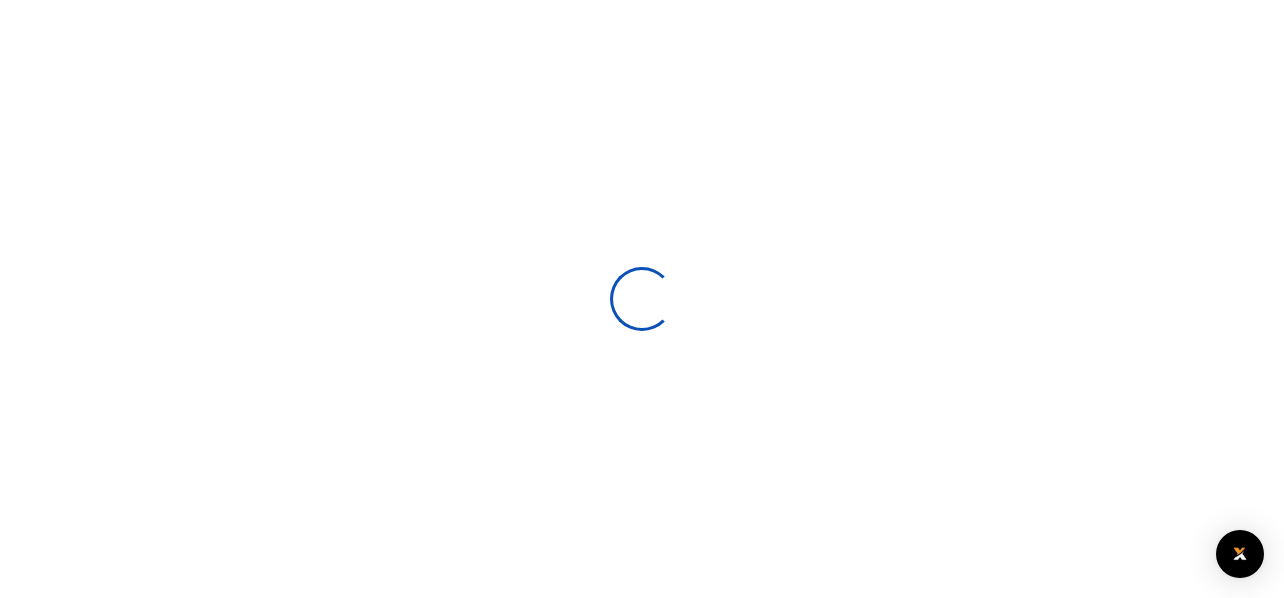scroll, scrollTop: 0, scrollLeft: 0, axis: both 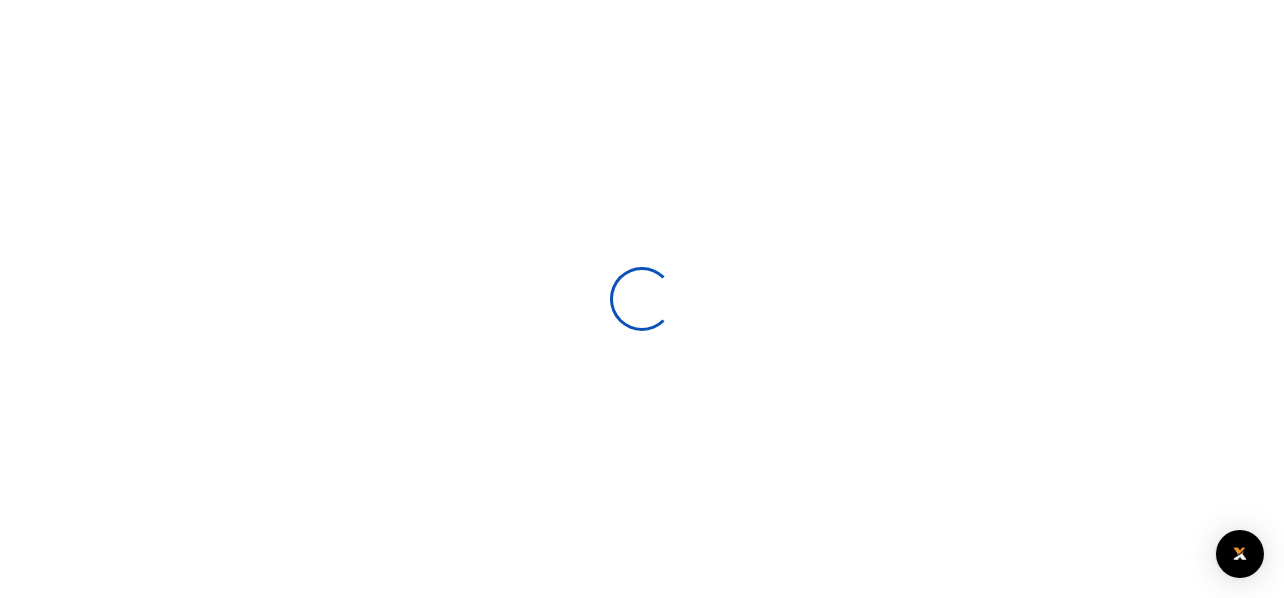 select 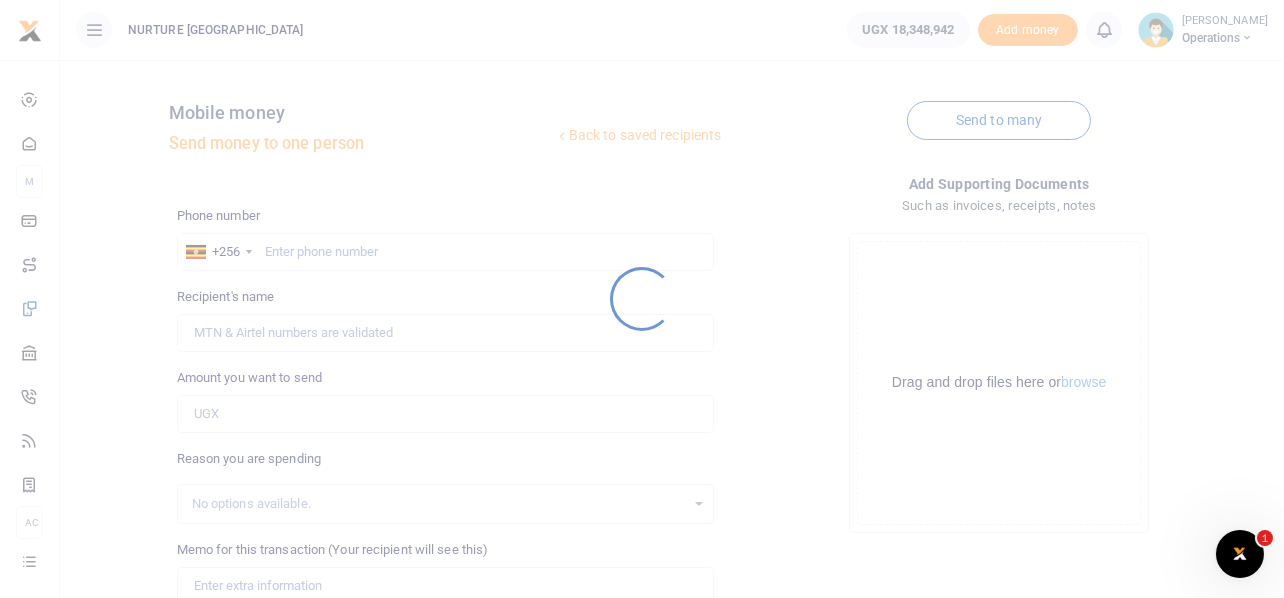 scroll, scrollTop: 0, scrollLeft: 0, axis: both 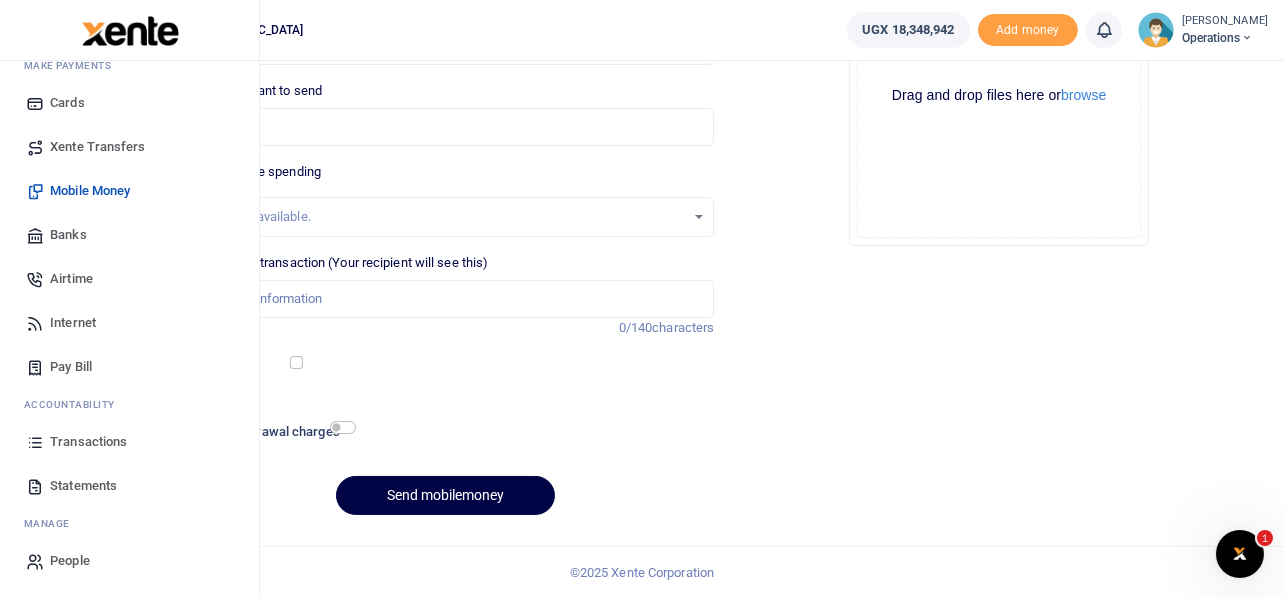 click on "Transactions" at bounding box center (88, 442) 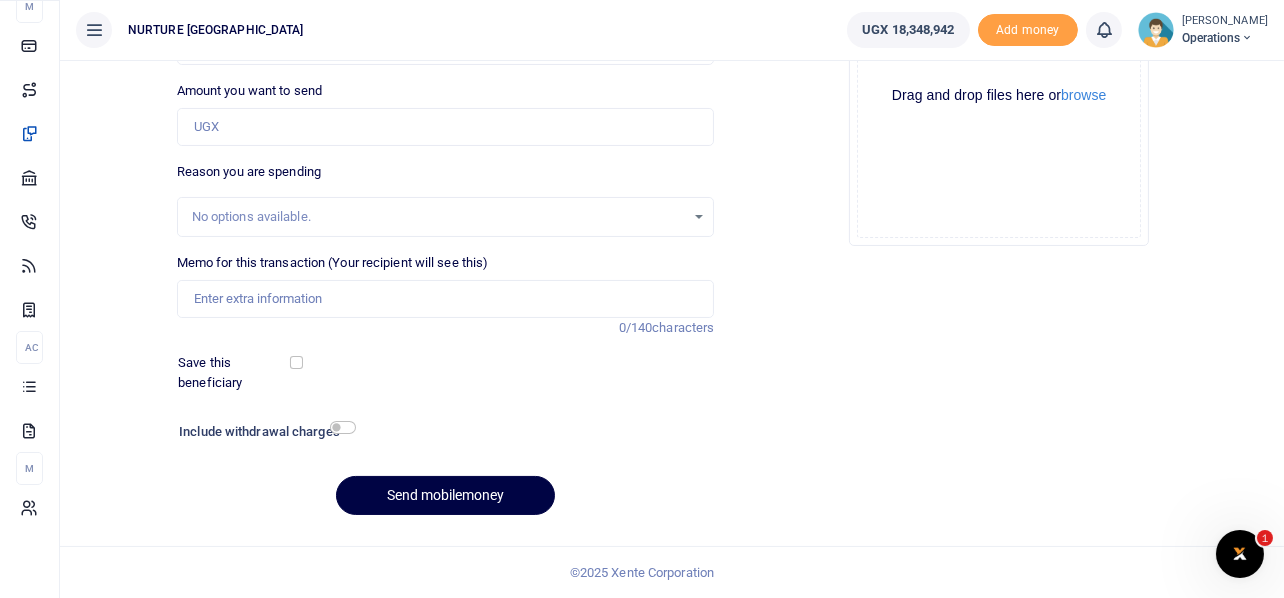 scroll, scrollTop: 115, scrollLeft: 0, axis: vertical 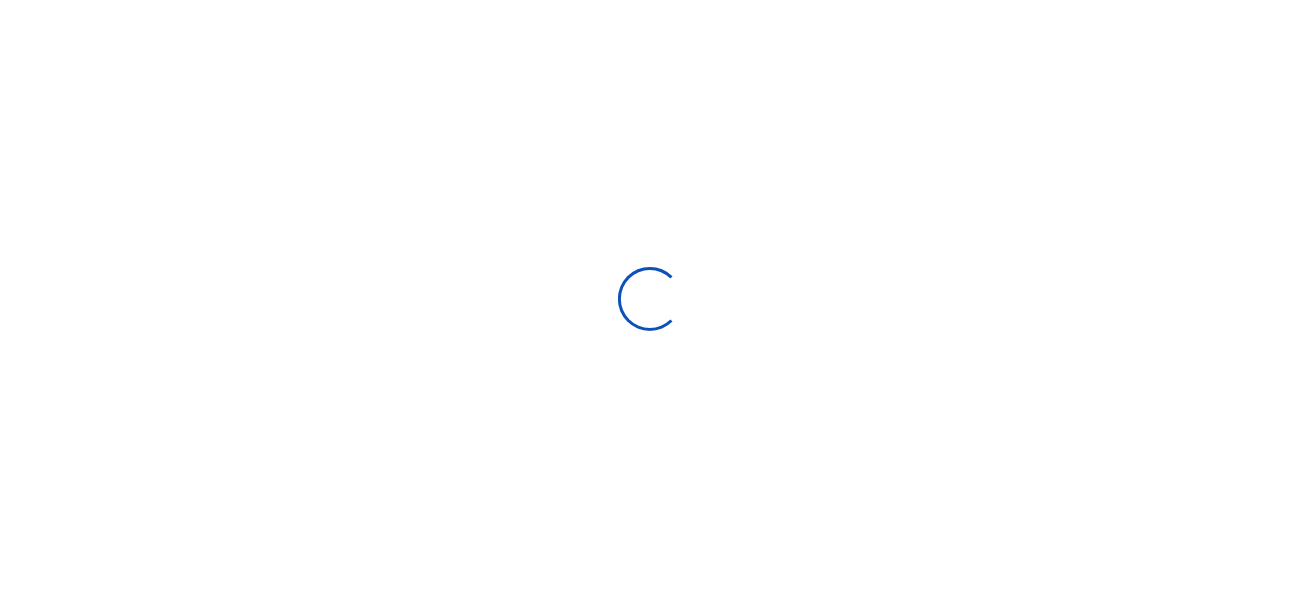 select 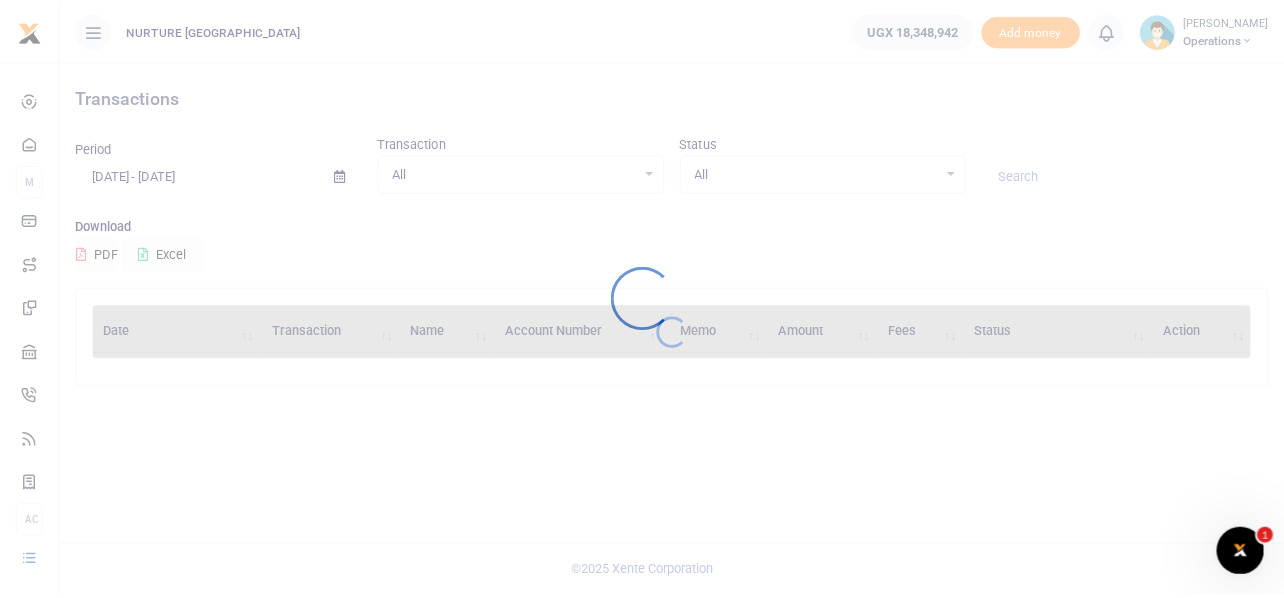 scroll, scrollTop: 0, scrollLeft: 0, axis: both 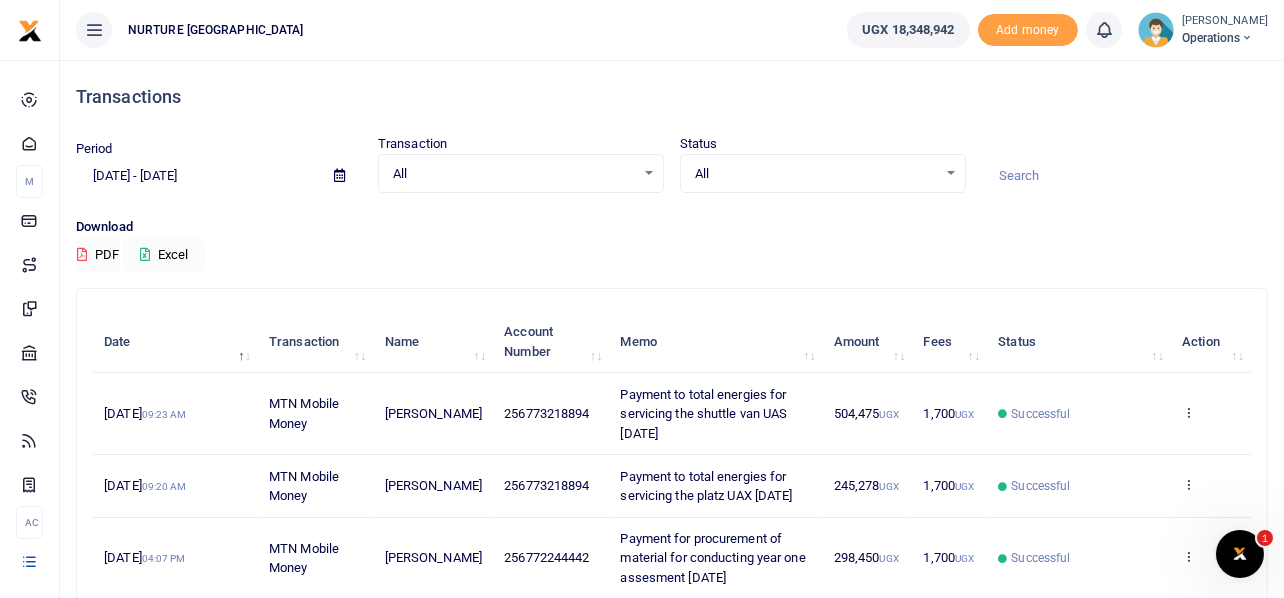 click on "06/25/2025 - 07/24/2025" at bounding box center [197, 176] 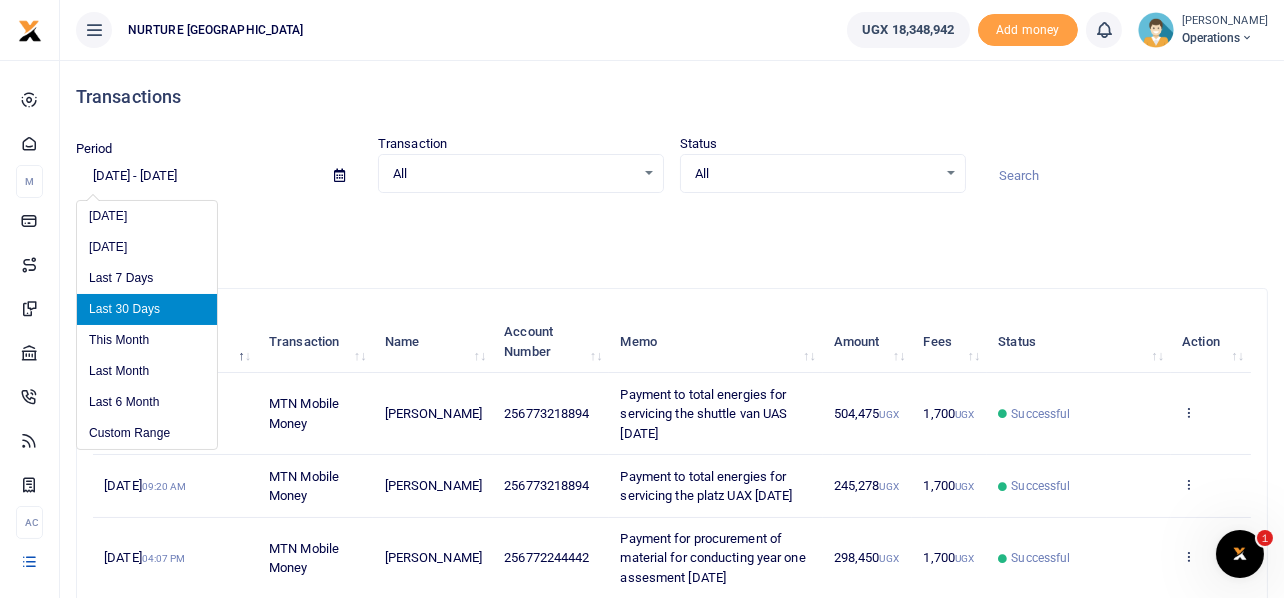 click on "06/25/2025 - 07/24/2025" at bounding box center (197, 176) 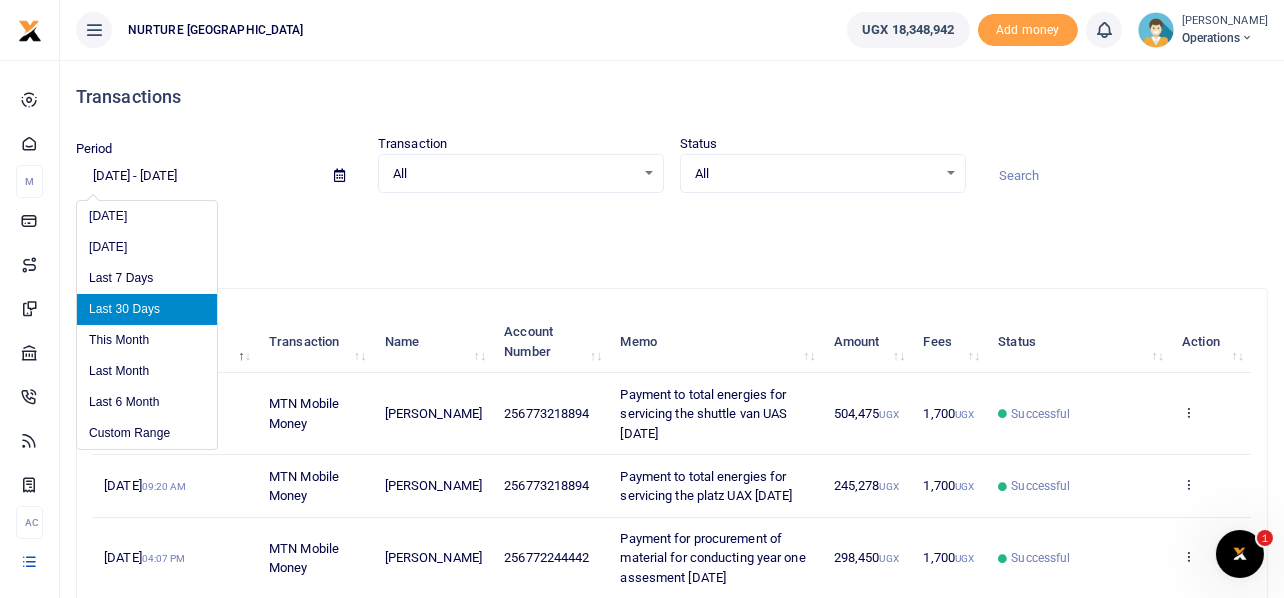 click on "Period
06/25/2025 - 07/24/2025
Transaction
All Select an option...
All
Airtime
Internet
Utilities
Invoices
Mobile Money Payout
Deposits/Topup
Card creation
Taxes
Bank to Bank Transfer
Status
All Select an option...
All
Processing
Successful
Pending Declined Failed" at bounding box center (672, 175) 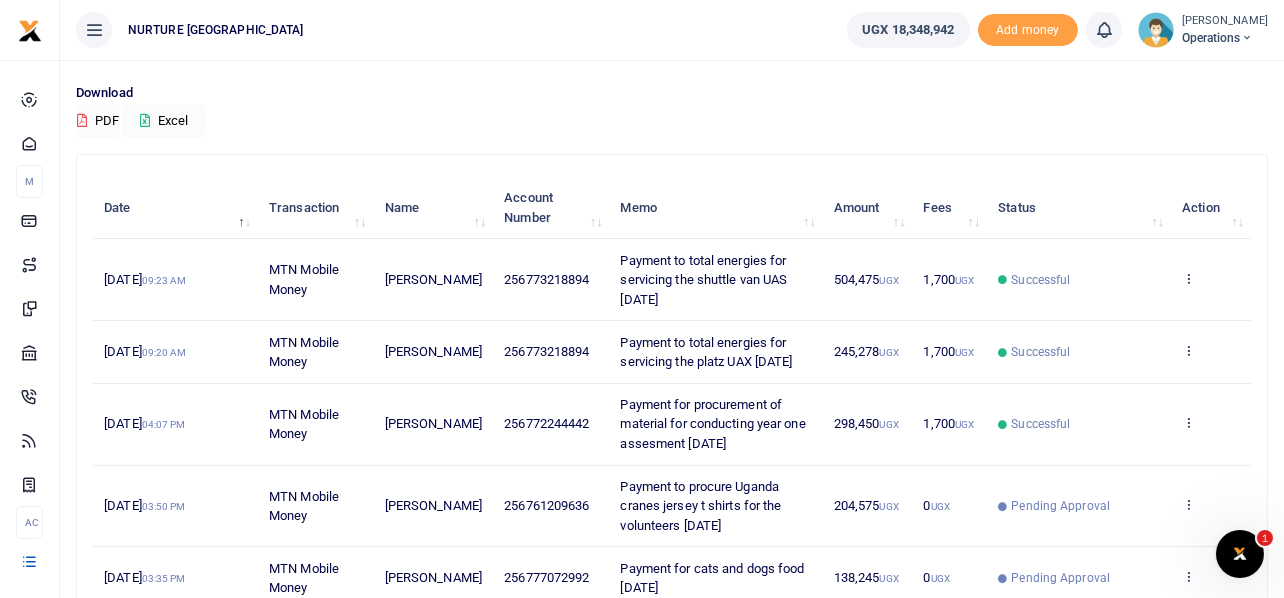 scroll, scrollTop: 0, scrollLeft: 0, axis: both 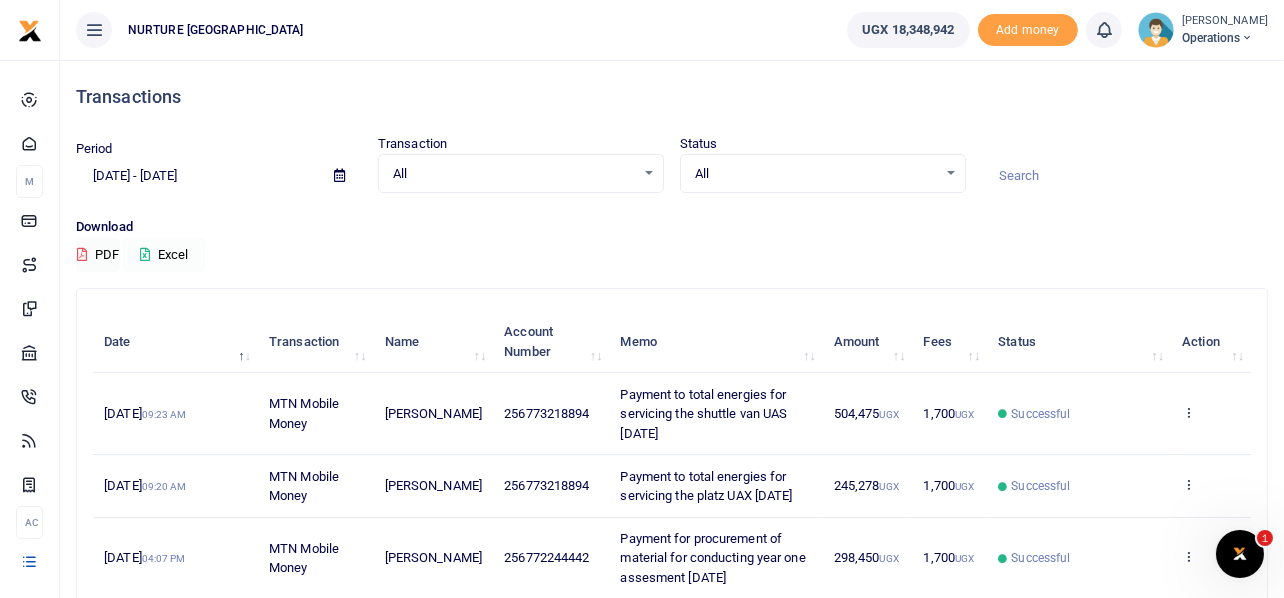 click on "Excel" at bounding box center [164, 255] 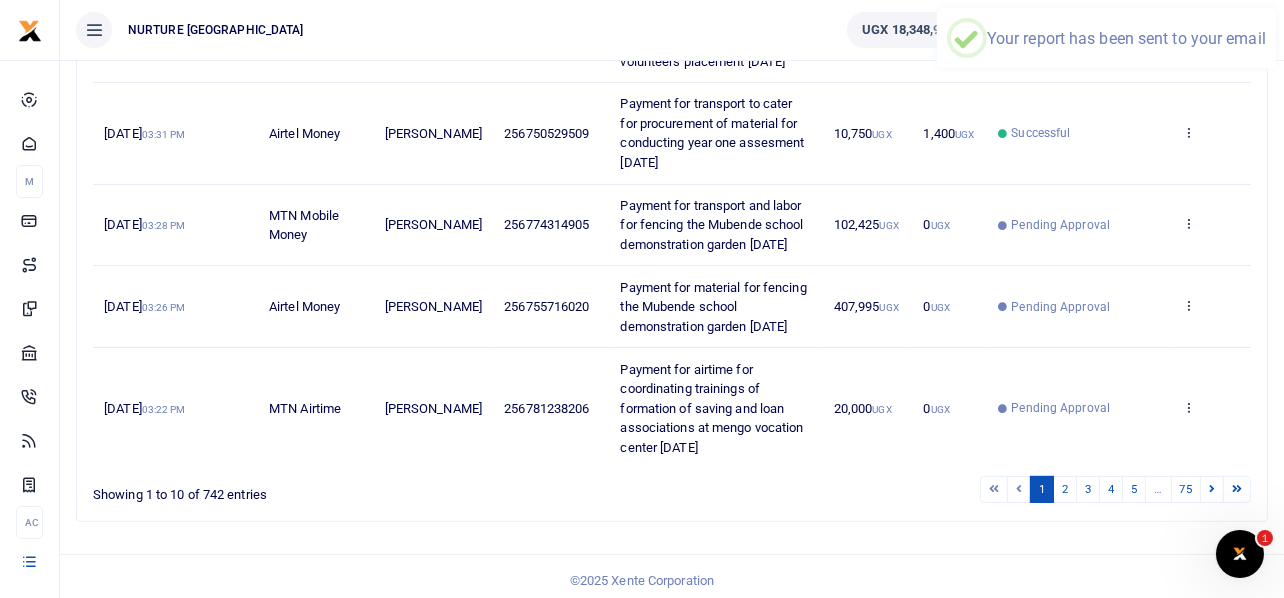 scroll, scrollTop: 768, scrollLeft: 0, axis: vertical 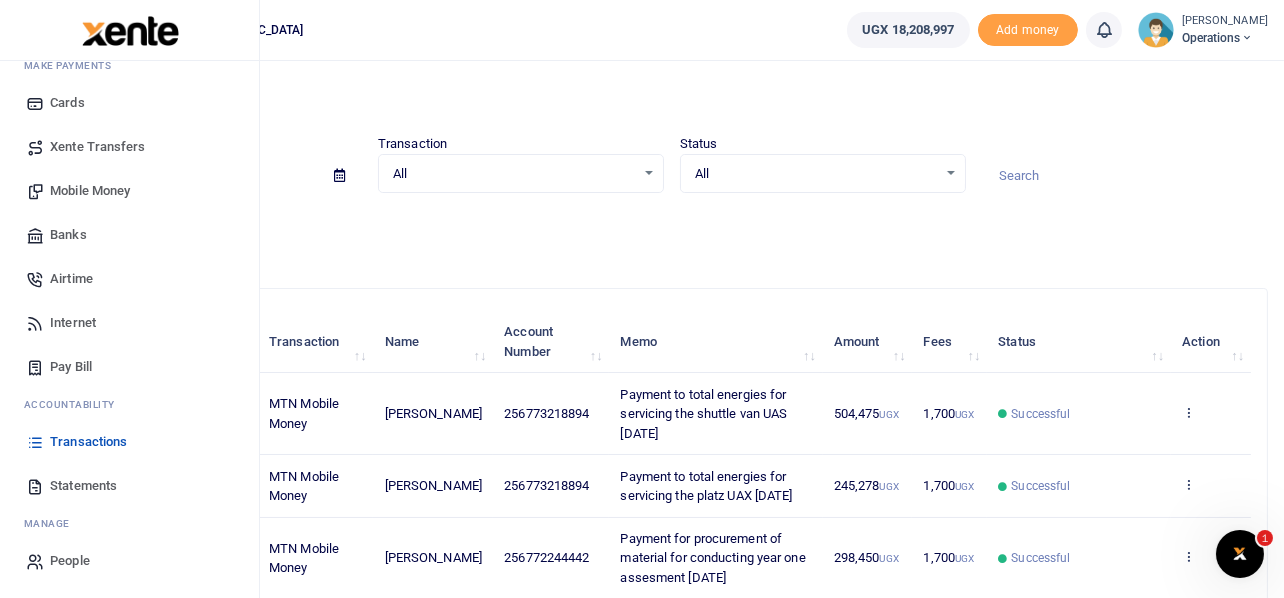 click on "Mobile Money" at bounding box center [90, 191] 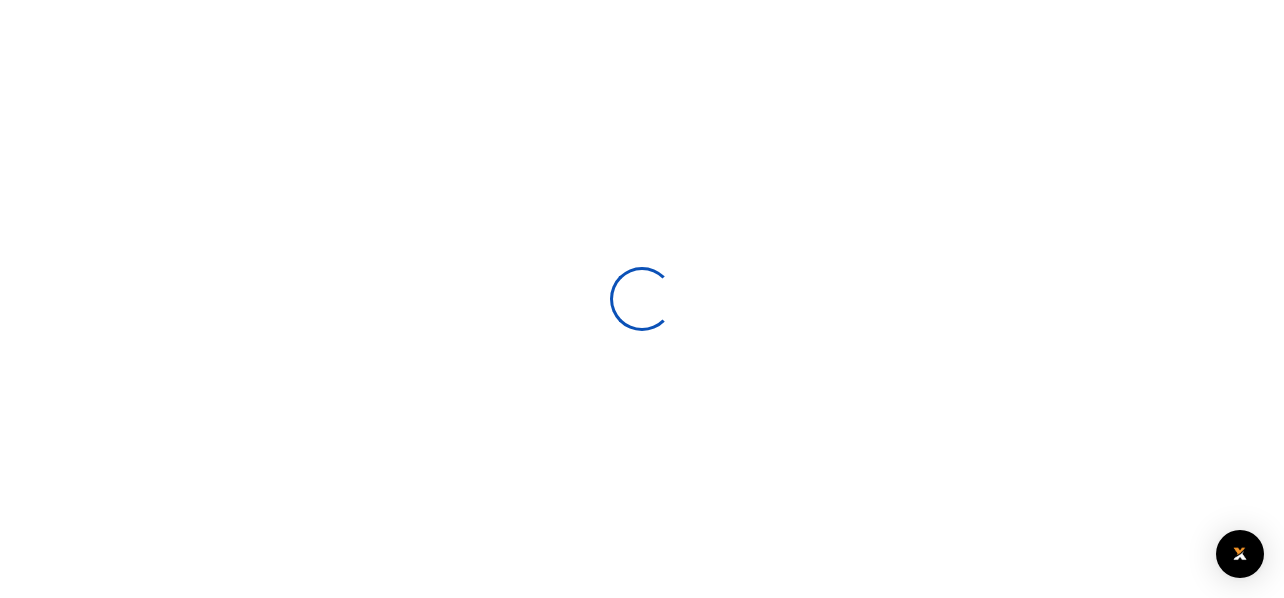 scroll, scrollTop: 0, scrollLeft: 0, axis: both 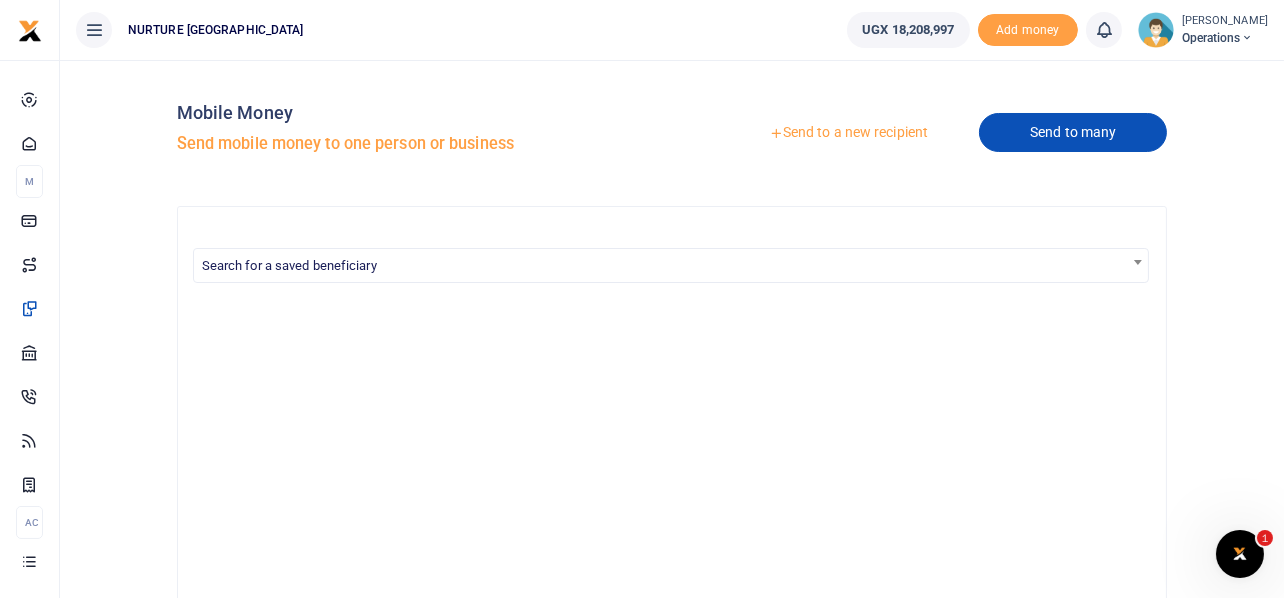 click on "Send to many" at bounding box center (1073, 132) 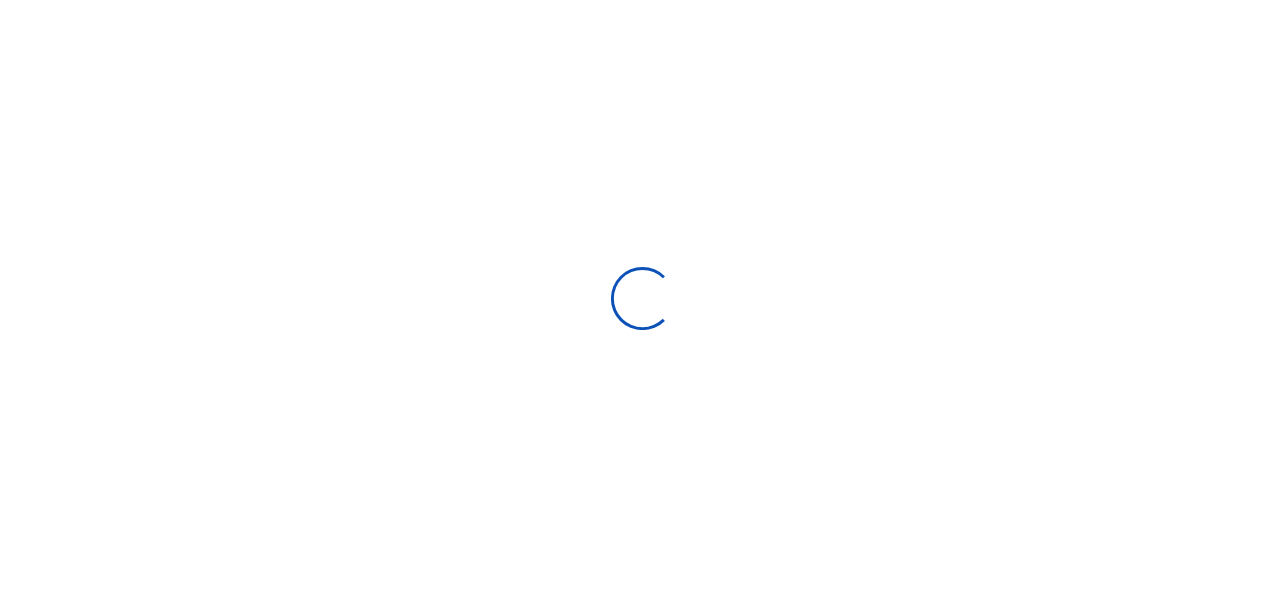 scroll, scrollTop: 0, scrollLeft: 0, axis: both 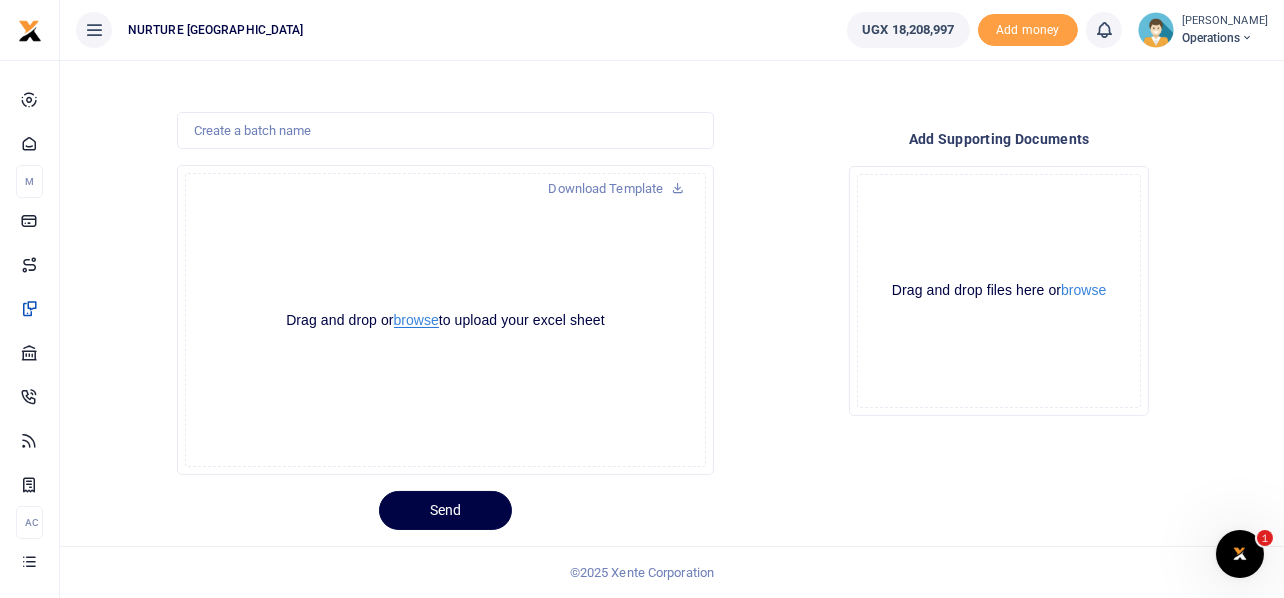 click on "browse" at bounding box center (416, 320) 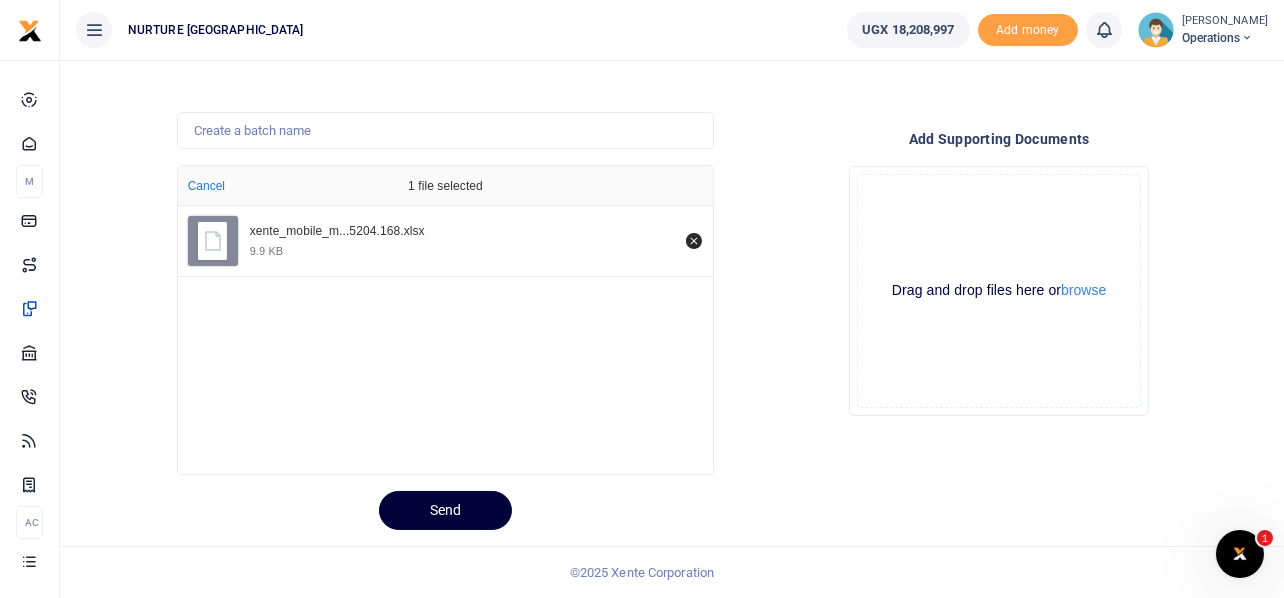click on "Send" at bounding box center [445, 510] 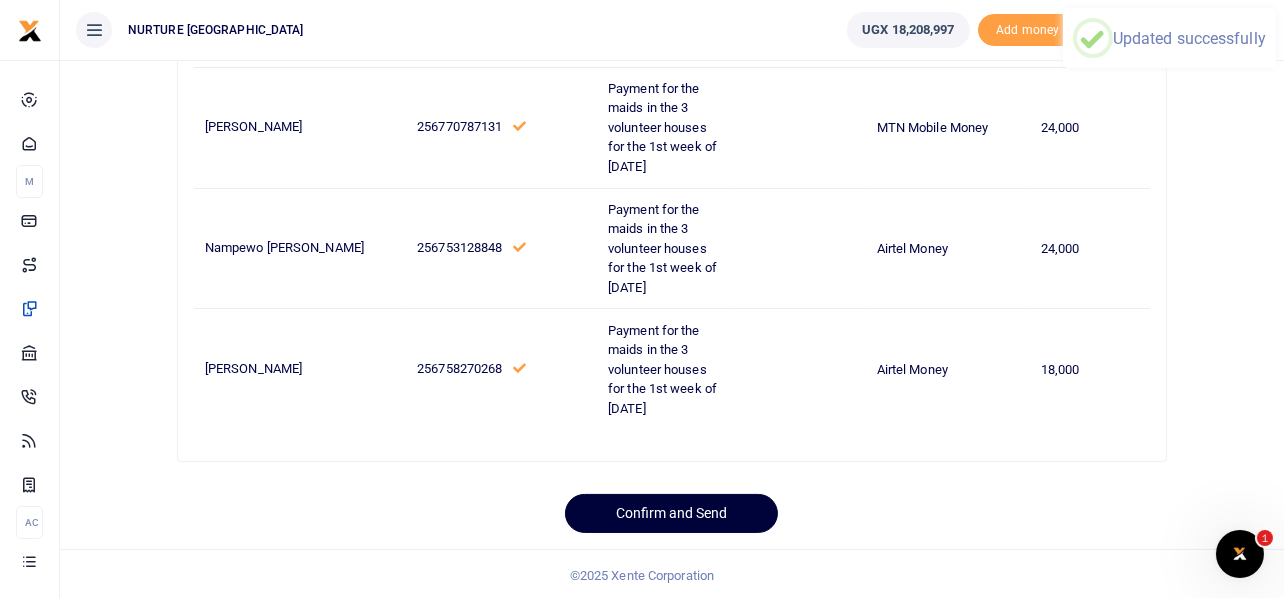 scroll, scrollTop: 461, scrollLeft: 0, axis: vertical 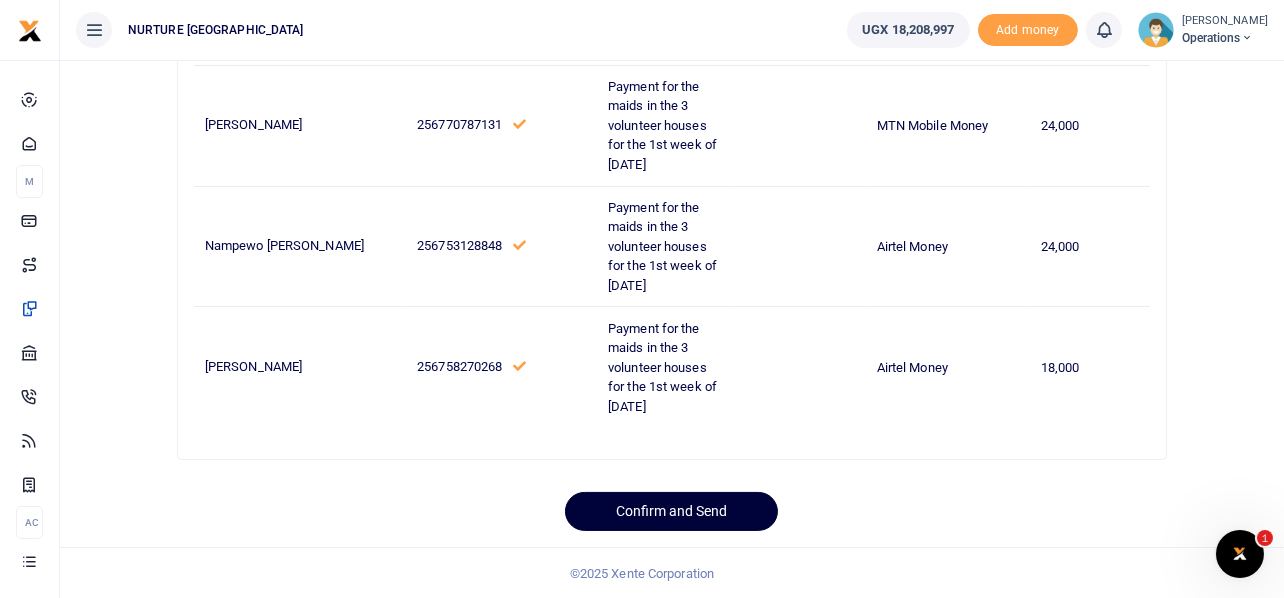 click on "Confirm and Send" at bounding box center [671, 511] 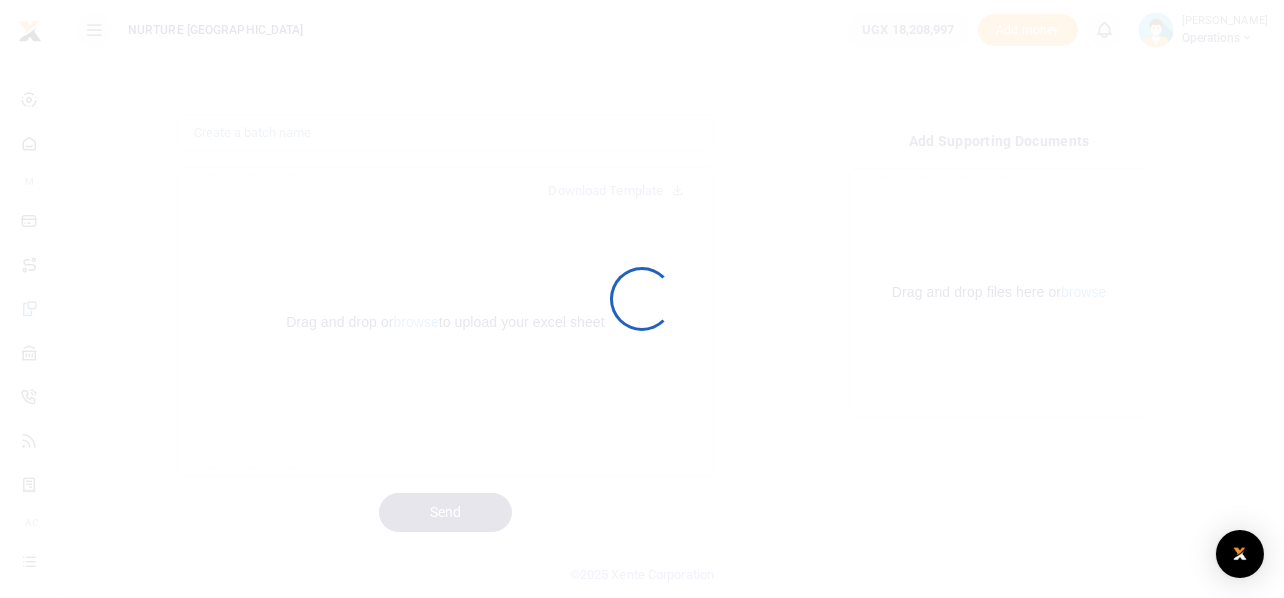scroll, scrollTop: 94, scrollLeft: 0, axis: vertical 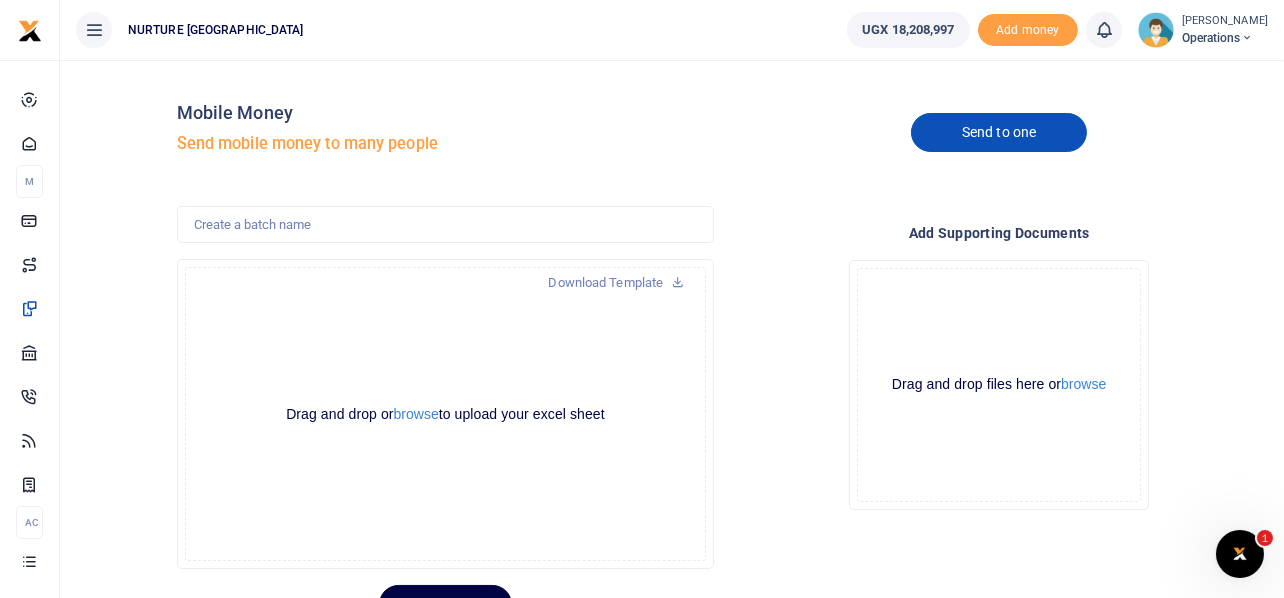 click on "Send to one" at bounding box center [999, 132] 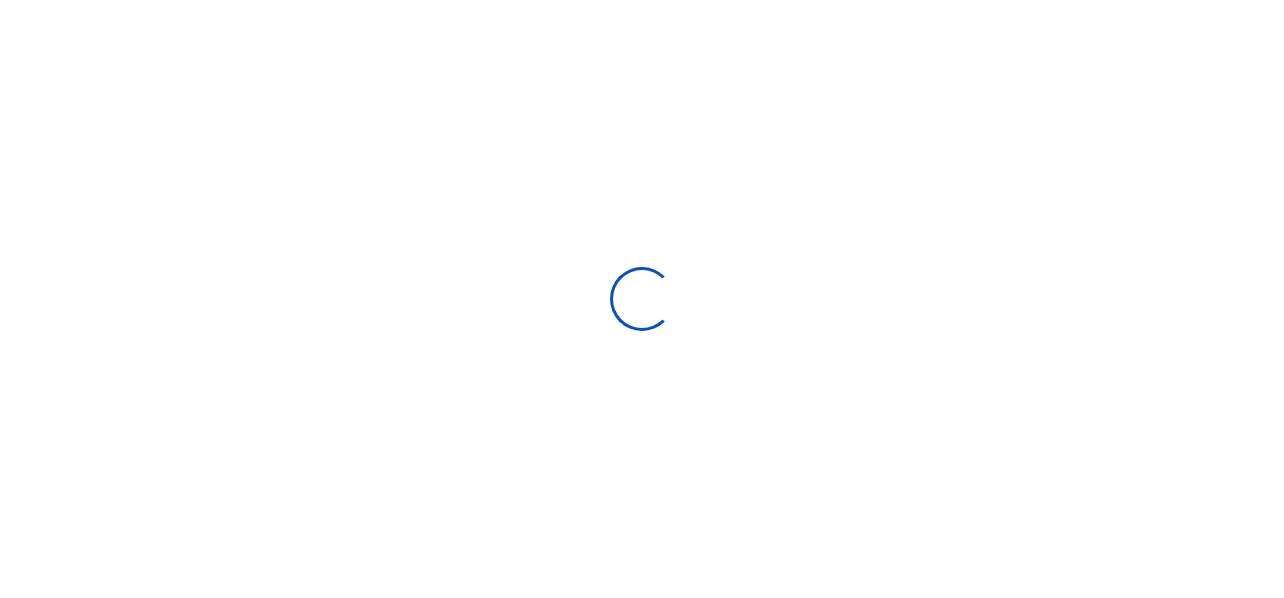 scroll, scrollTop: 0, scrollLeft: 0, axis: both 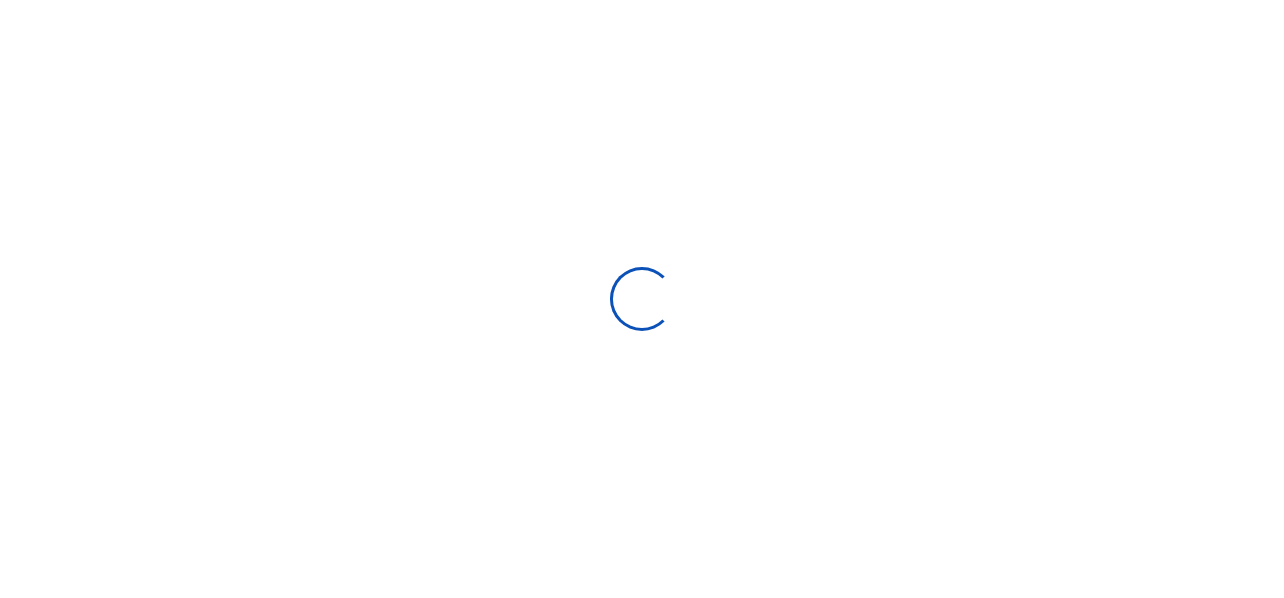 select 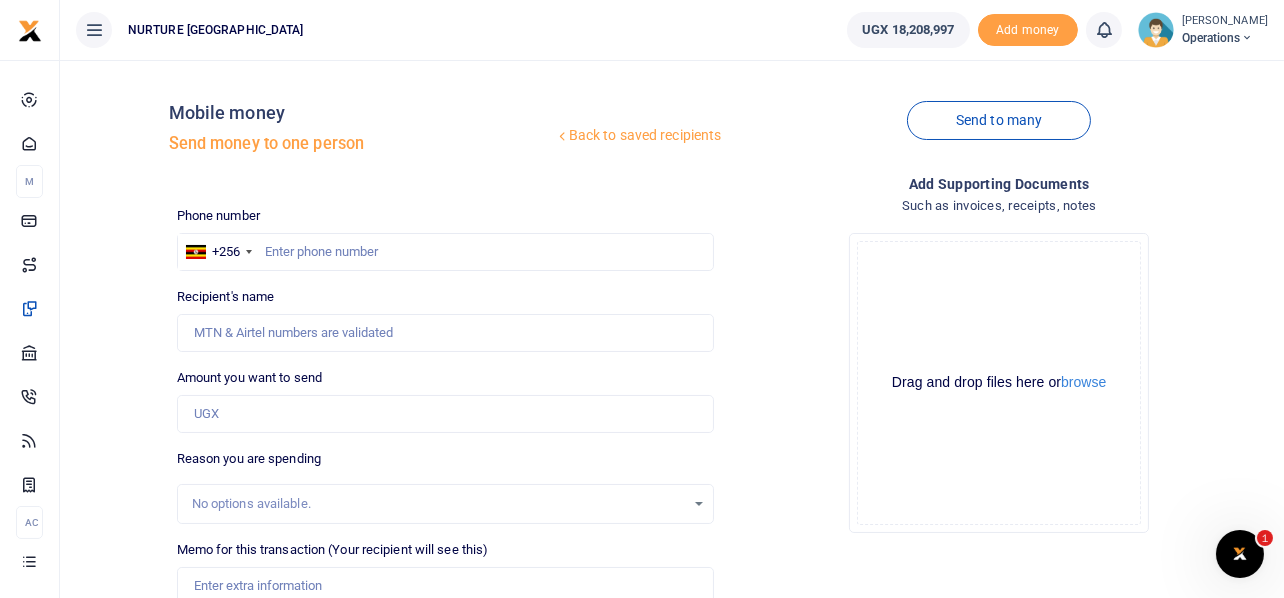 scroll, scrollTop: 0, scrollLeft: 0, axis: both 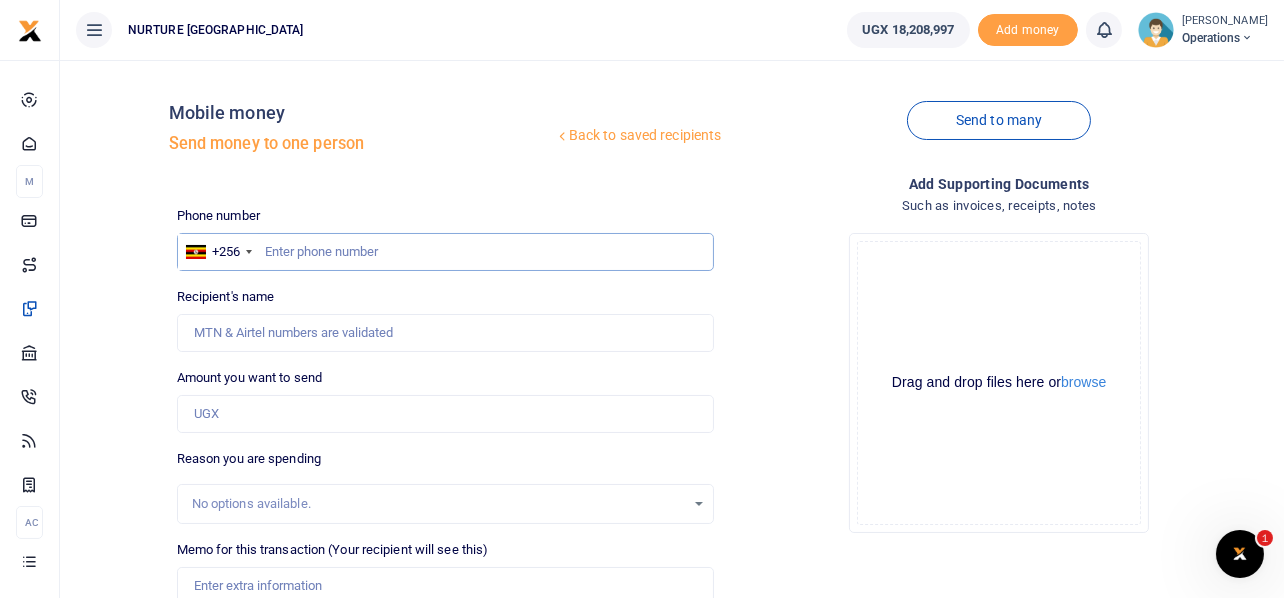 click at bounding box center [446, 252] 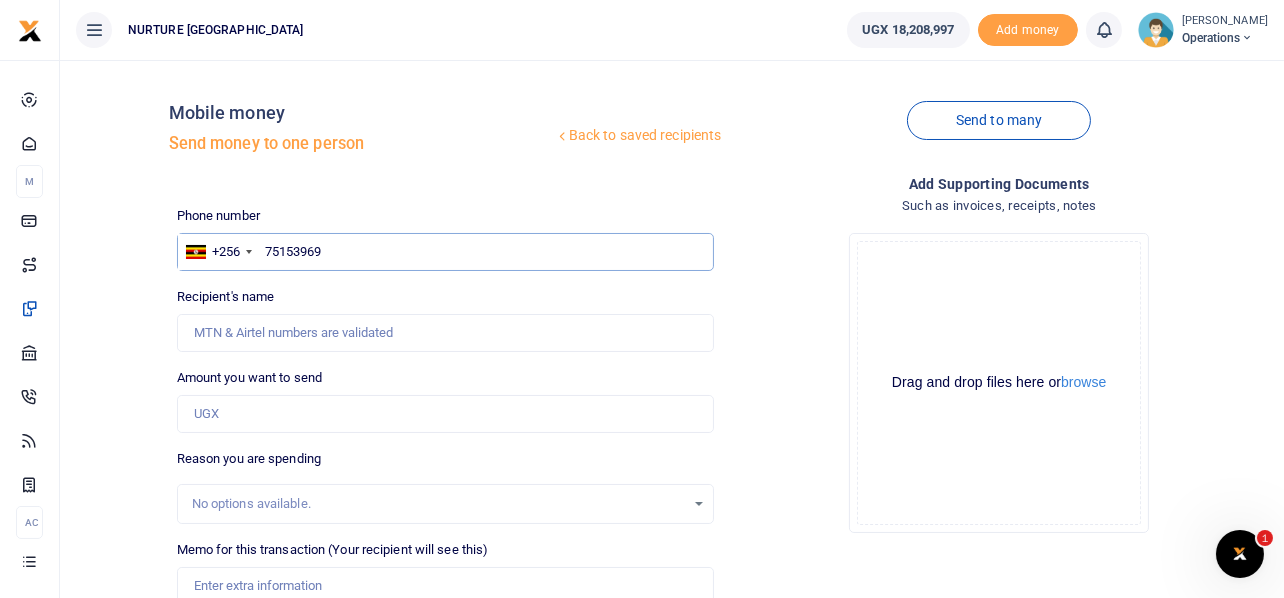 type on "751539695" 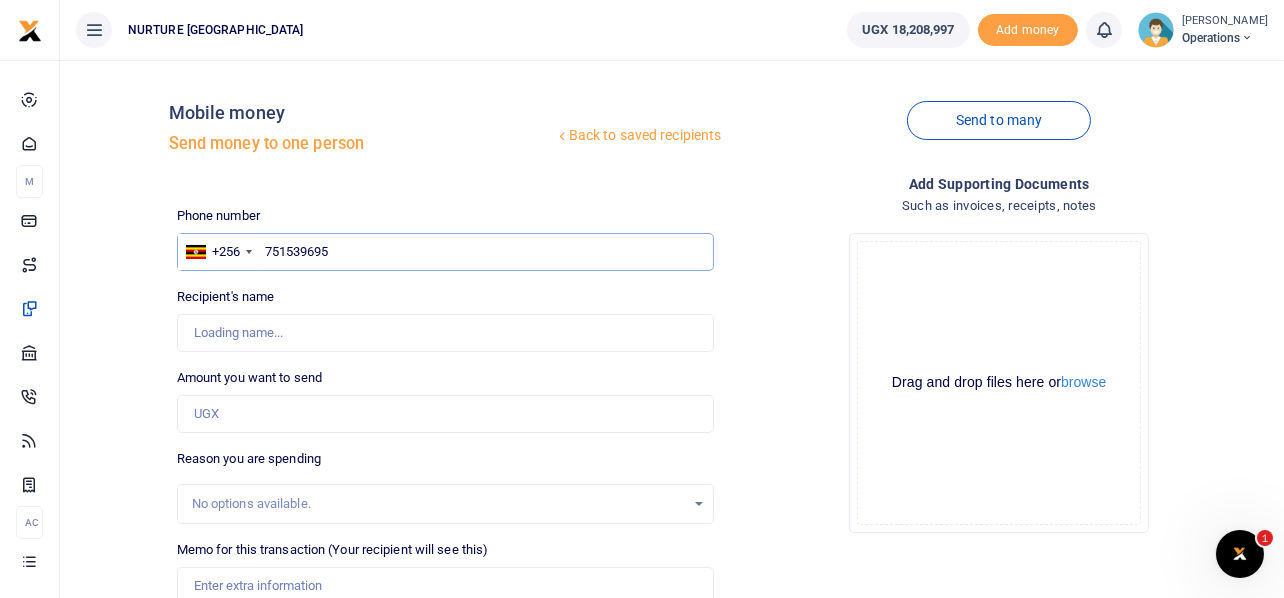 type on "Teddy Nakitto" 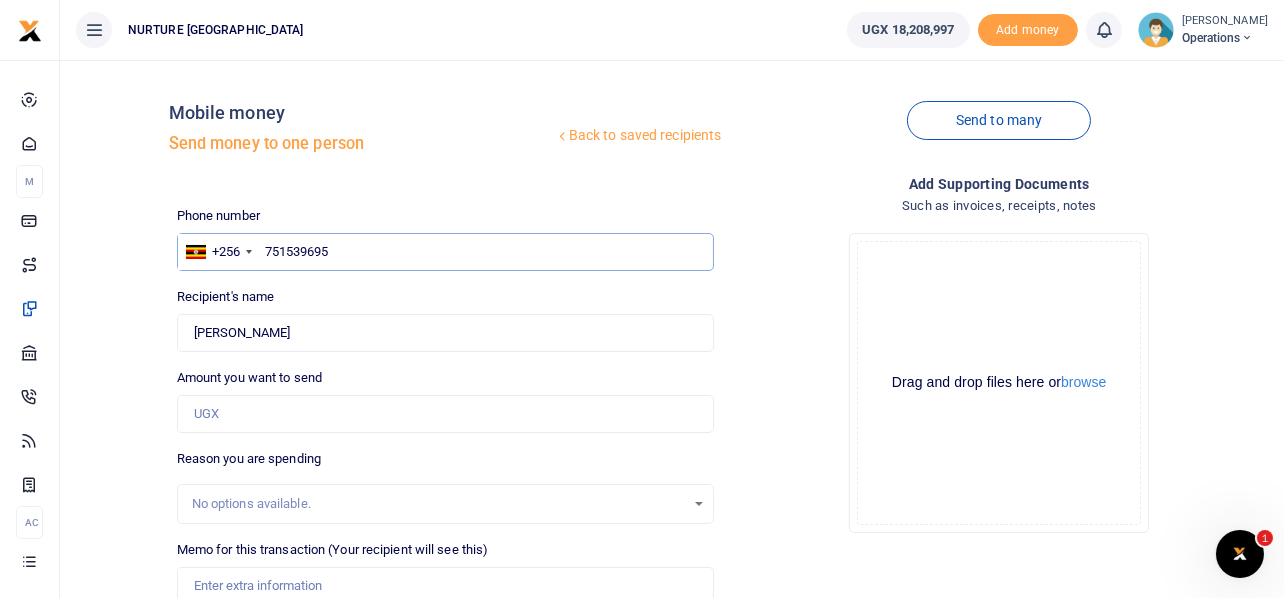 type on "751539695" 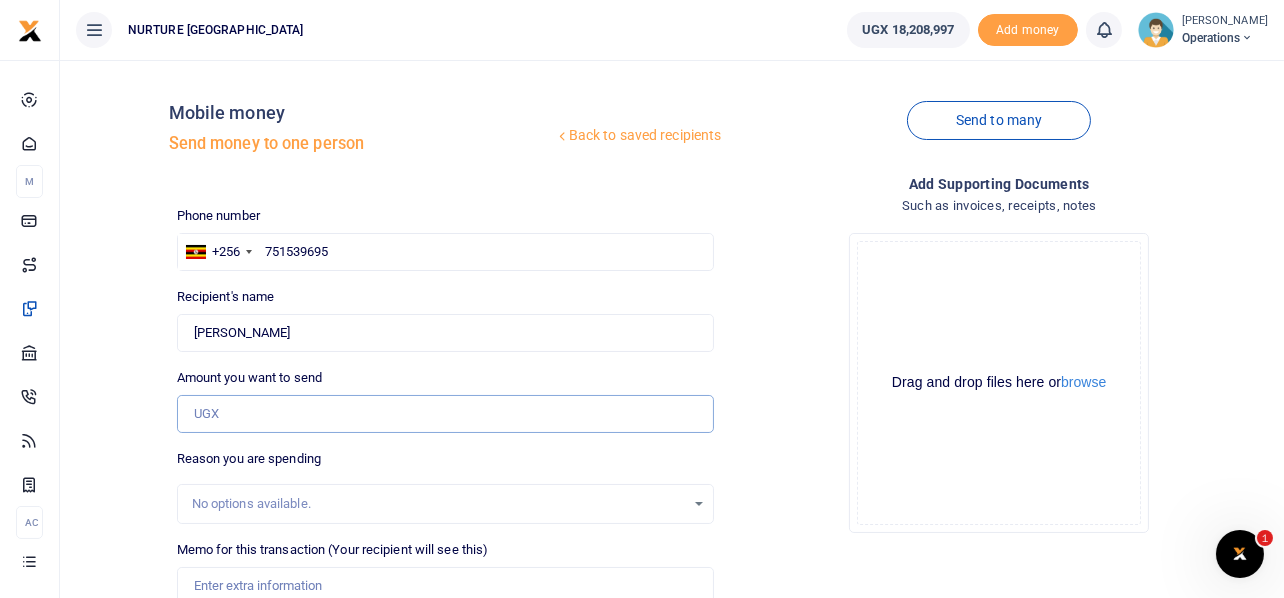 click on "Amount you want to send" at bounding box center [446, 414] 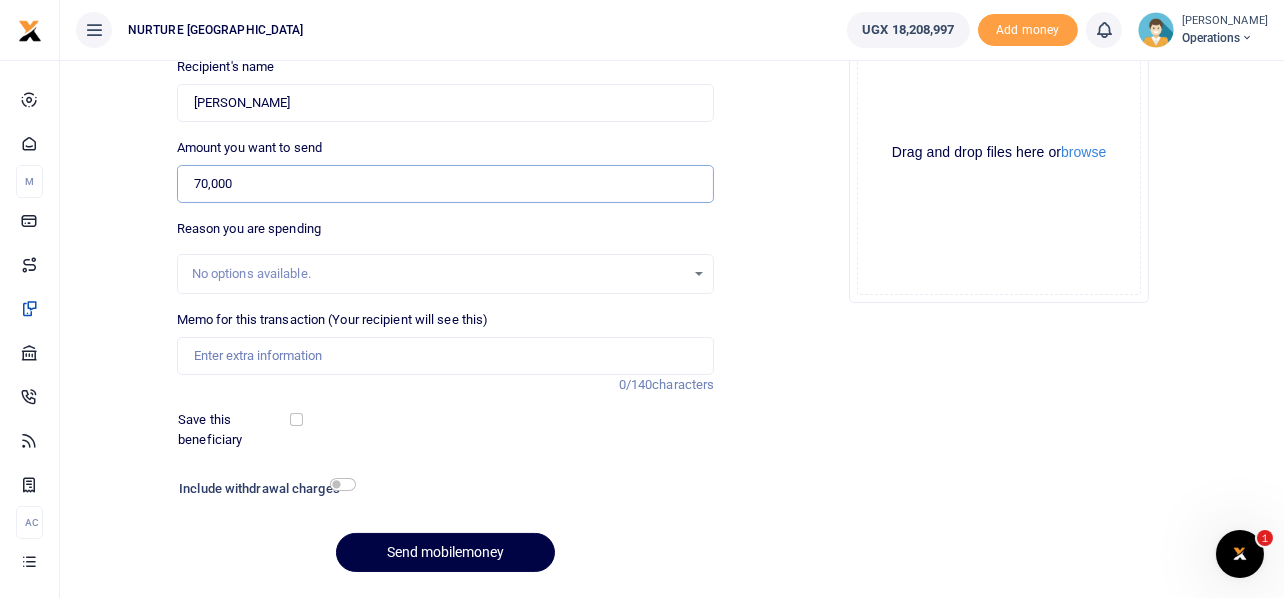 scroll, scrollTop: 287, scrollLeft: 0, axis: vertical 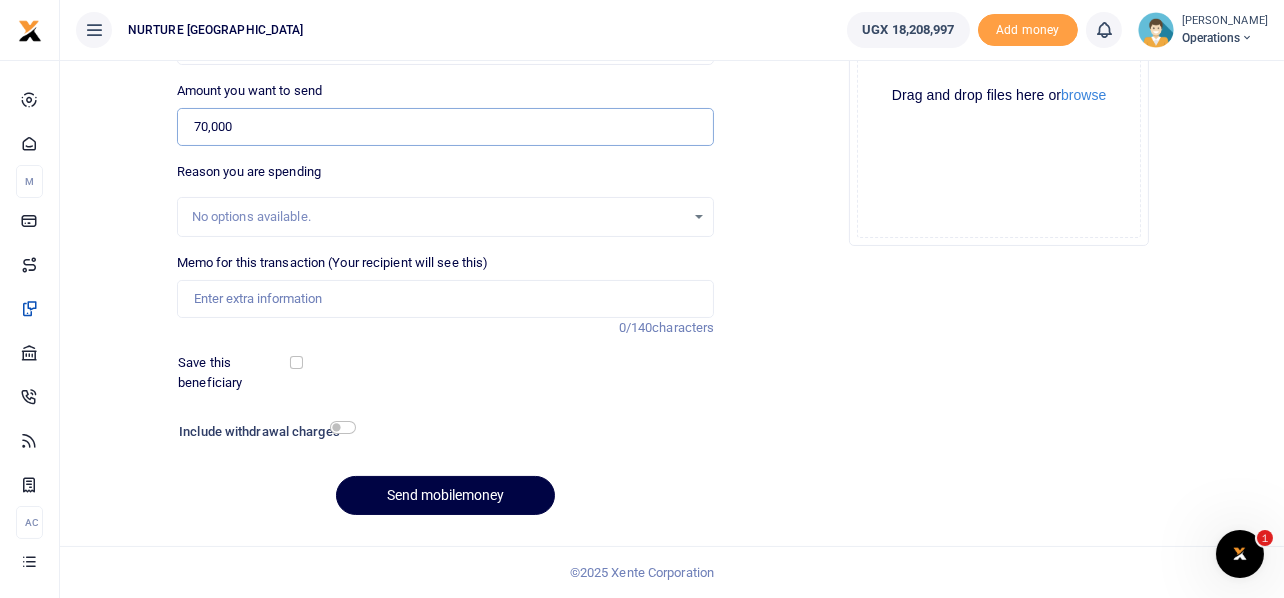 type on "70,000" 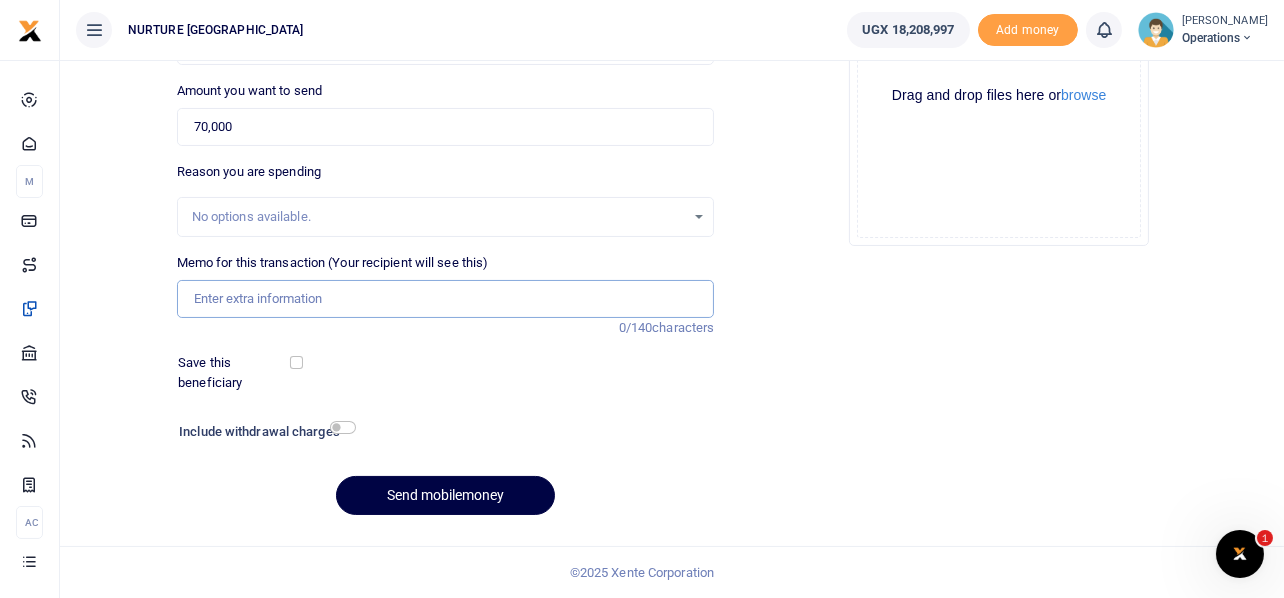 click on "Memo for this transaction (Your recipient will see this)" at bounding box center [446, 299] 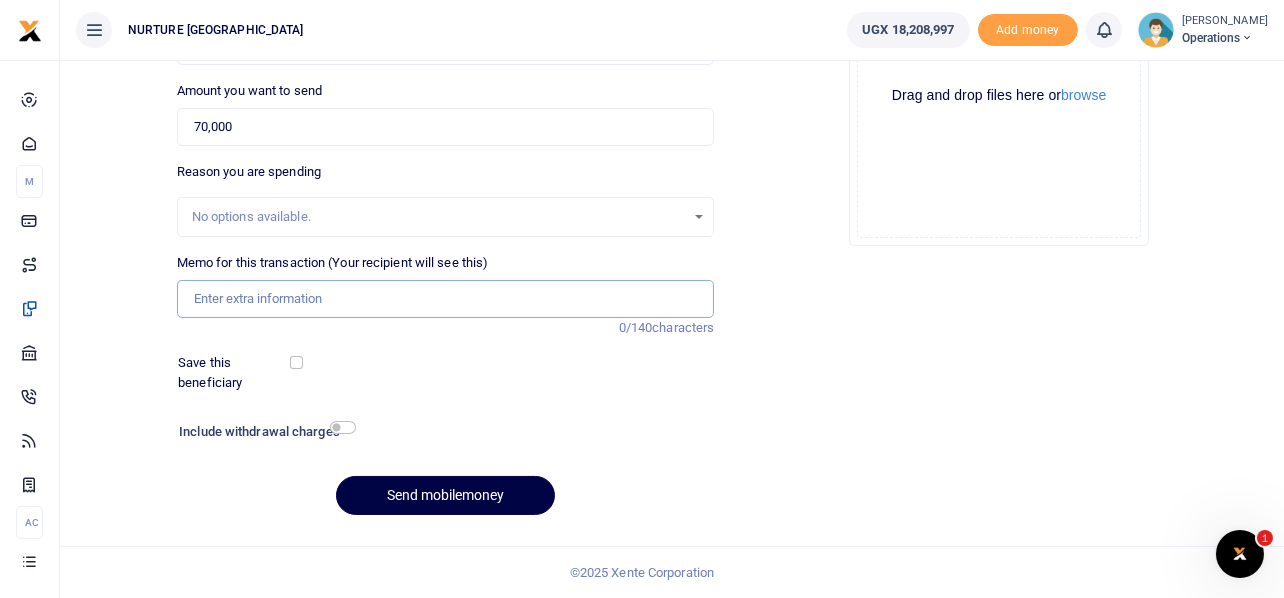 paste on "Provide tracking and follow up of patients on ART who miss appointments through home visits" 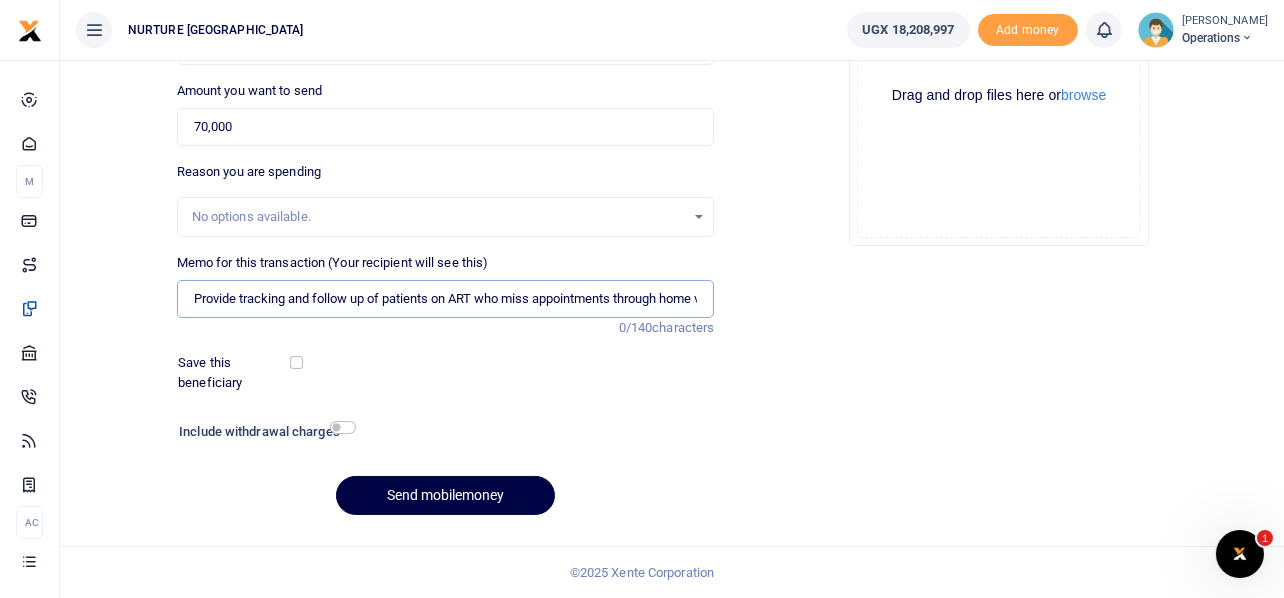 scroll, scrollTop: 0, scrollLeft: 38, axis: horizontal 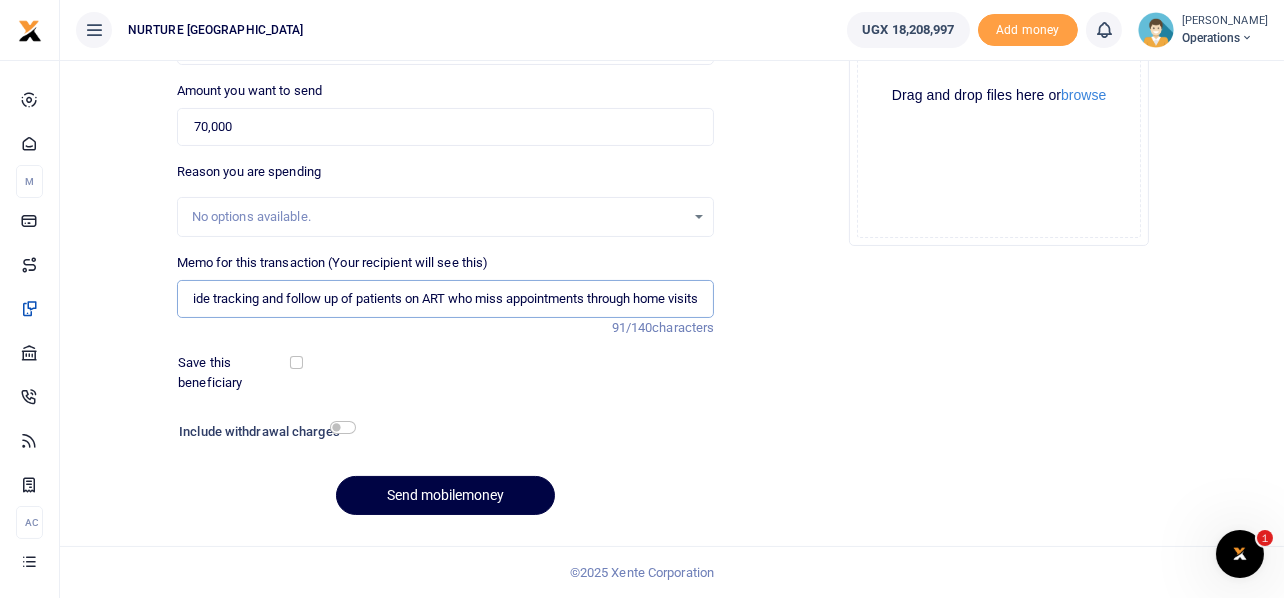 type on "Provide tracking and follow up of patients on ART who miss appointments through home visits" 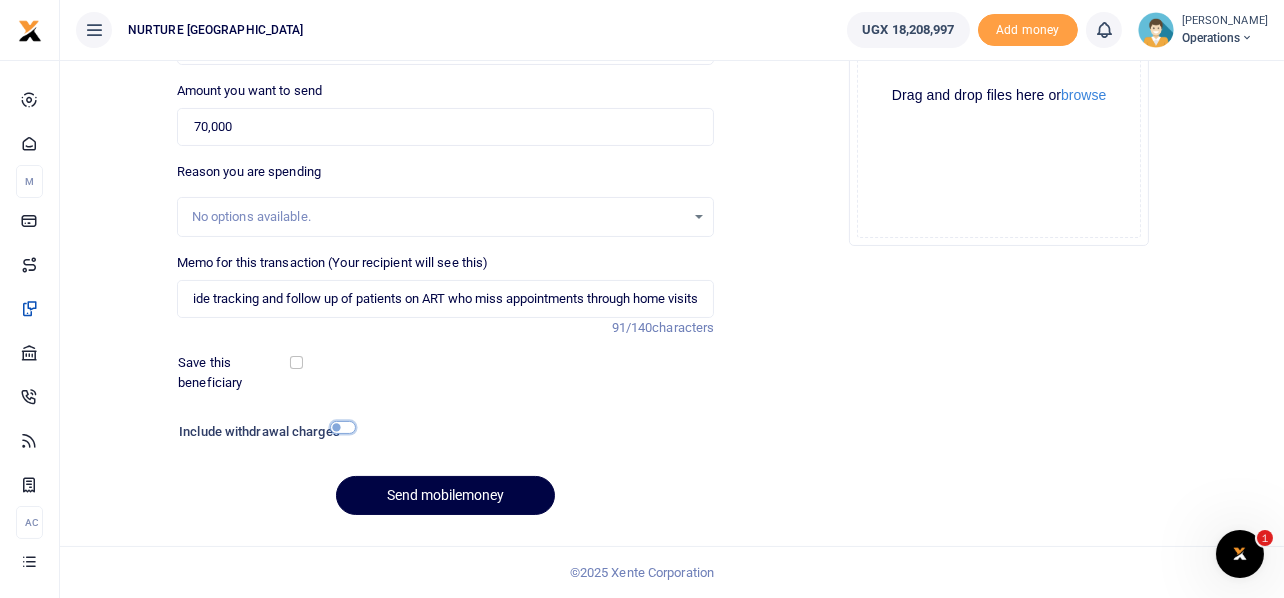 scroll, scrollTop: 0, scrollLeft: 0, axis: both 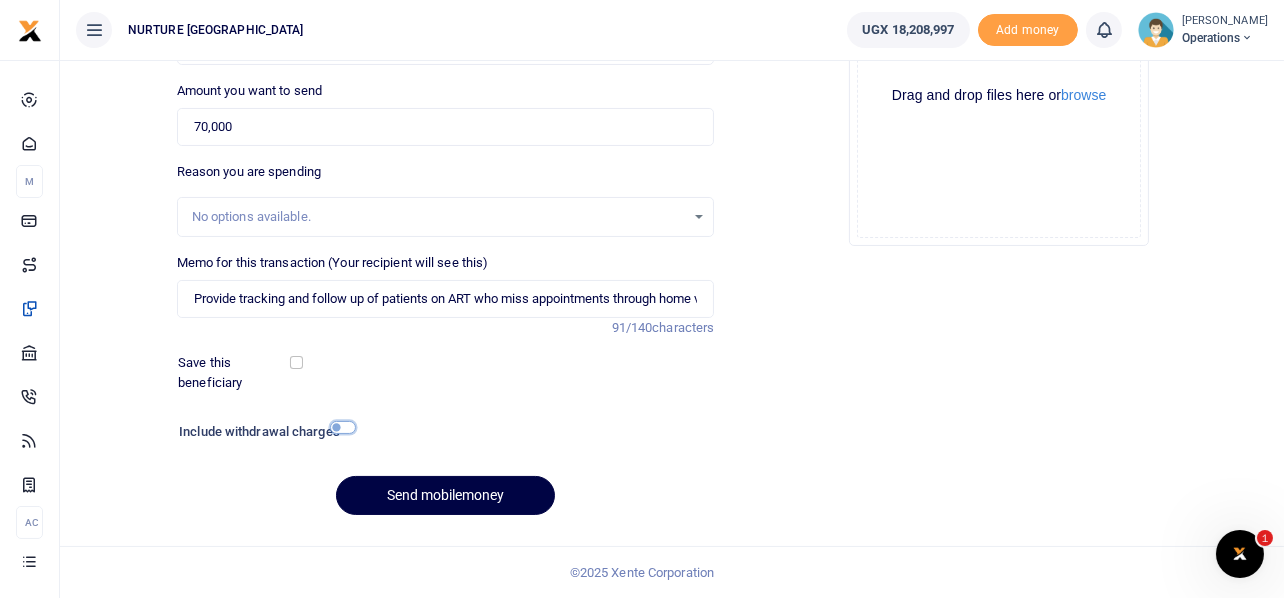 click at bounding box center [343, 427] 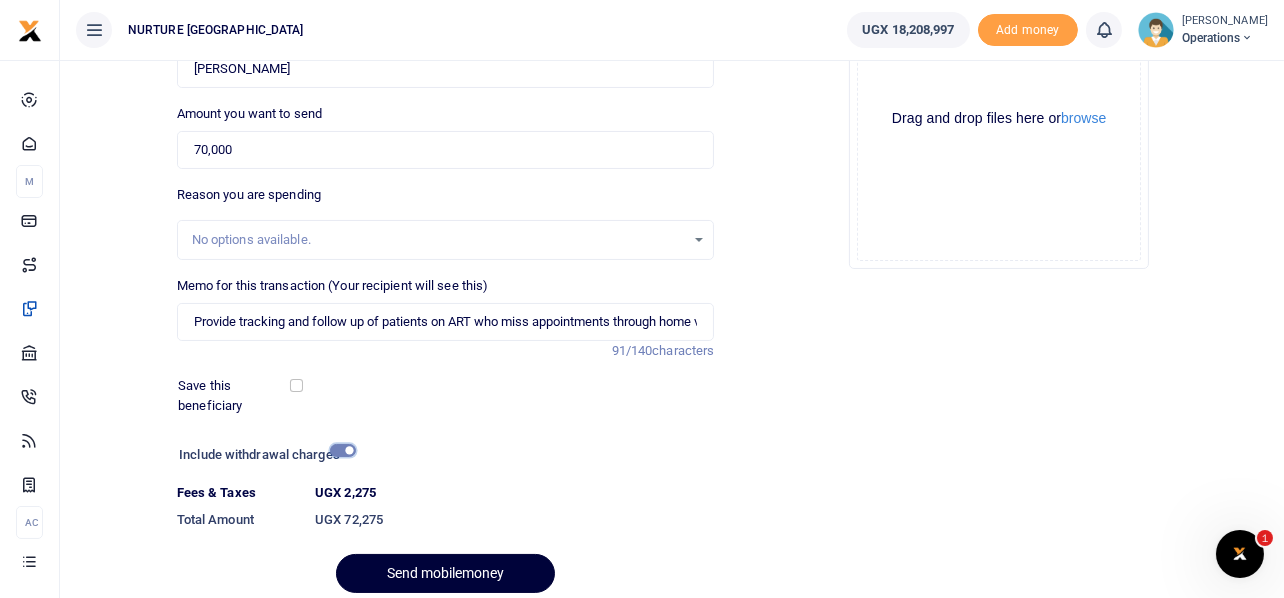 scroll, scrollTop: 342, scrollLeft: 0, axis: vertical 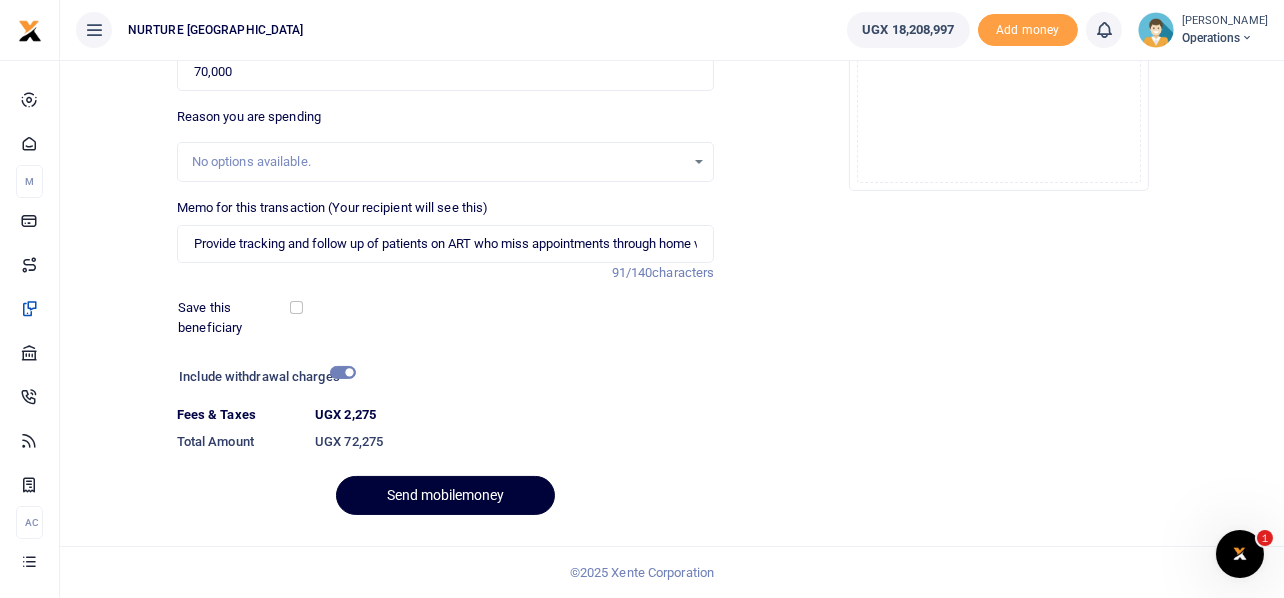 click on "Send mobilemoney" at bounding box center (445, 495) 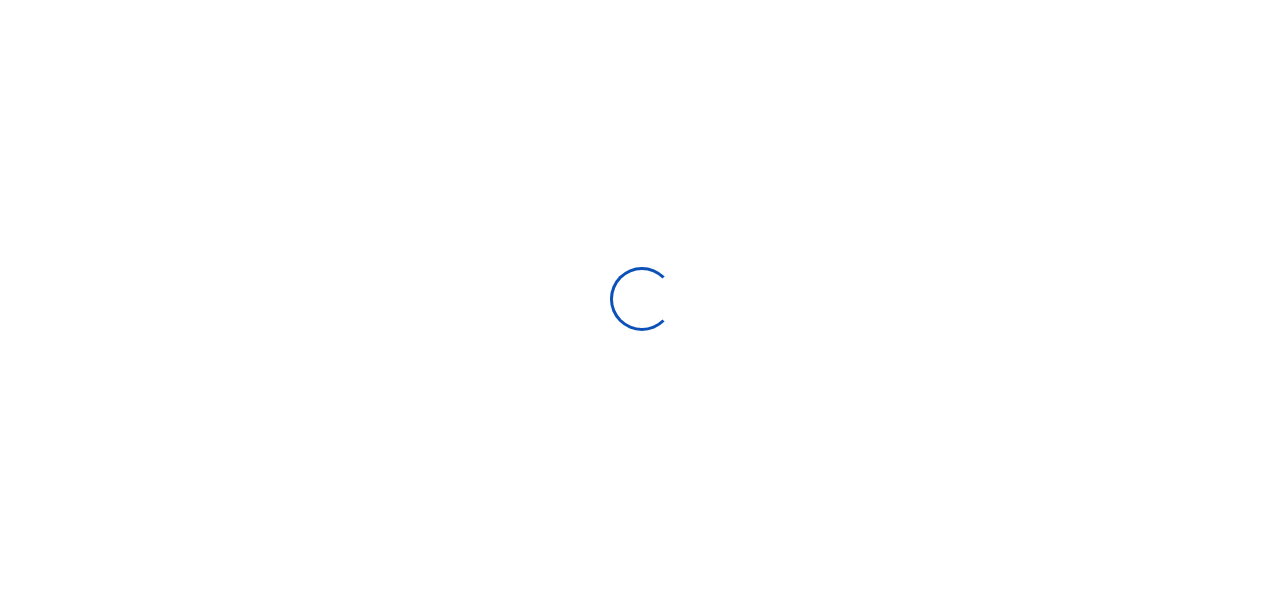 select 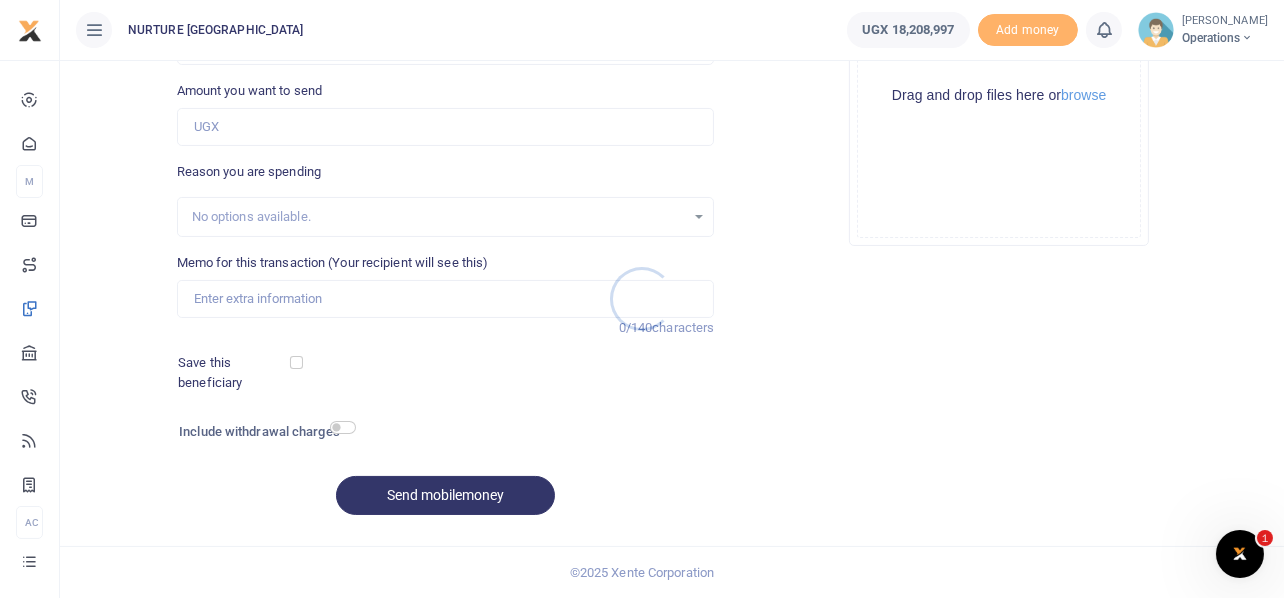 scroll, scrollTop: 0, scrollLeft: 0, axis: both 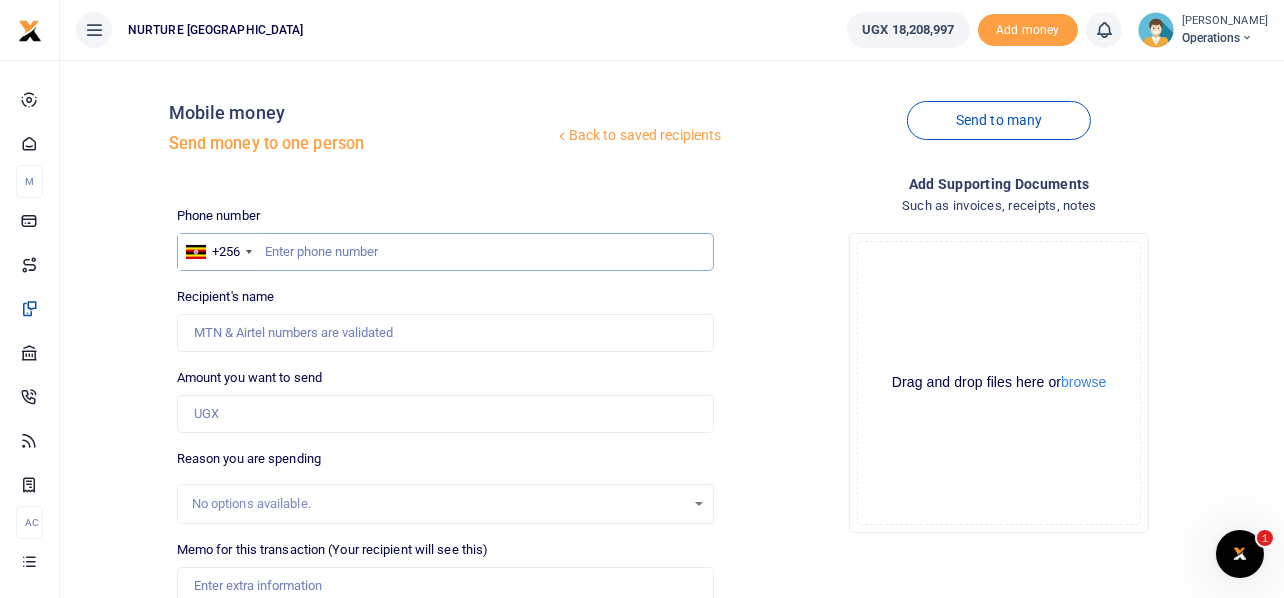 click at bounding box center [446, 252] 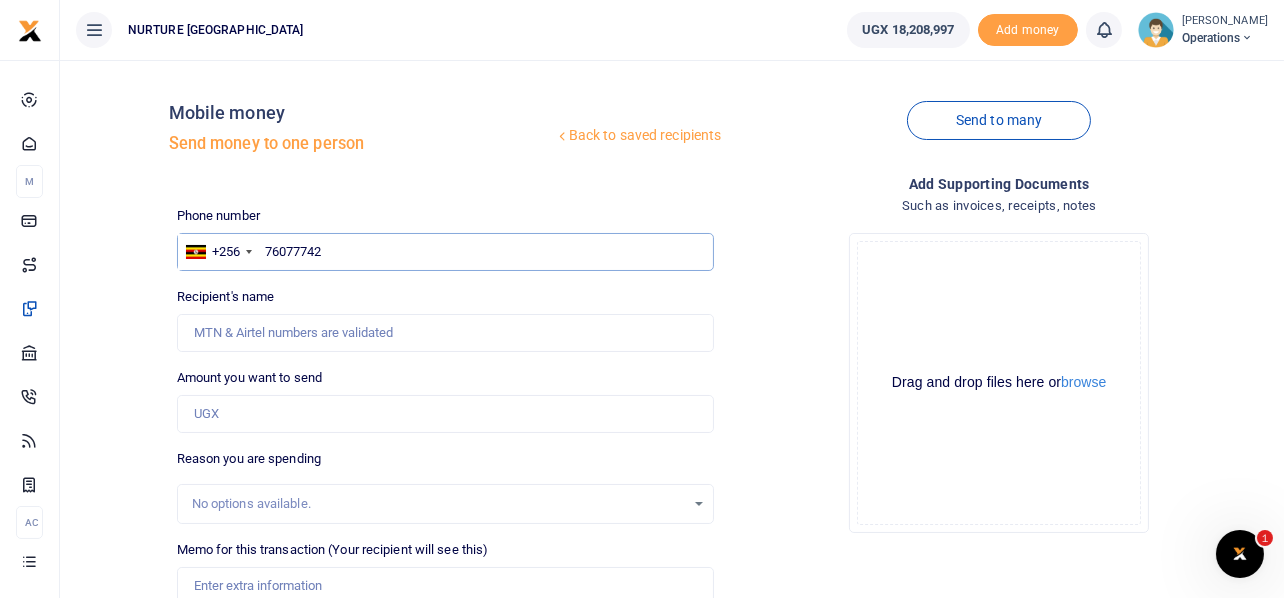 type on "760777426" 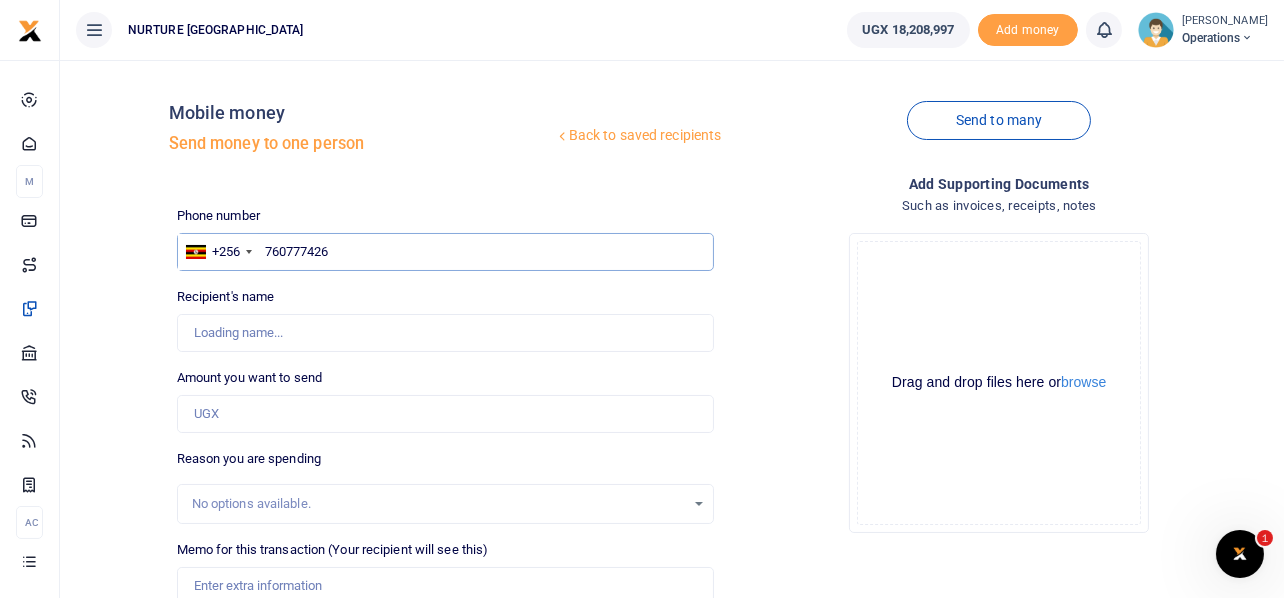 type on "[PERSON_NAME]" 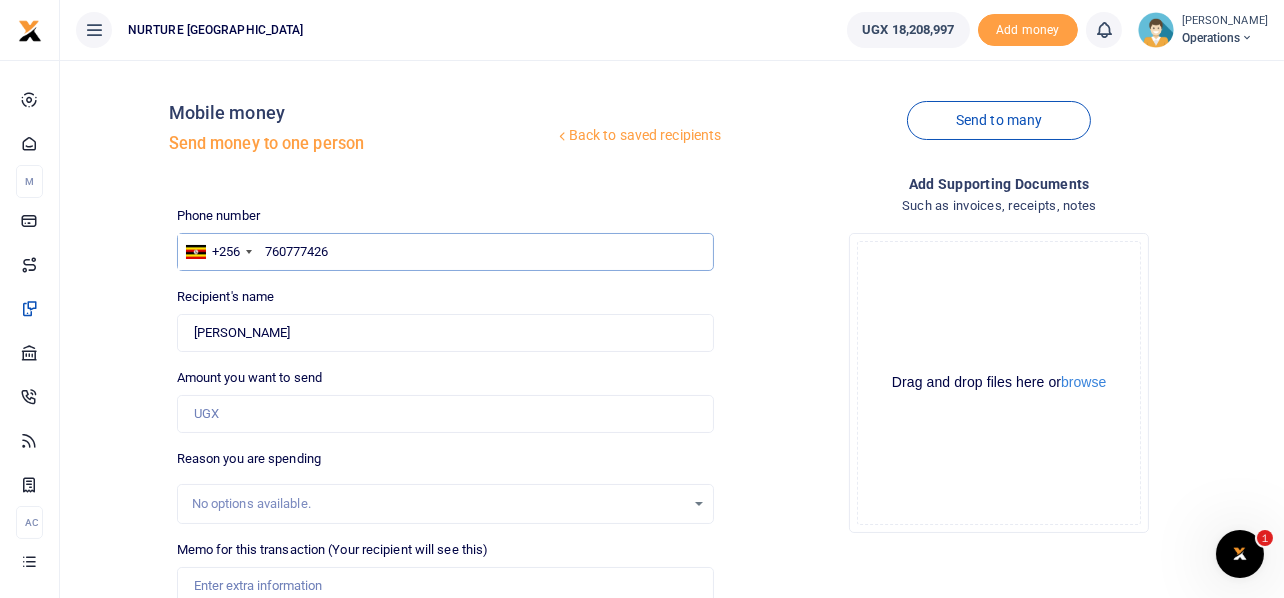 type on "760777426" 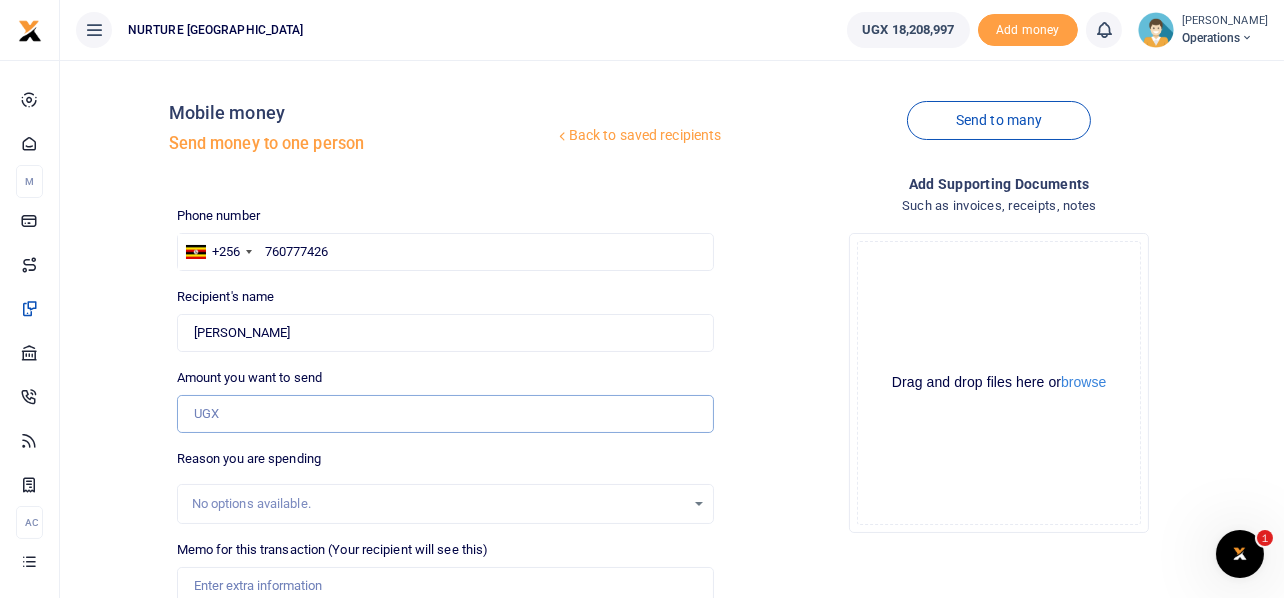 click on "Amount you want to send" at bounding box center (446, 414) 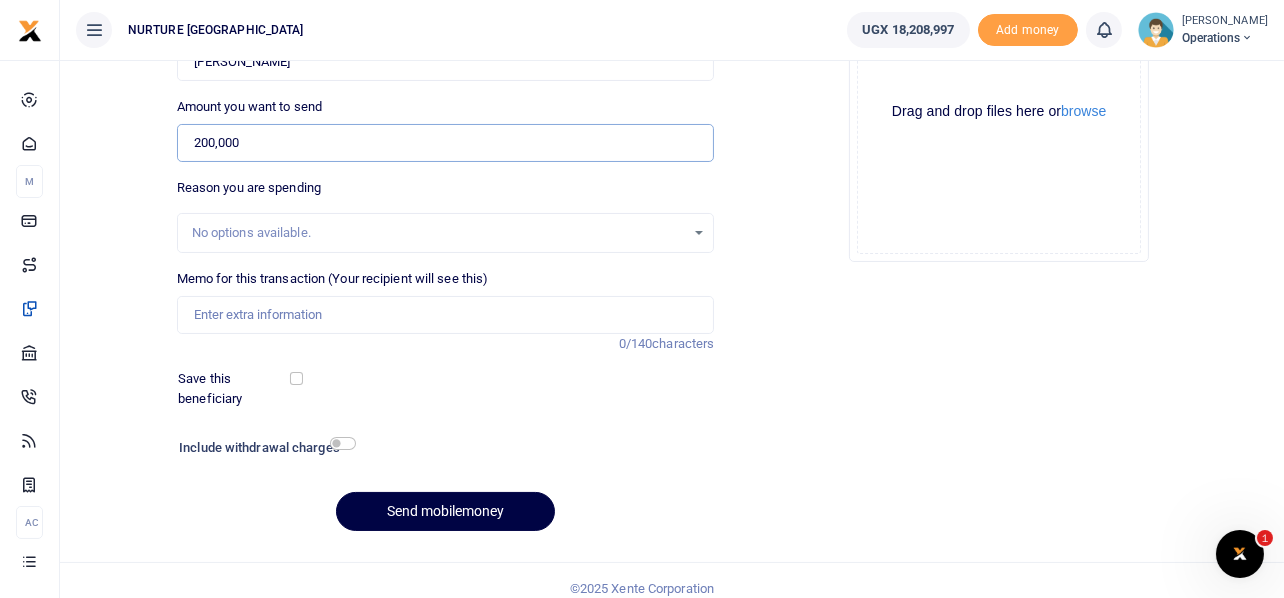 scroll, scrollTop: 287, scrollLeft: 0, axis: vertical 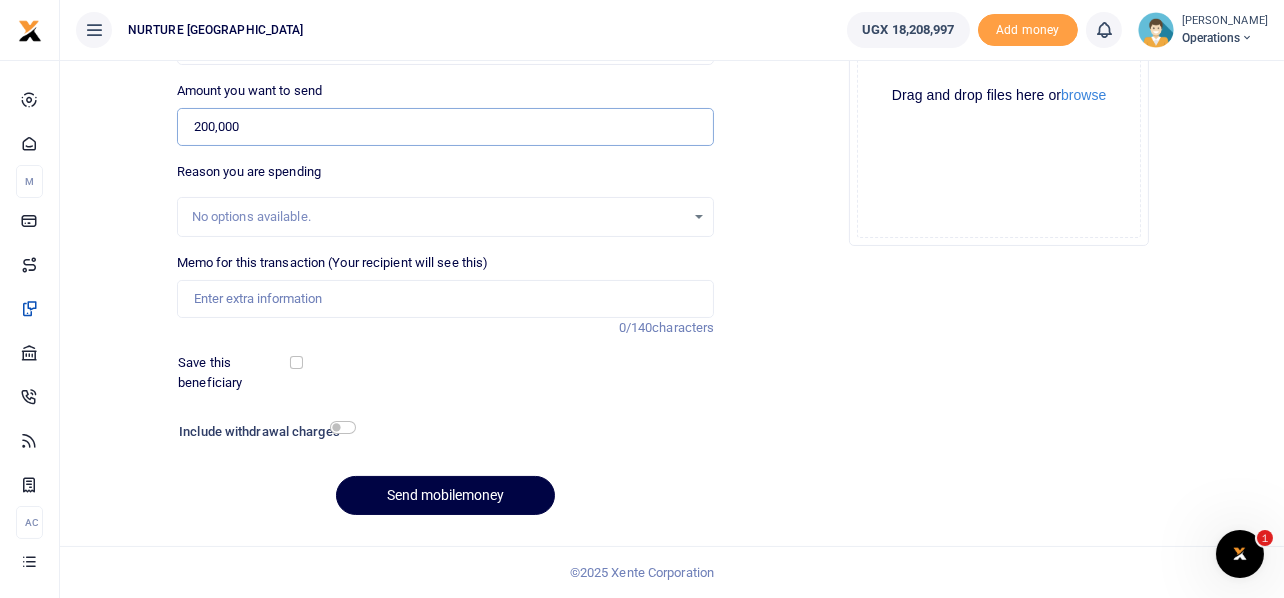 type on "200,000" 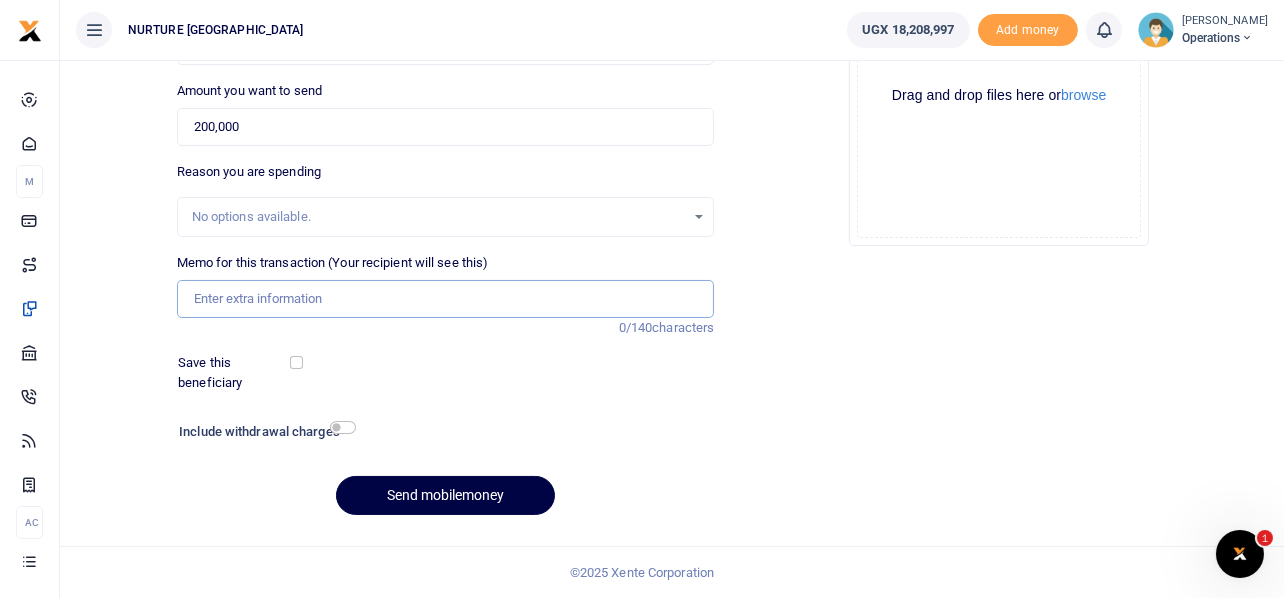 click on "Memo for this transaction (Your recipient will see this)" at bounding box center [446, 299] 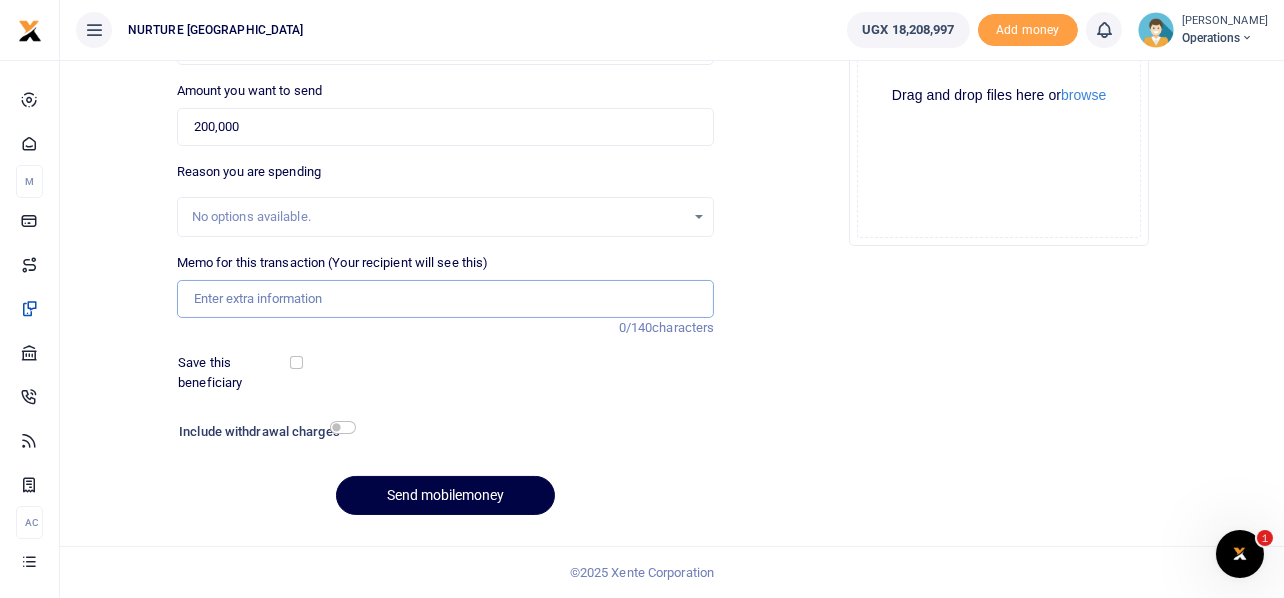 paste on "Screen for Cervical cancer and breast cancer for all women in care and referrals made as appropriate" 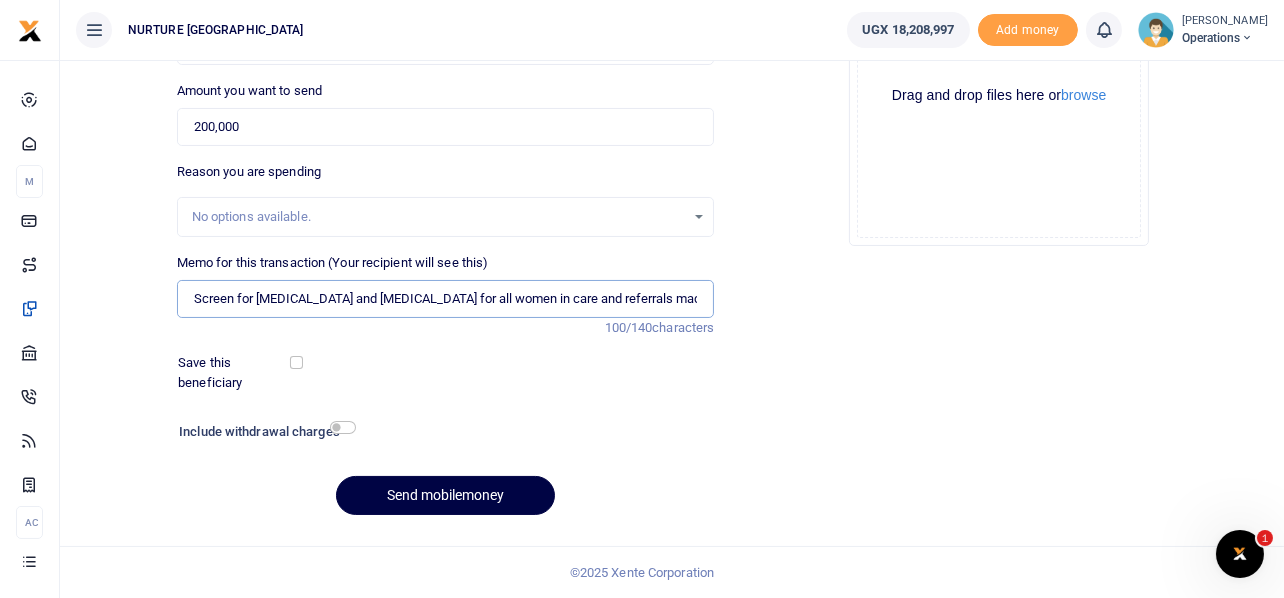 scroll, scrollTop: 0, scrollLeft: 76, axis: horizontal 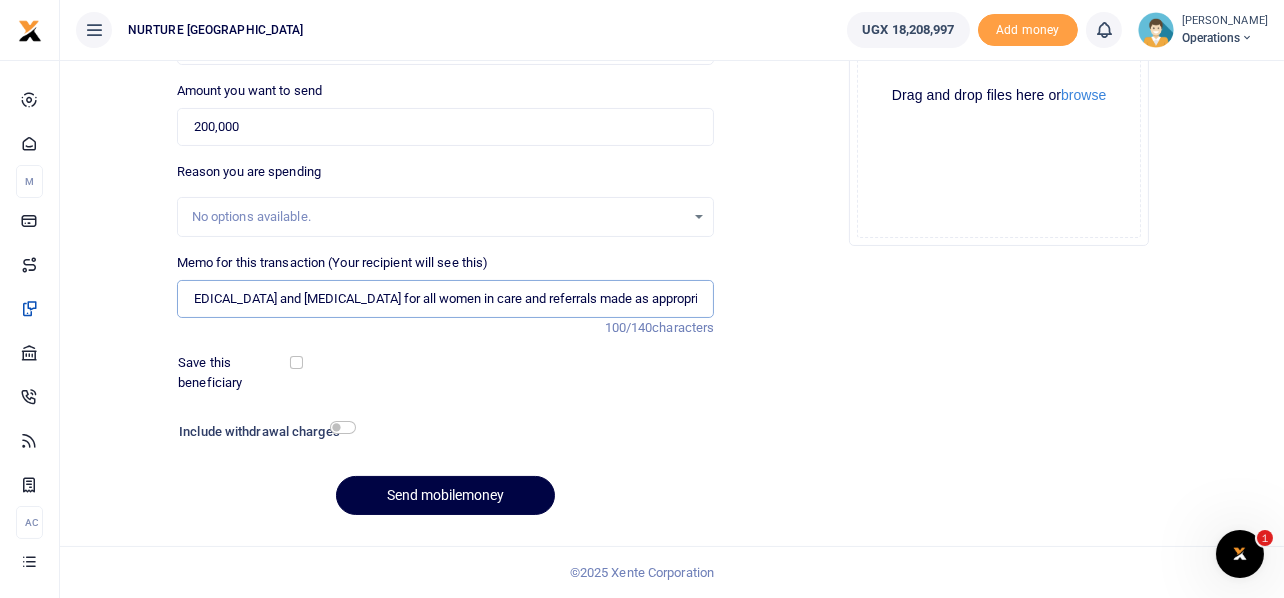 type on "Screen for Cervical cancer and breast cancer for all women in care and referrals made as appropriate" 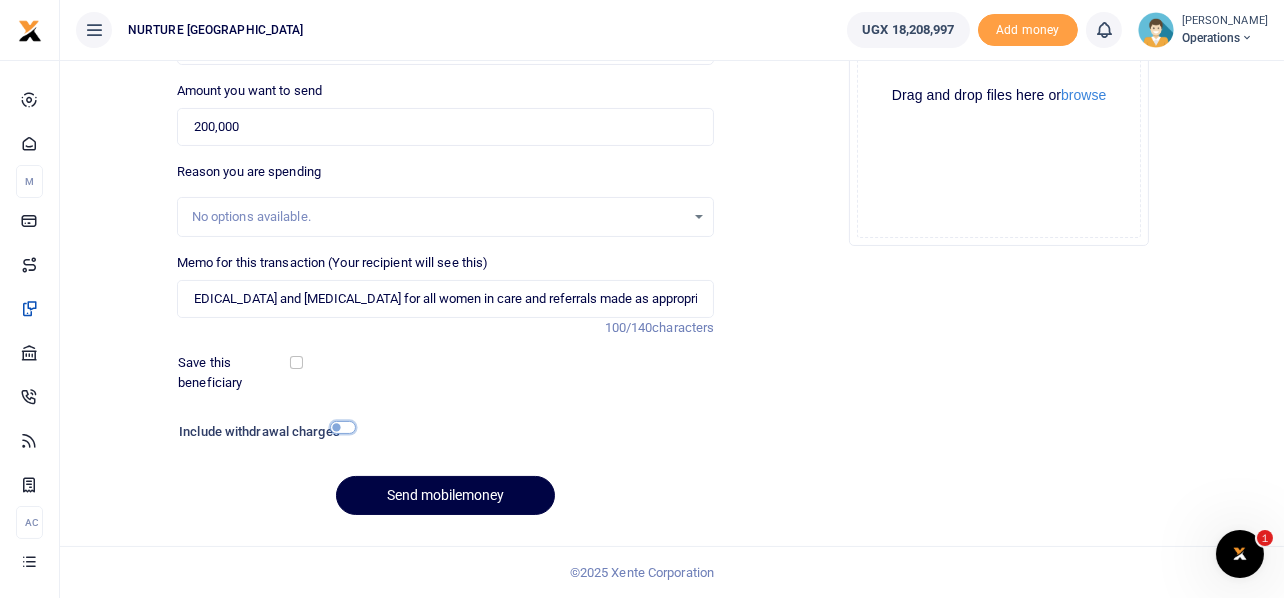 scroll, scrollTop: 0, scrollLeft: 0, axis: both 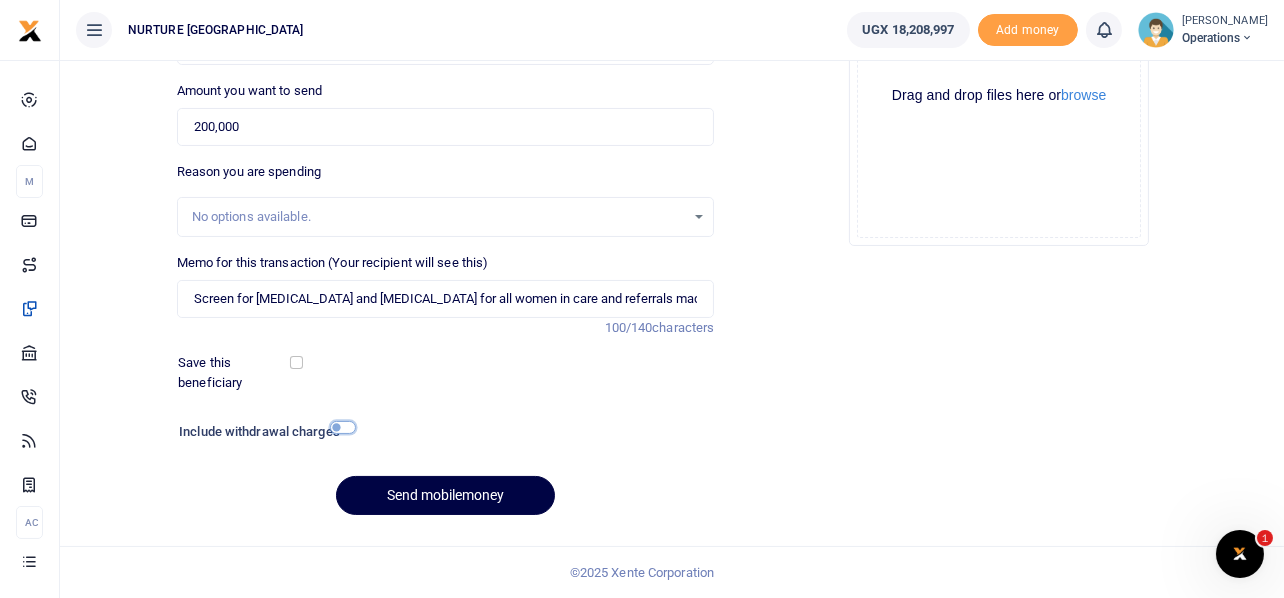 click at bounding box center (343, 427) 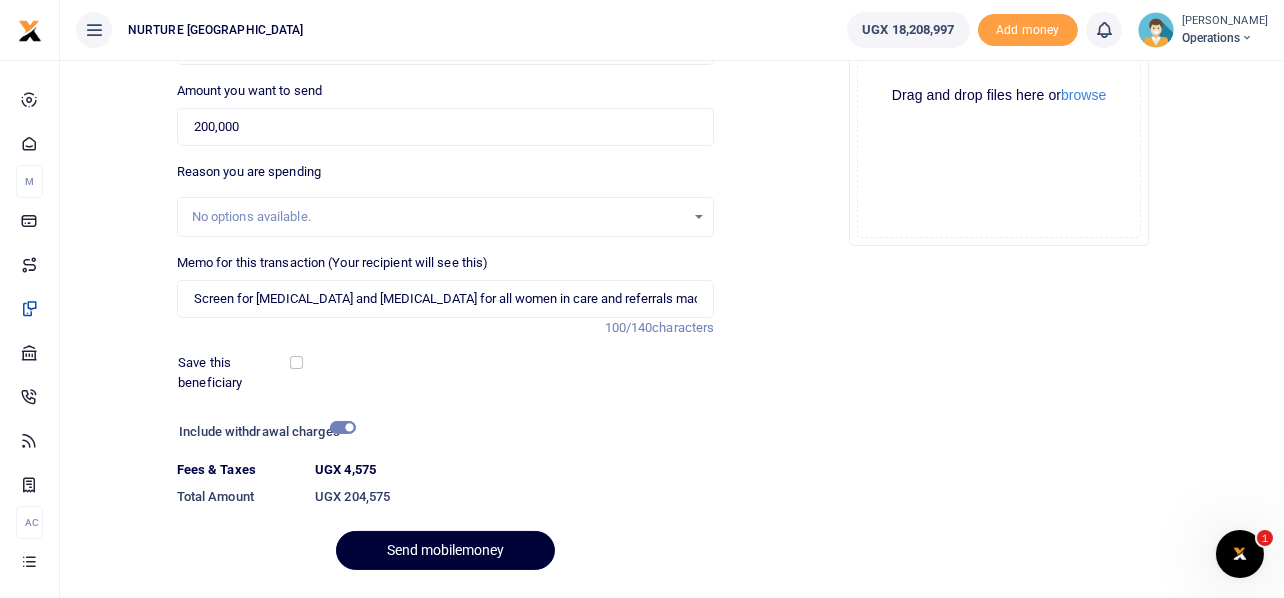 click on "Send mobilemoney" at bounding box center (445, 550) 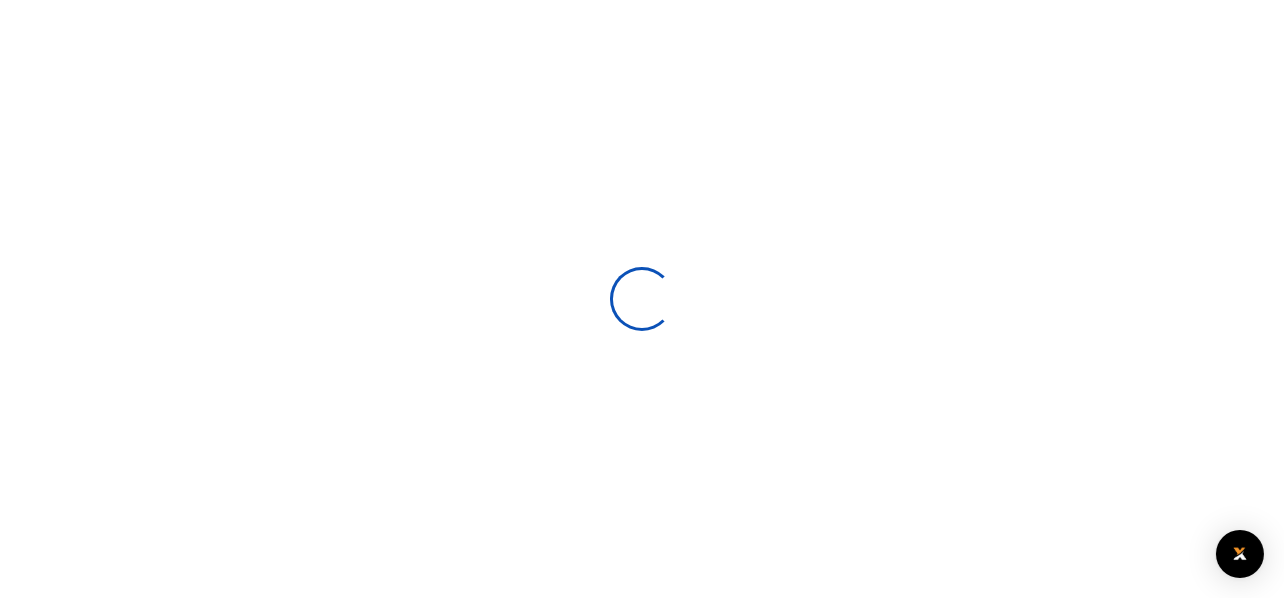 select 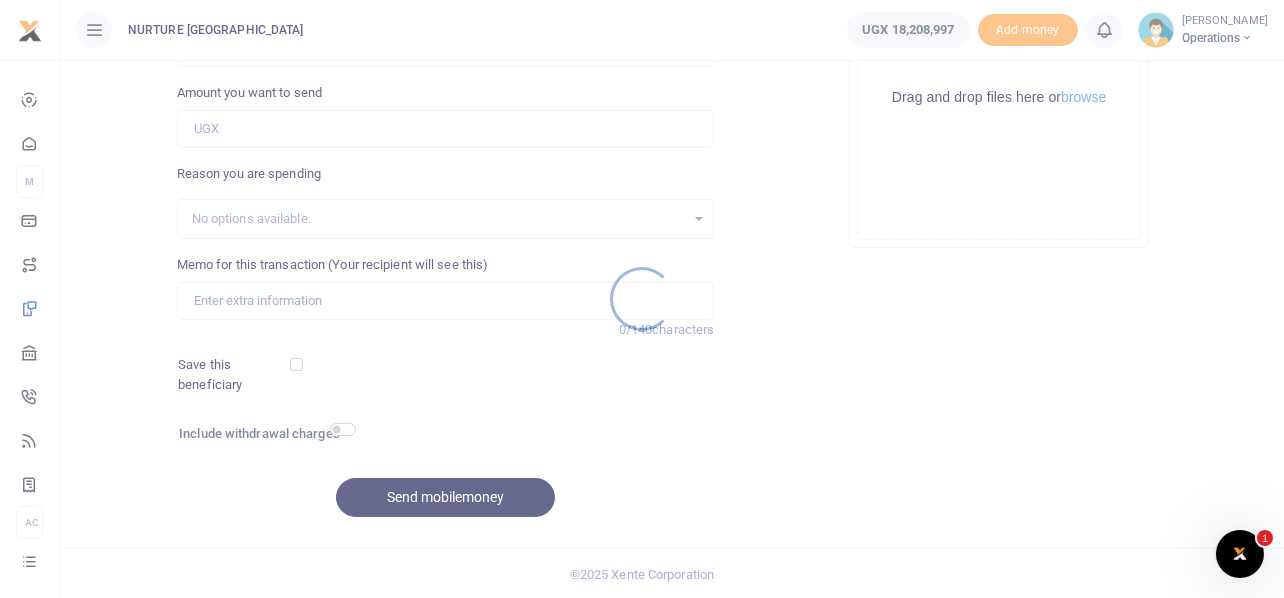 scroll, scrollTop: 0, scrollLeft: 0, axis: both 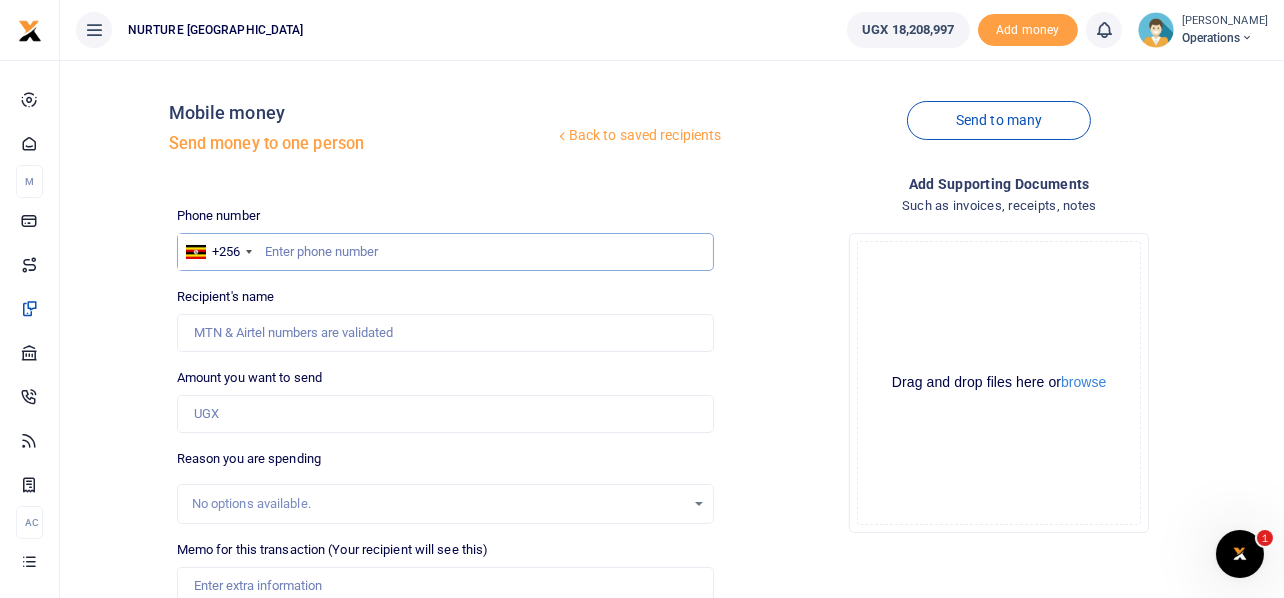 click at bounding box center (446, 252) 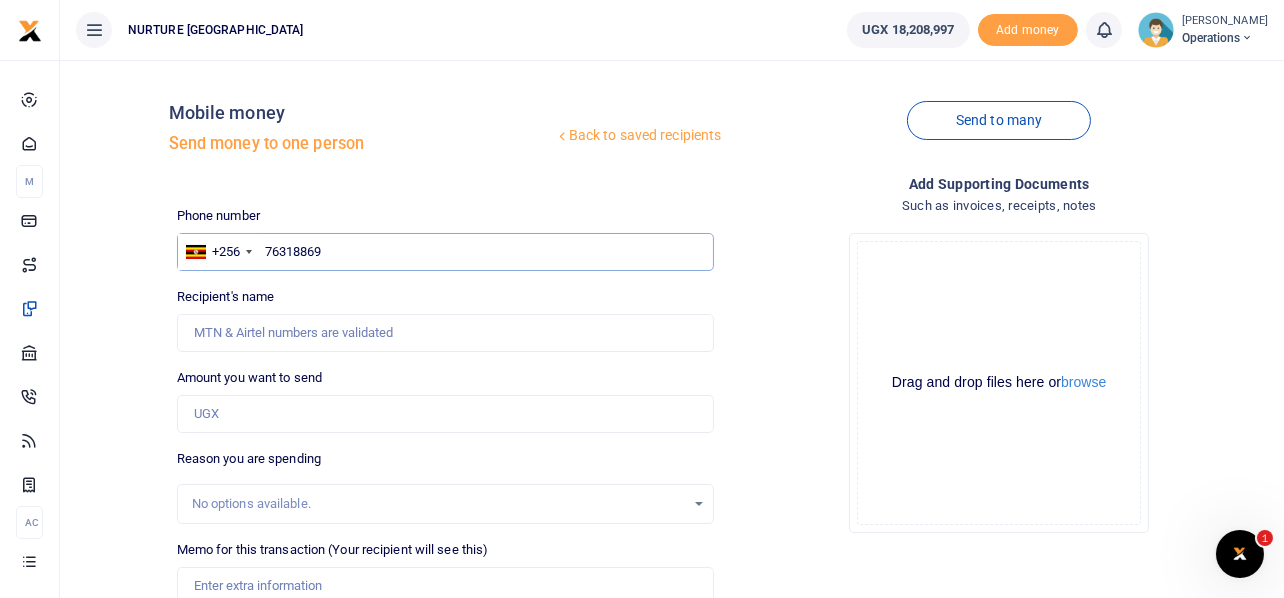 type on "763188691" 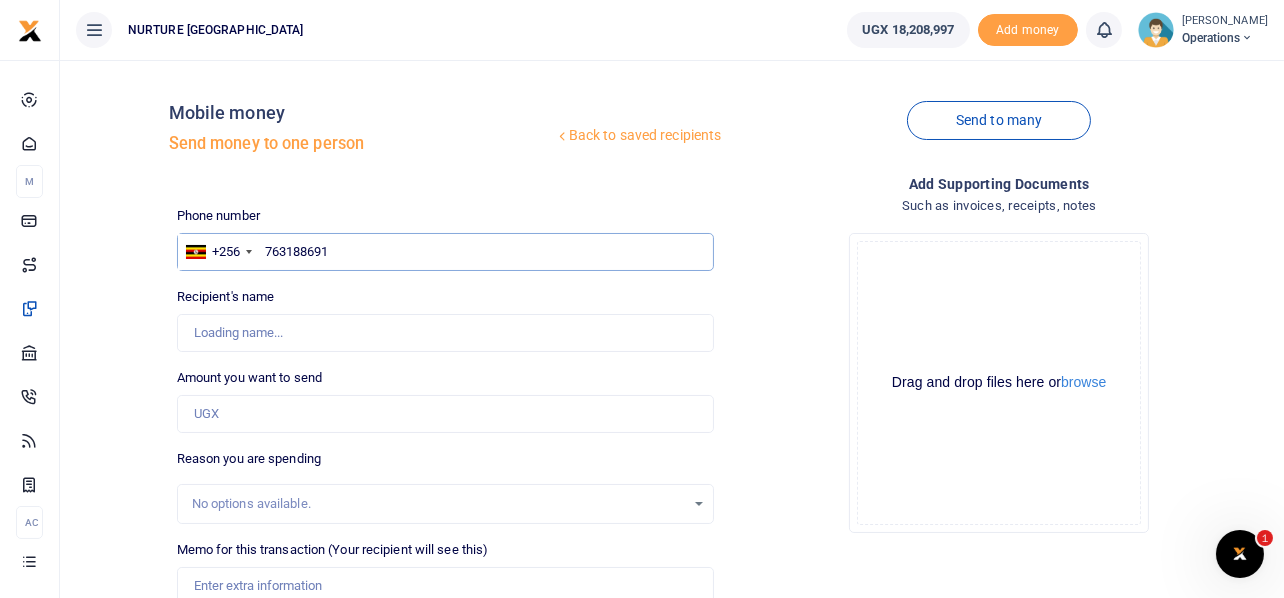 type on "Rose Kobusiinge" 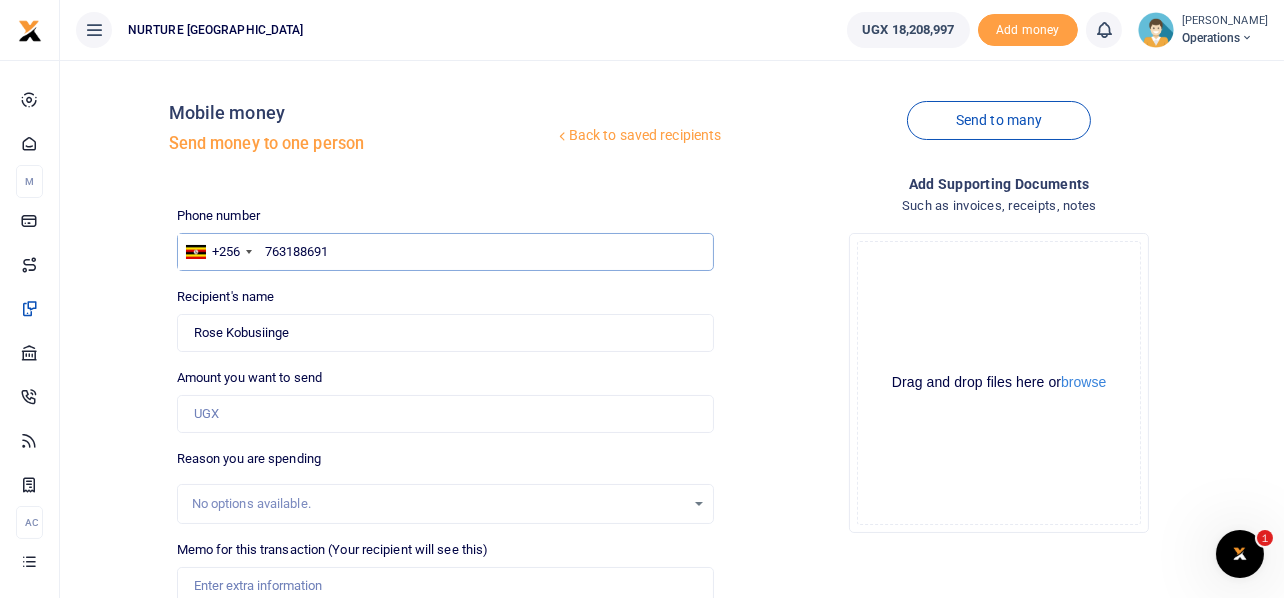 type on "763188691" 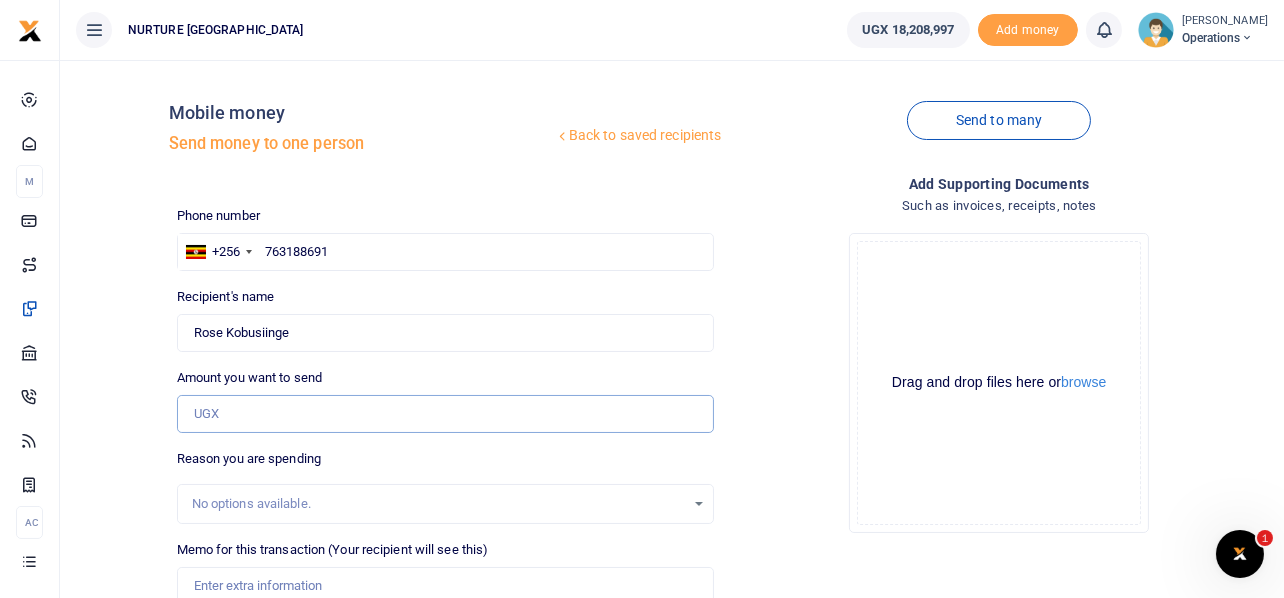 click on "Amount you want to send" at bounding box center (446, 414) 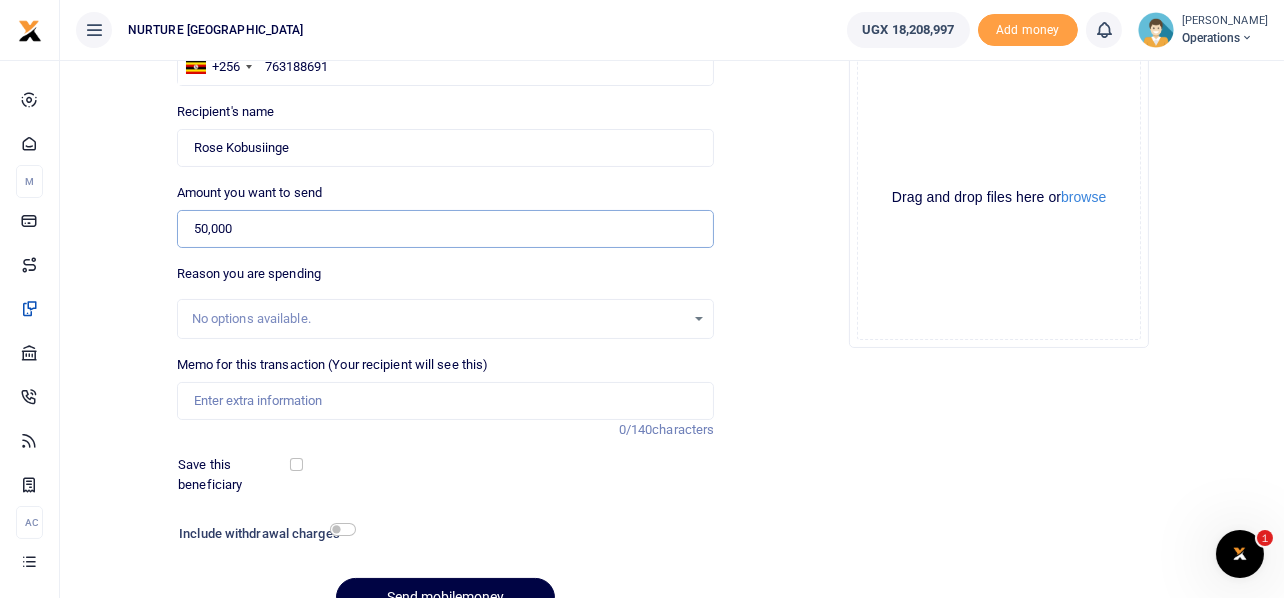 scroll, scrollTop: 287, scrollLeft: 0, axis: vertical 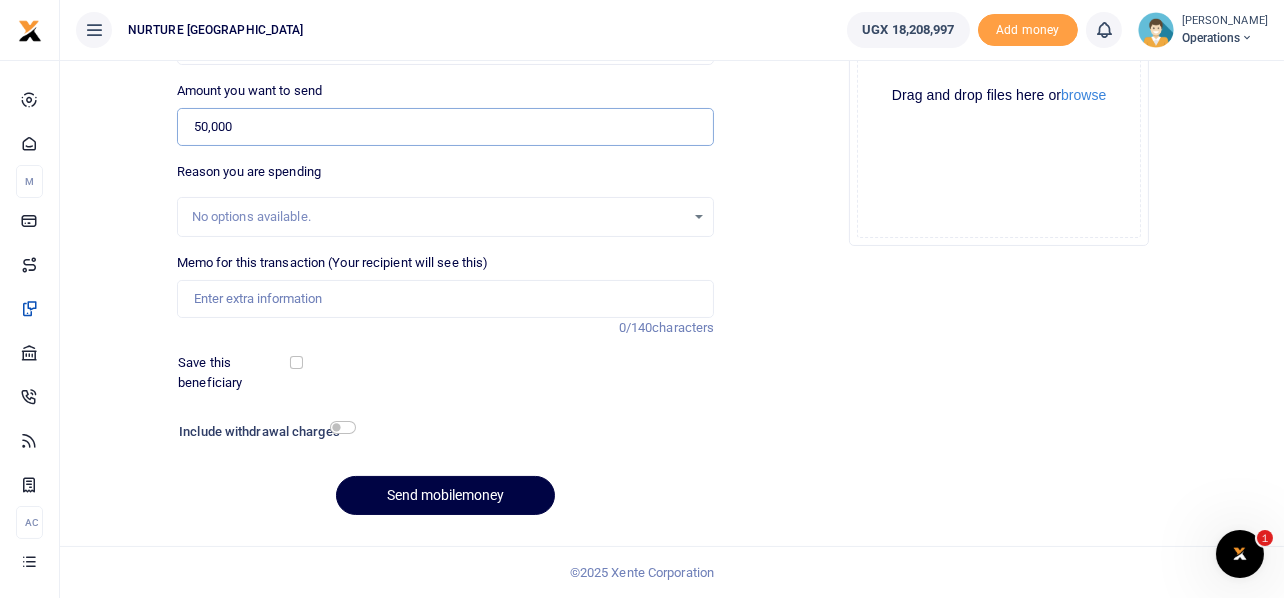 type on "50,000" 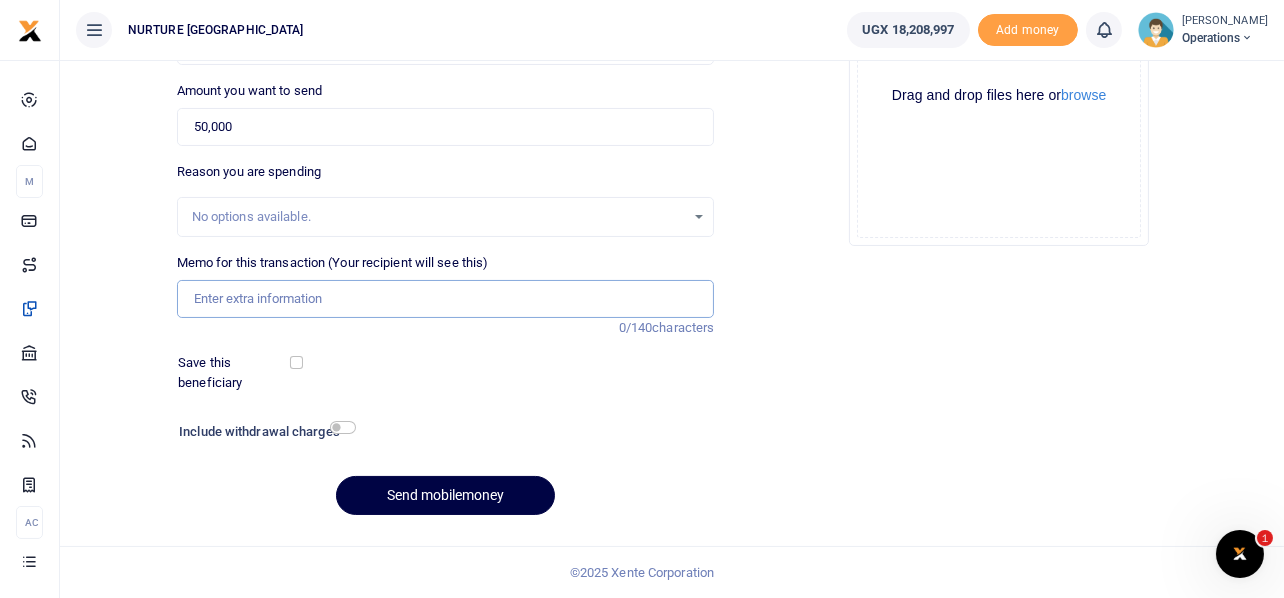 click on "Memo for this transaction (Your recipient will see this)" at bounding box center (446, 299) 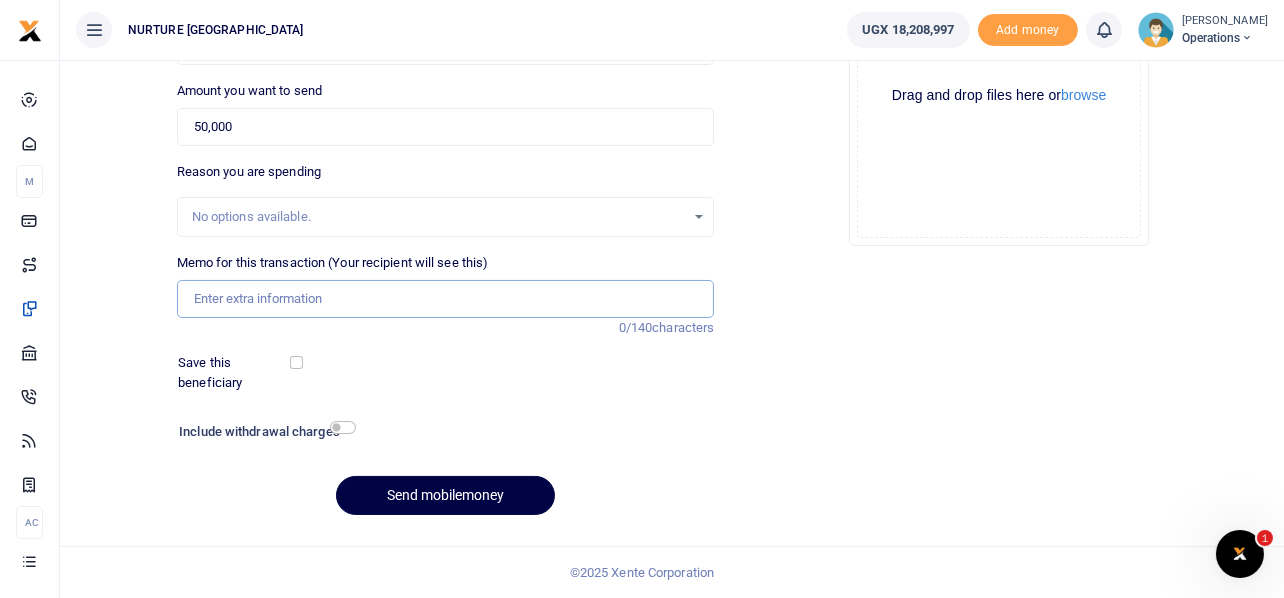 paste on "Conduct targeted Community integrated SRHHIV outreachesmoonlights hotspots for Prevention including condom distribution" 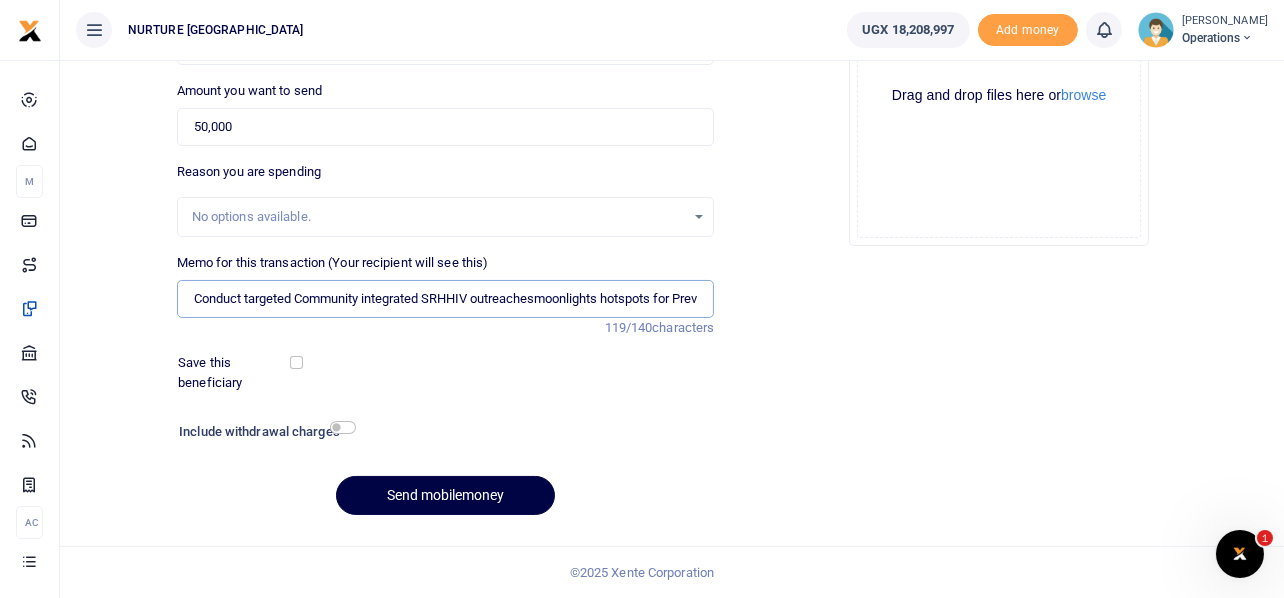scroll, scrollTop: 0, scrollLeft: 223, axis: horizontal 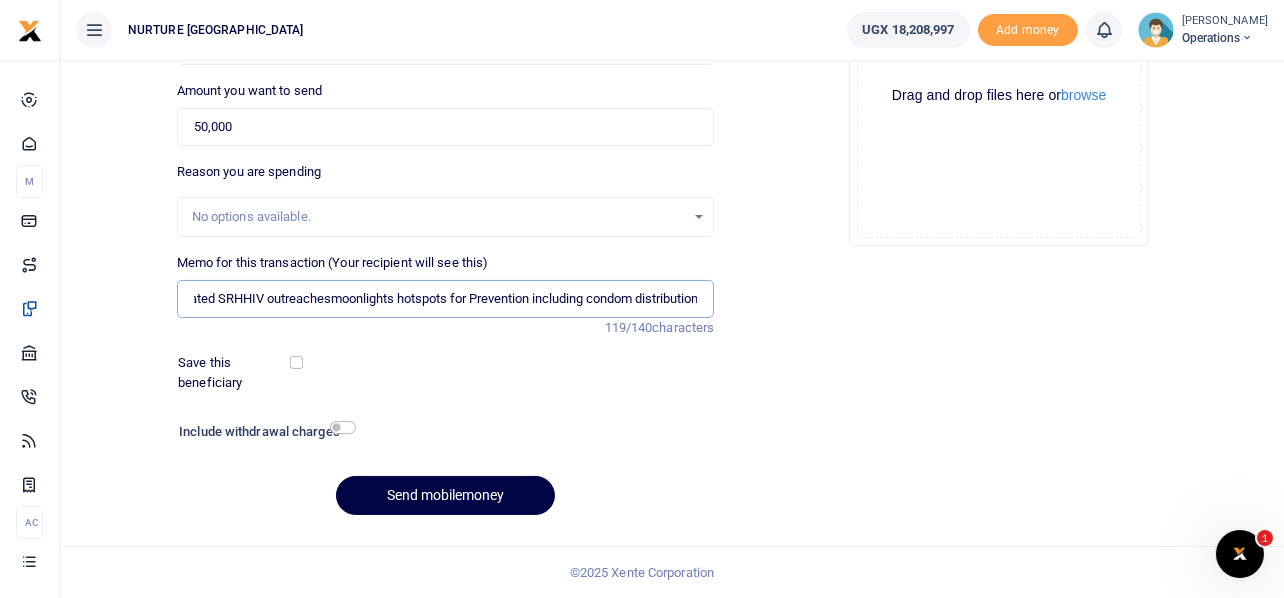 click on "Conduct targeted Community integrated SRHHIV outreachesmoonlights hotspots for Prevention including condom distribution" at bounding box center [446, 299] 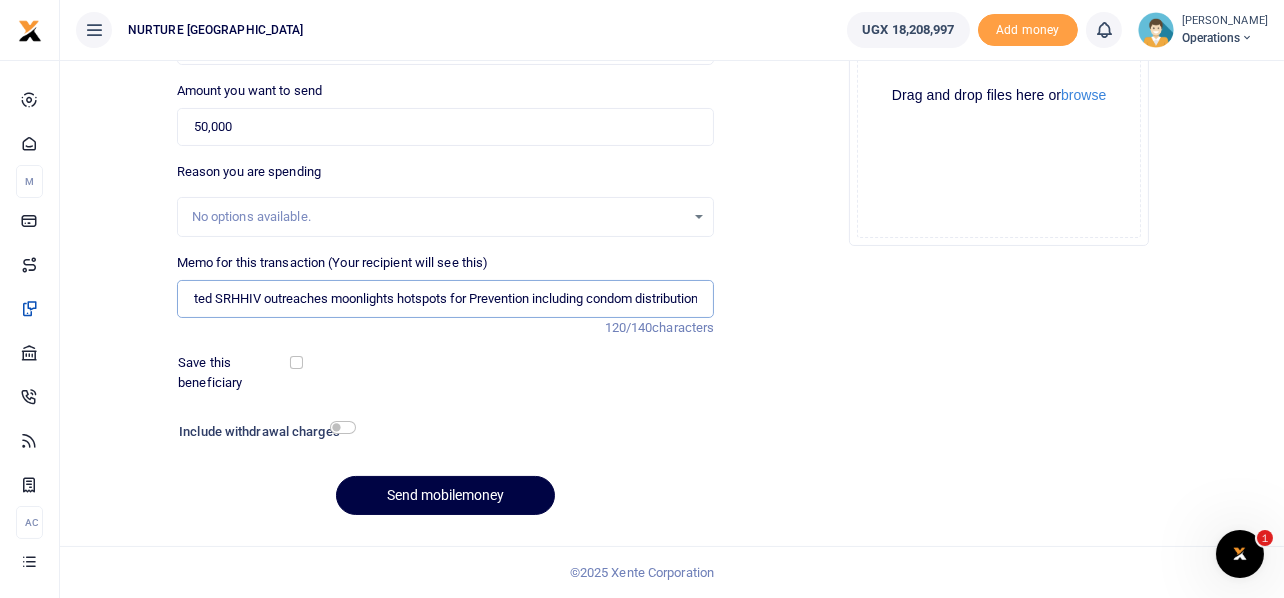 click on "Conduct targeted Community integrated SRHHIV outreaches moonlights hotspots for Prevention including condom distribution" at bounding box center [446, 299] 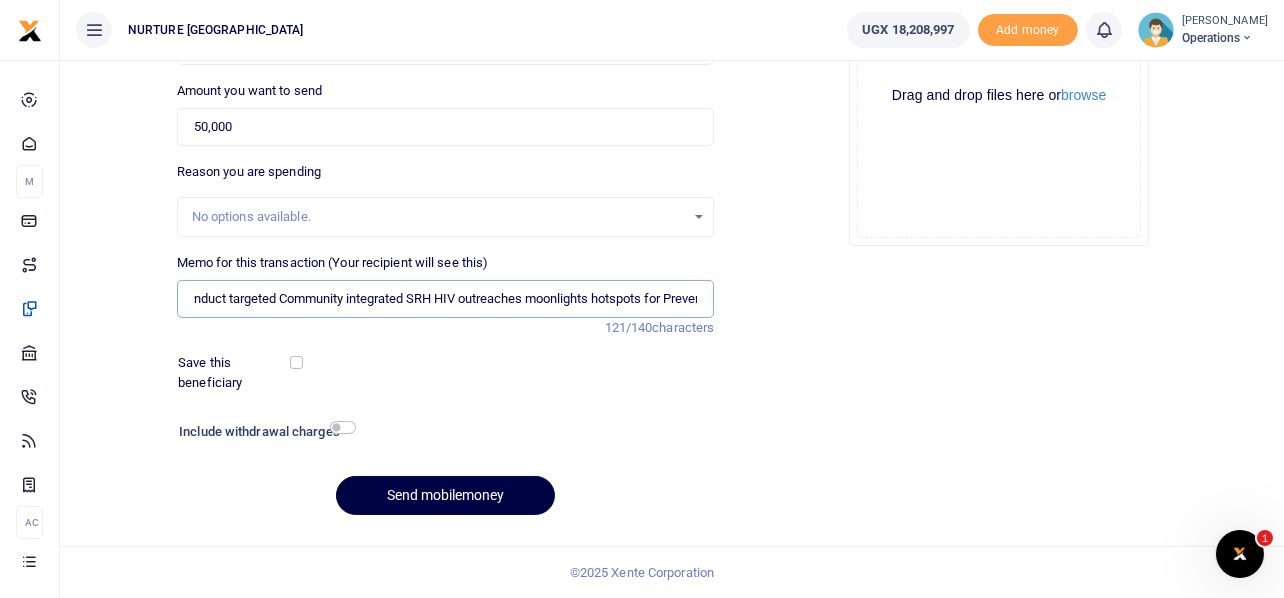 scroll, scrollTop: 0, scrollLeft: 0, axis: both 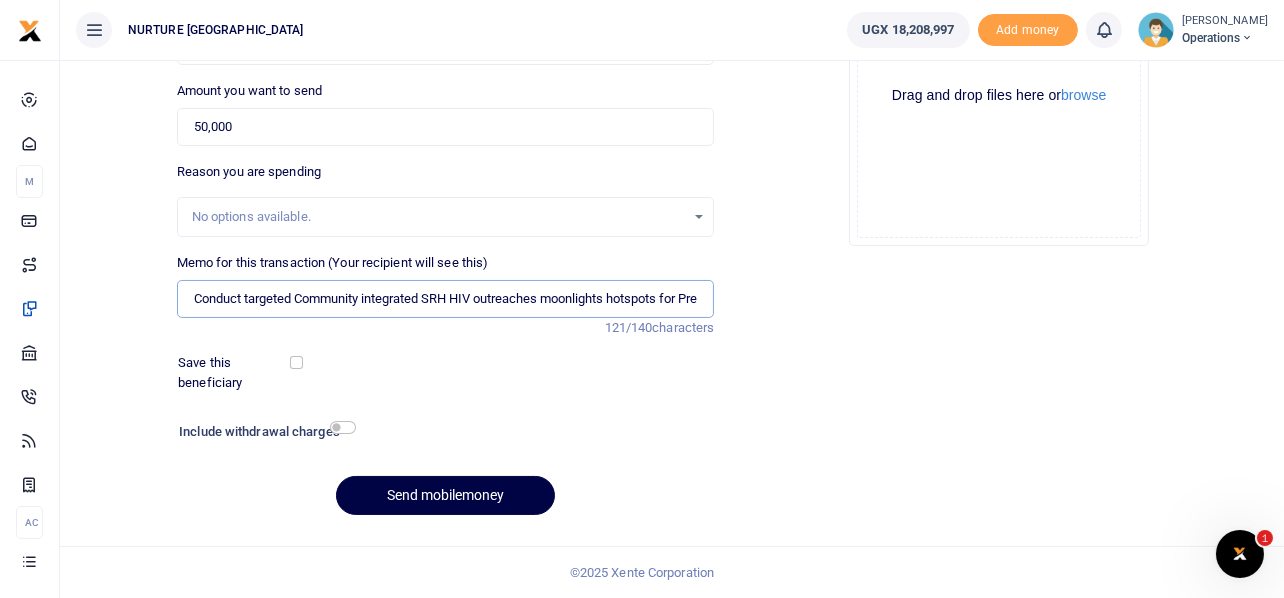 type on "Conduct targeted Community integrated SRH HIV outreaches moonlights hotspots for Prevention including condom distribution" 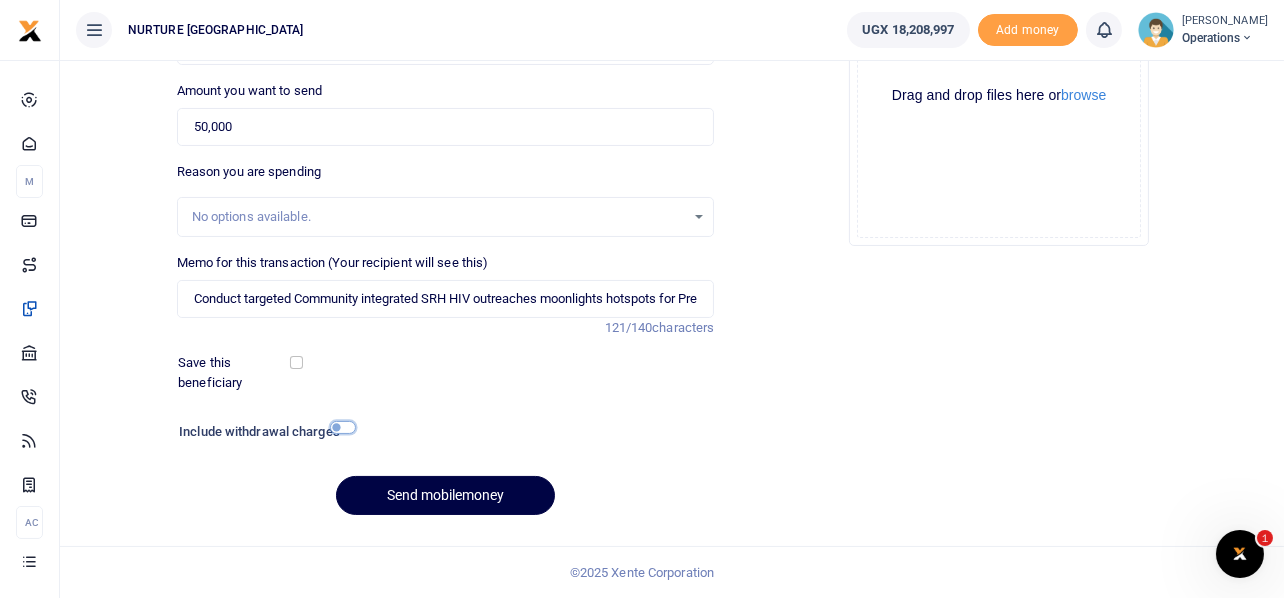 click at bounding box center [343, 427] 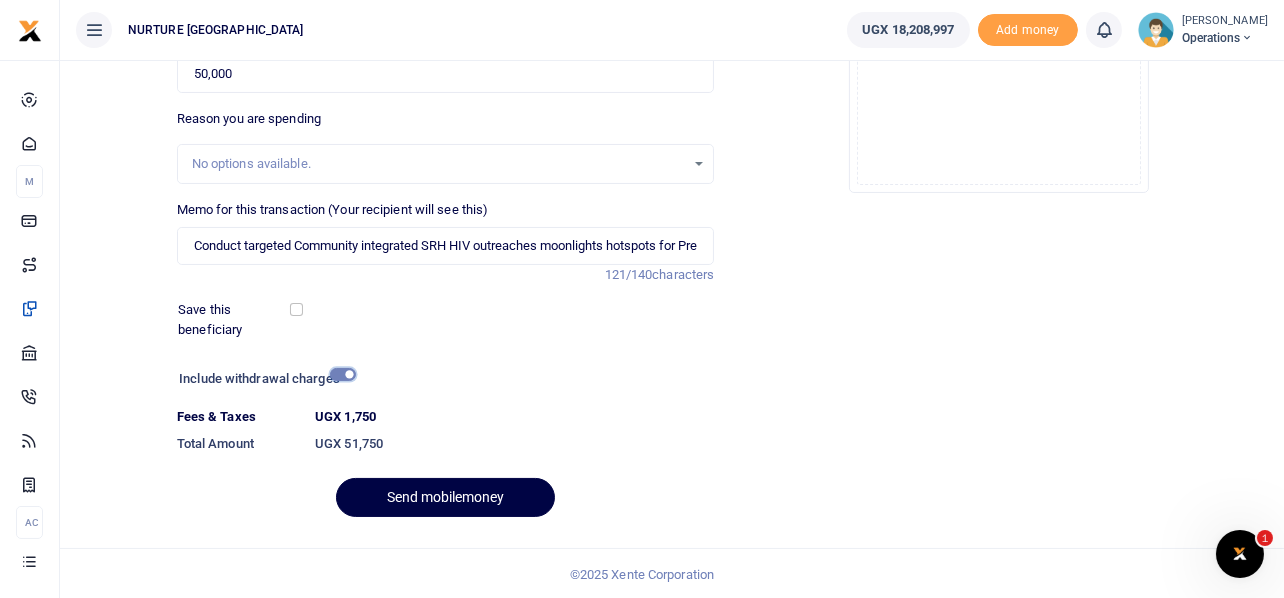 scroll, scrollTop: 342, scrollLeft: 0, axis: vertical 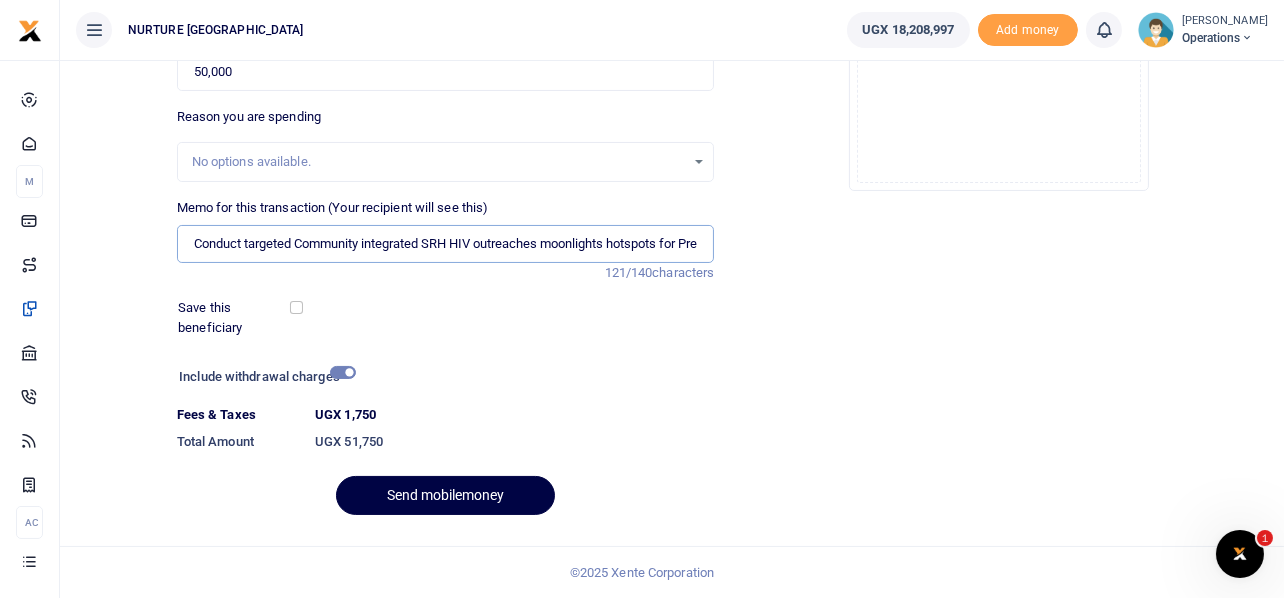 click on "Conduct targeted Community integrated SRH HIV outreaches moonlights hotspots for Prevention including condom distribution" at bounding box center (446, 244) 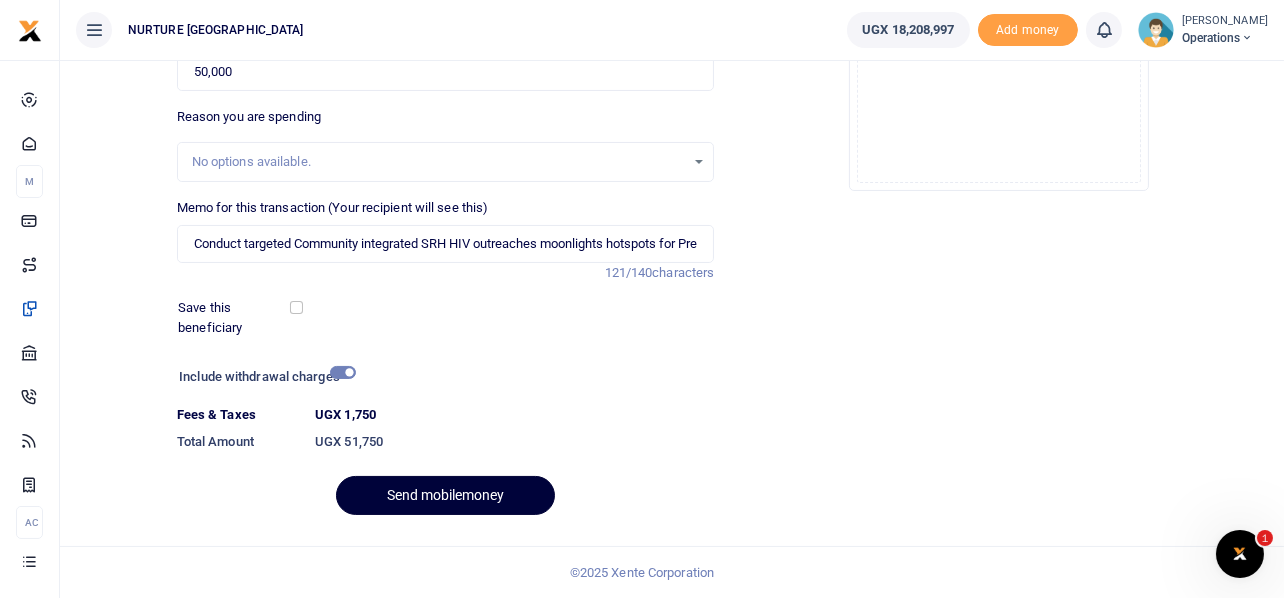click on "Send mobilemoney" at bounding box center [445, 495] 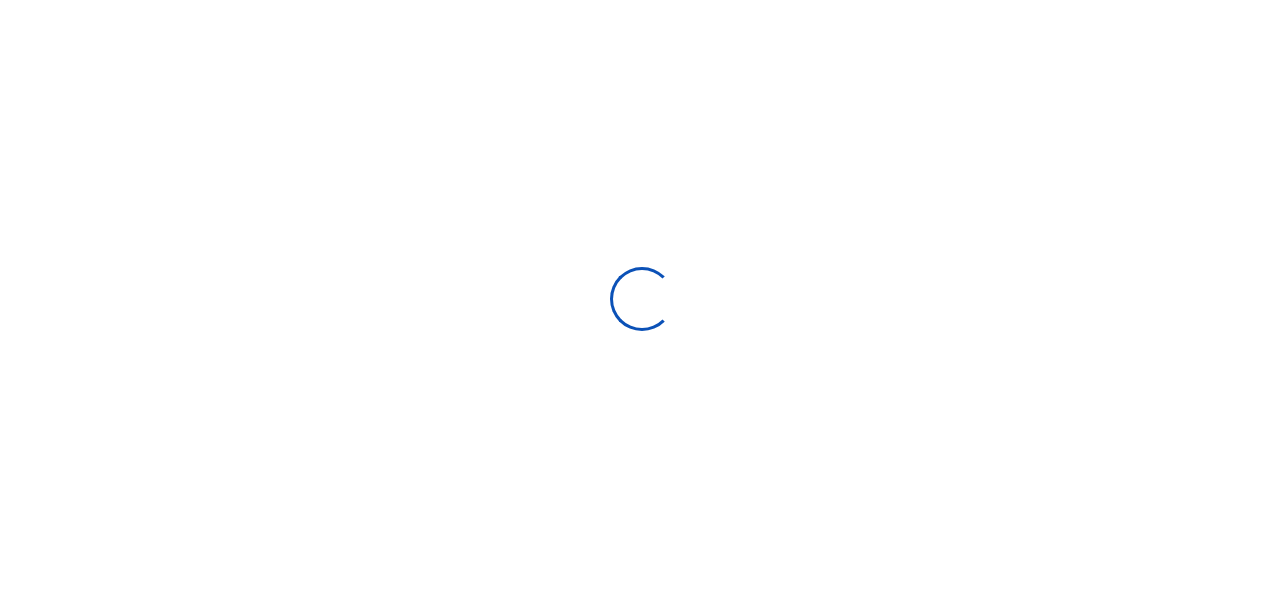 scroll, scrollTop: 287, scrollLeft: 0, axis: vertical 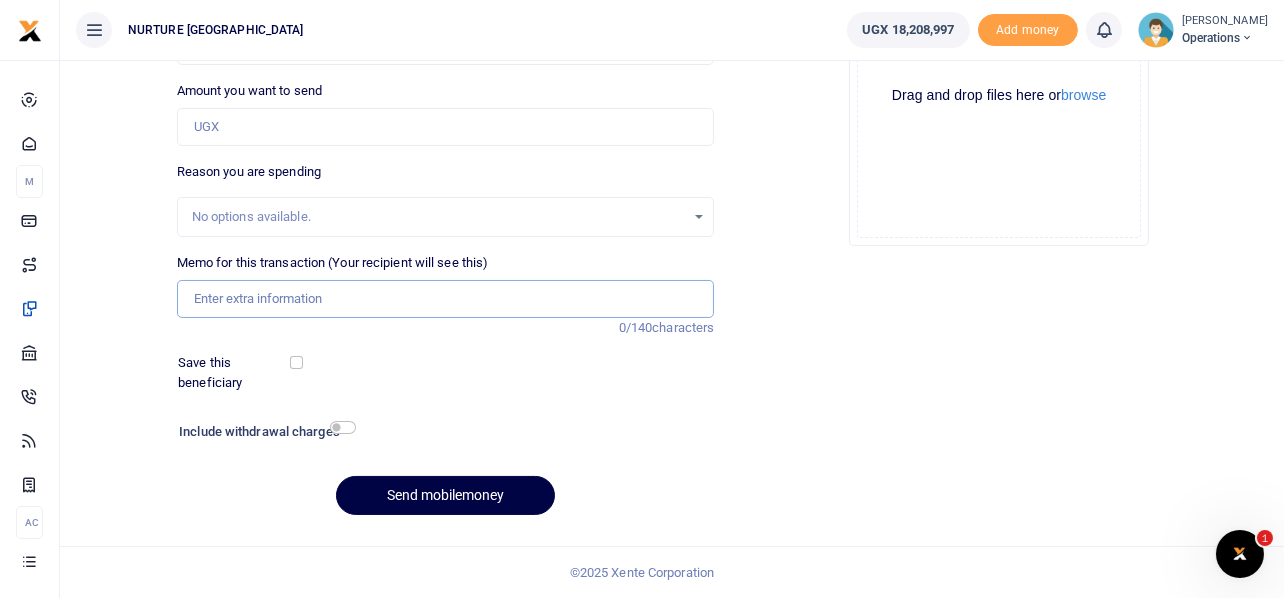 click on "Memo for this transaction (Your recipient will see this)" at bounding box center [446, 299] 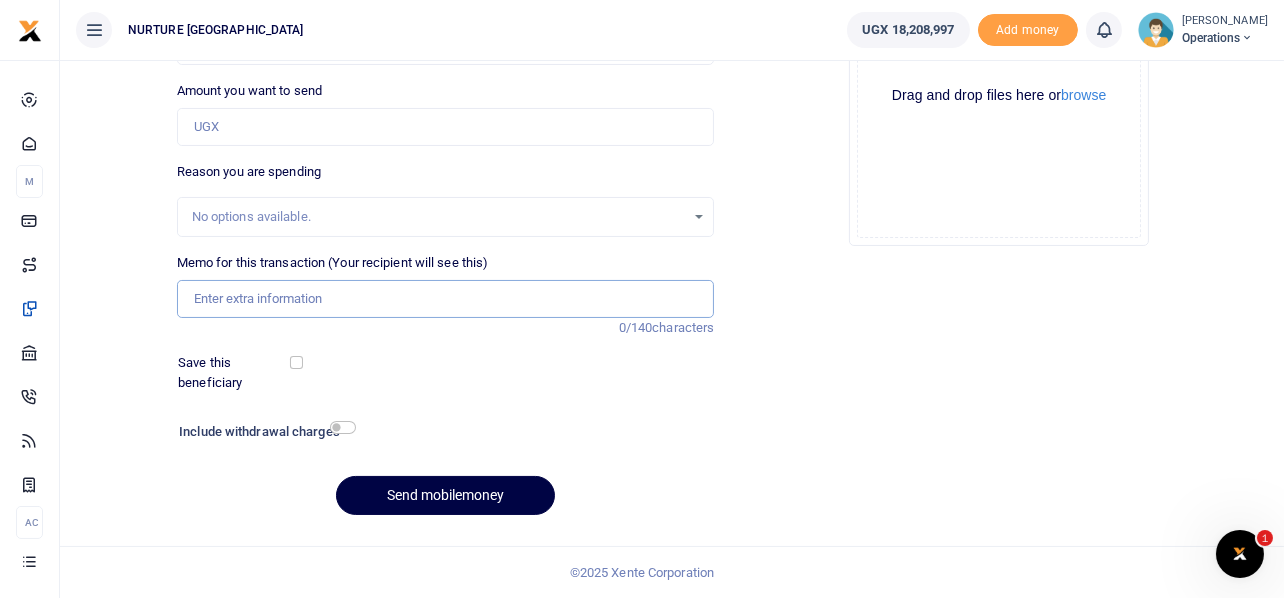 paste on "Conduct targeted Community integrated SRH HIV outreaches moonlights hotspots for Prevention including condom distribution" 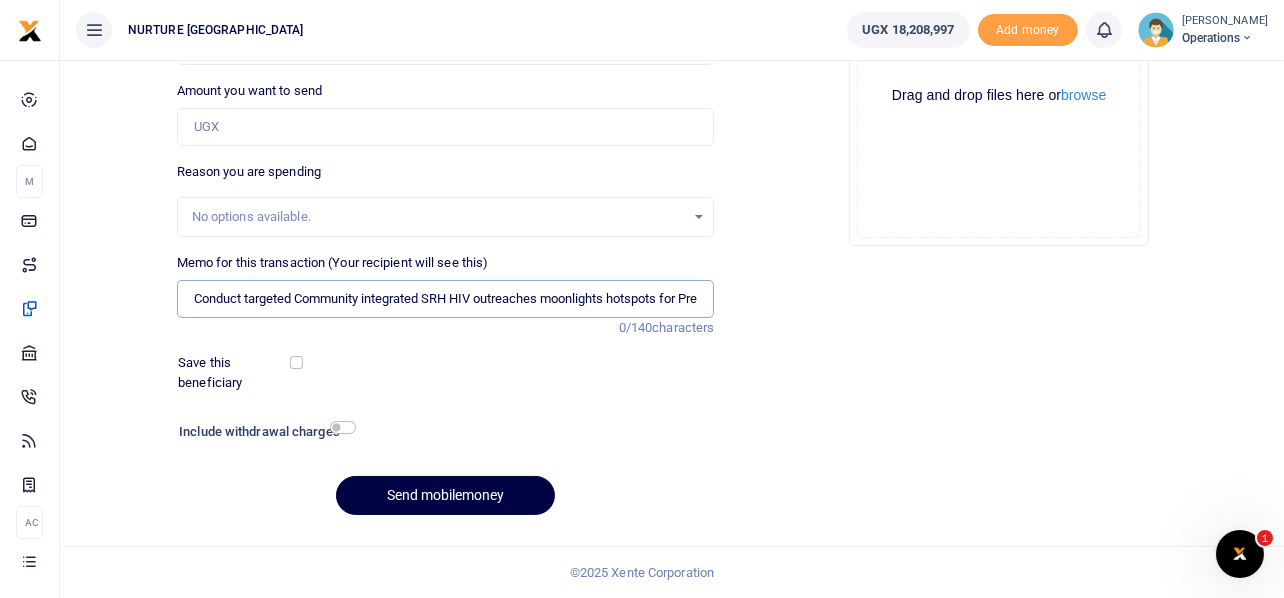 scroll, scrollTop: 0, scrollLeft: 230, axis: horizontal 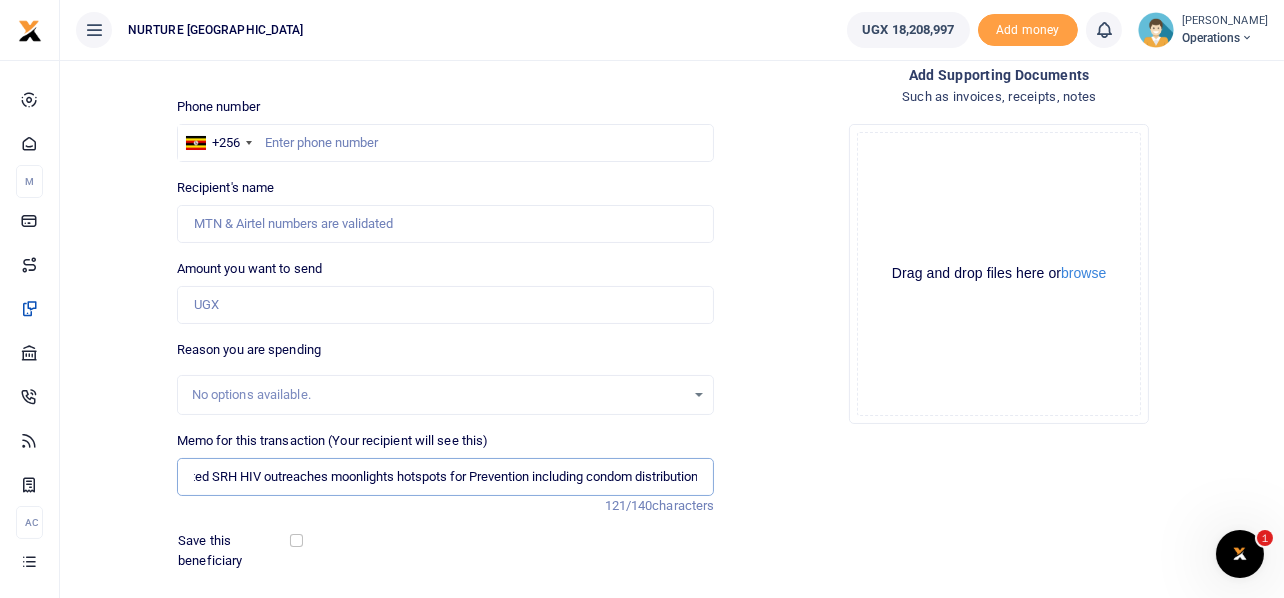 type on "Conduct targeted Community integrated SRH HIV outreaches moonlights hotspots for Prevention including condom distribution" 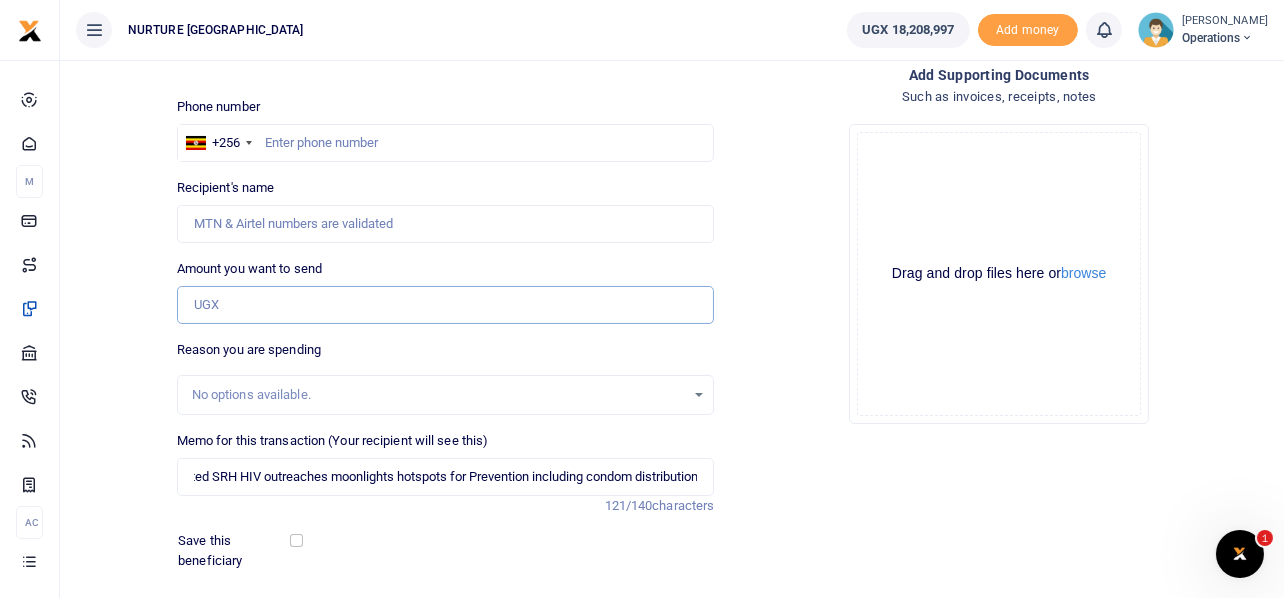 scroll, scrollTop: 0, scrollLeft: 0, axis: both 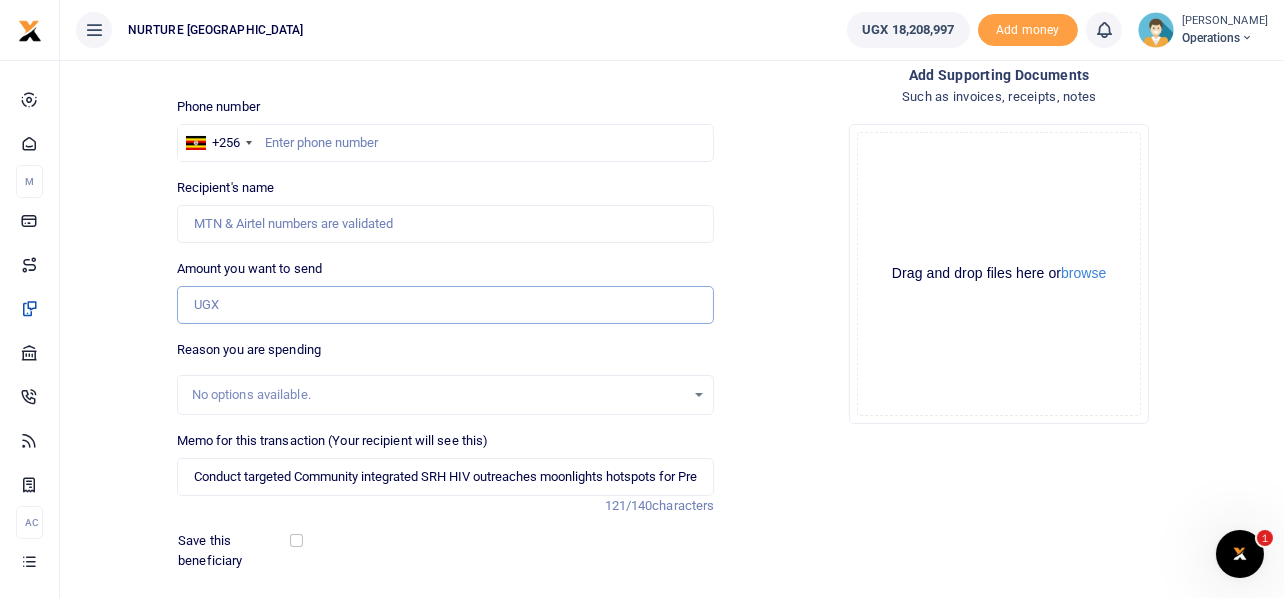 click on "Amount you want to send" at bounding box center (446, 305) 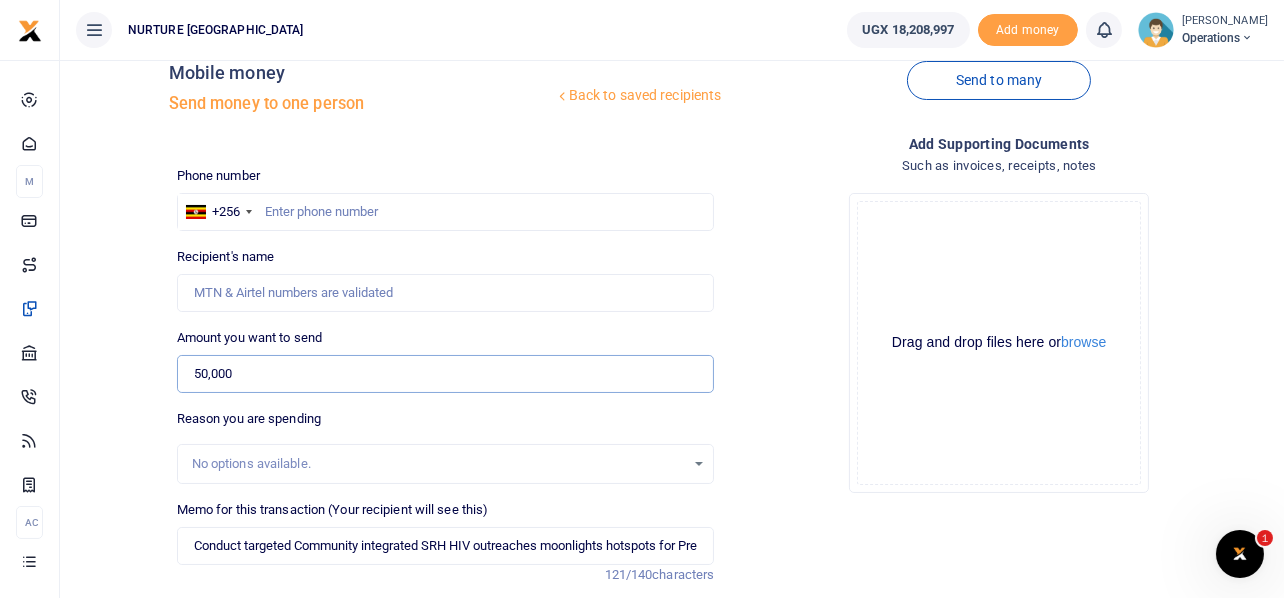 scroll, scrollTop: 9, scrollLeft: 0, axis: vertical 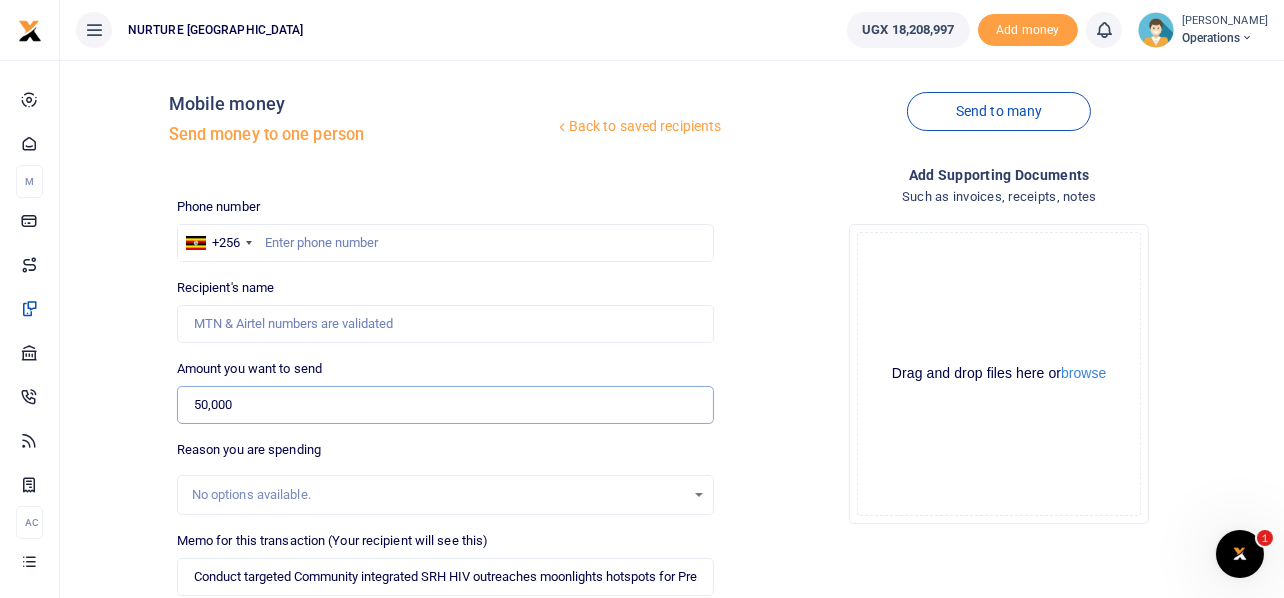 type on "50,000" 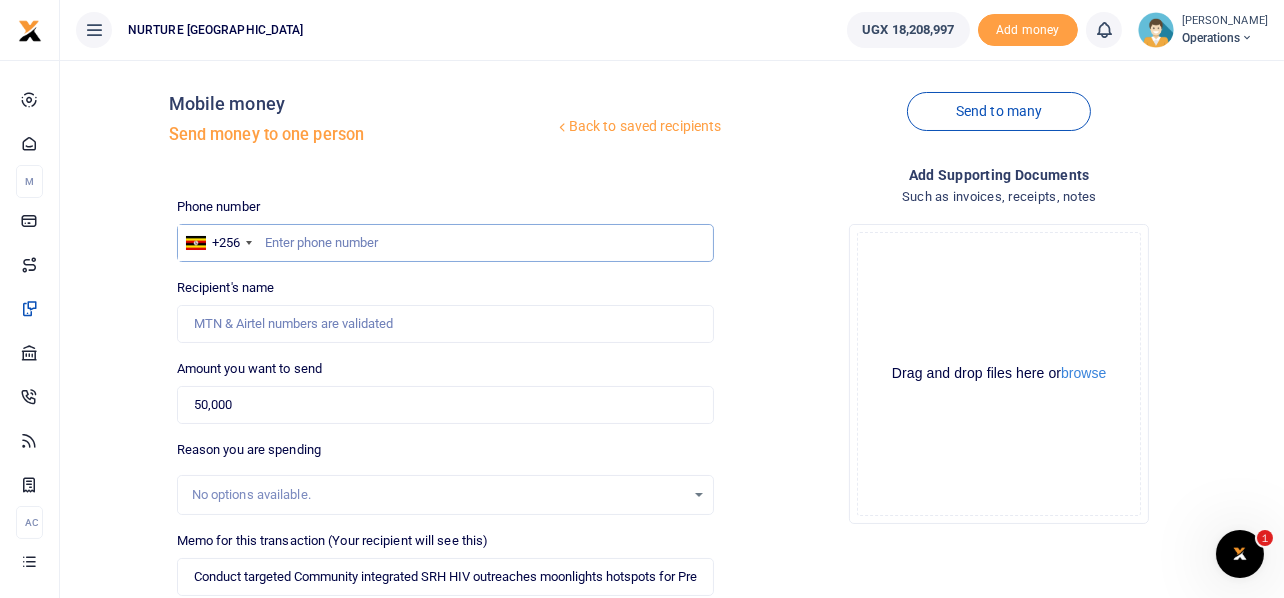 click at bounding box center (446, 243) 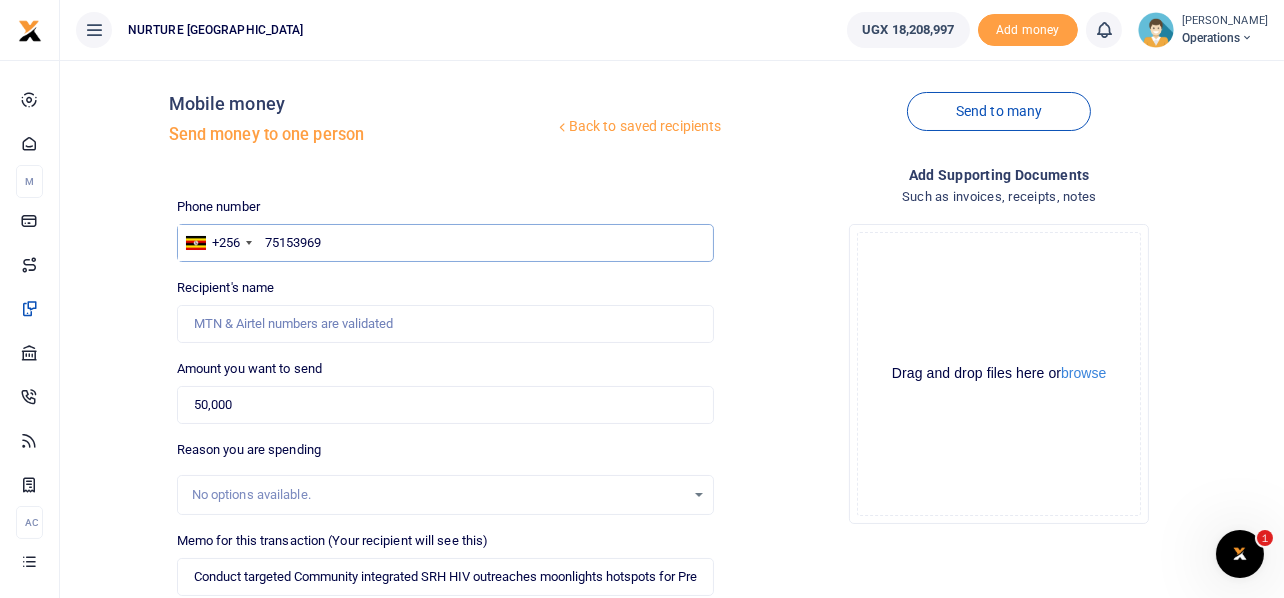 type on "751539695" 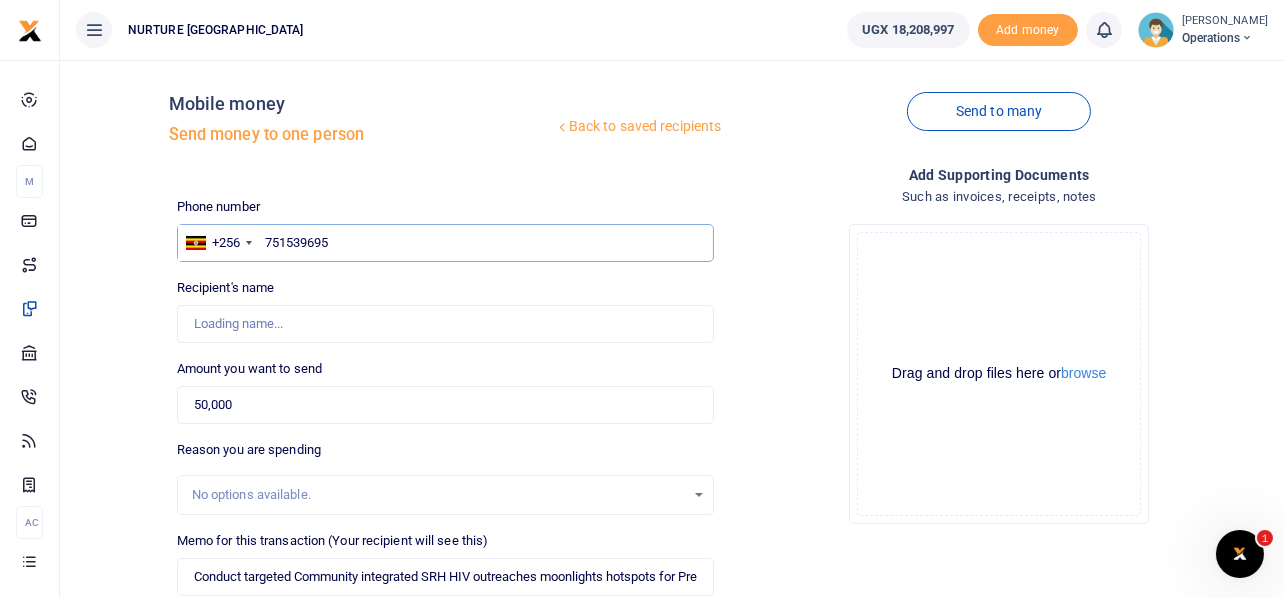 type on "Teddy Nakitto" 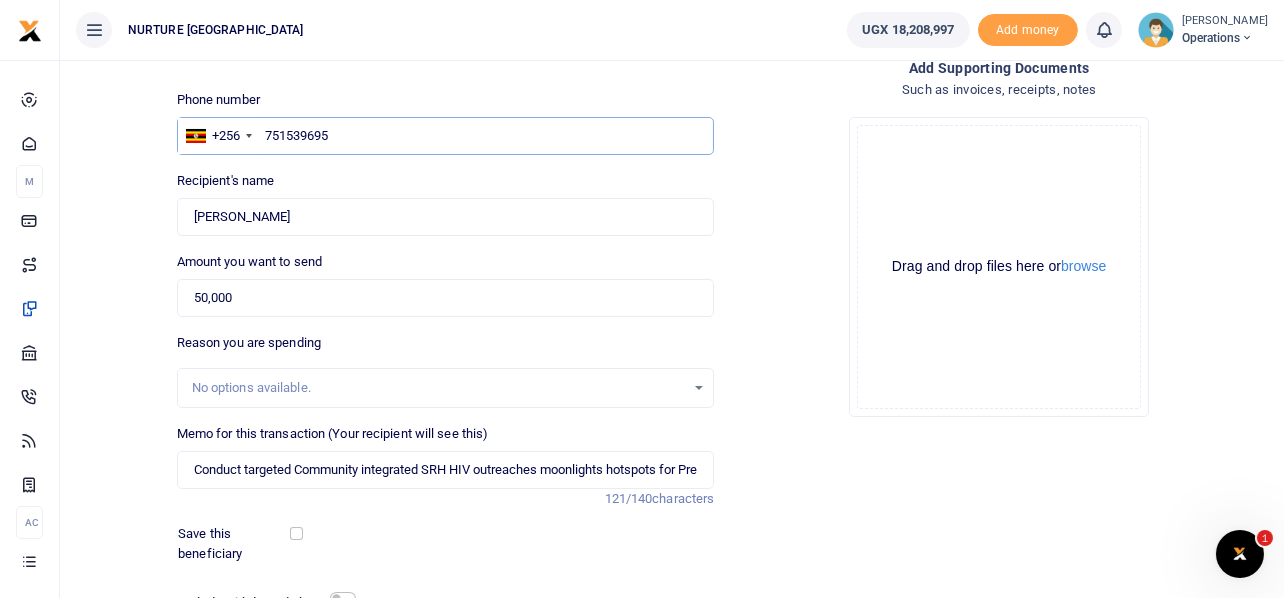 scroll, scrollTop: 287, scrollLeft: 0, axis: vertical 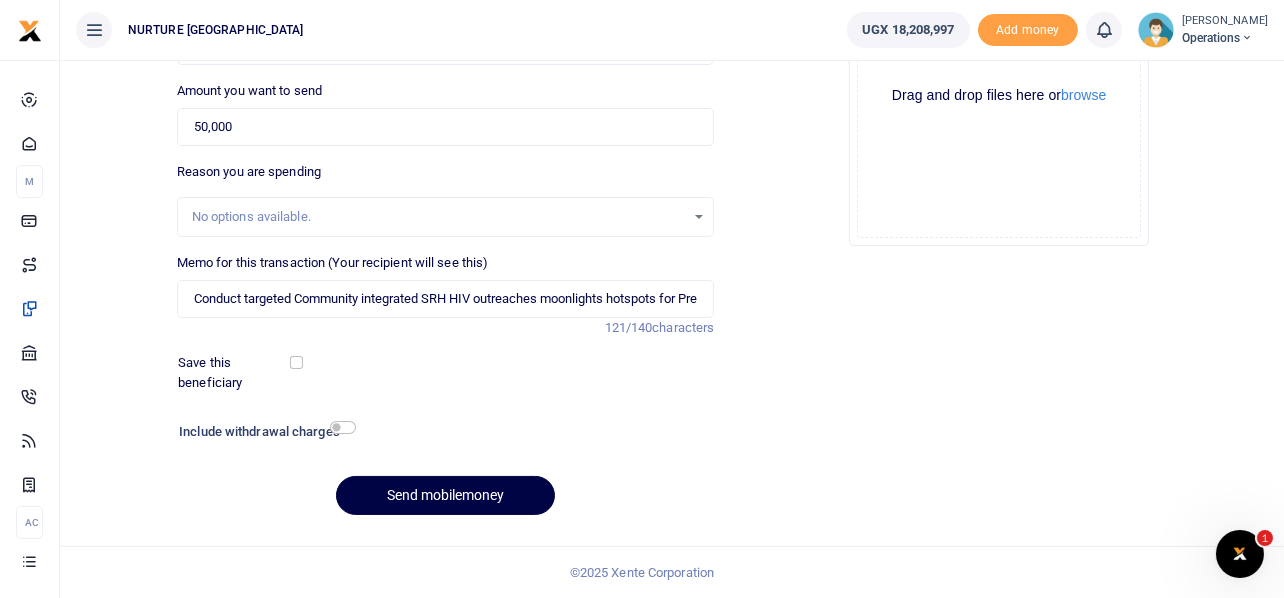 type on "751539695" 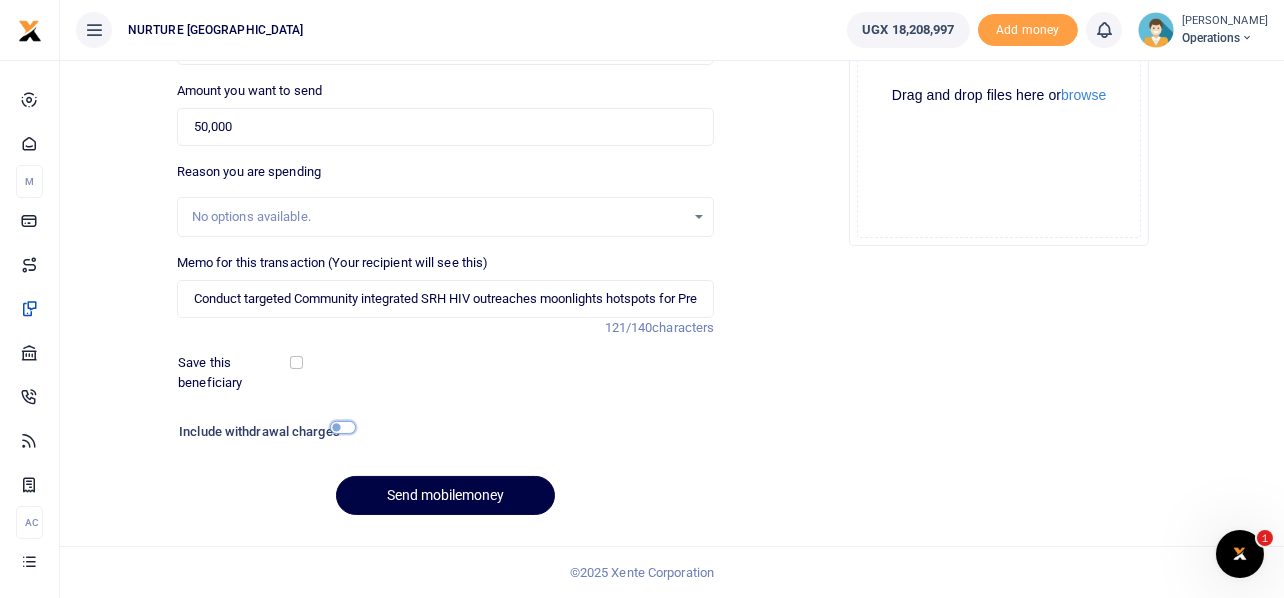 click at bounding box center (343, 427) 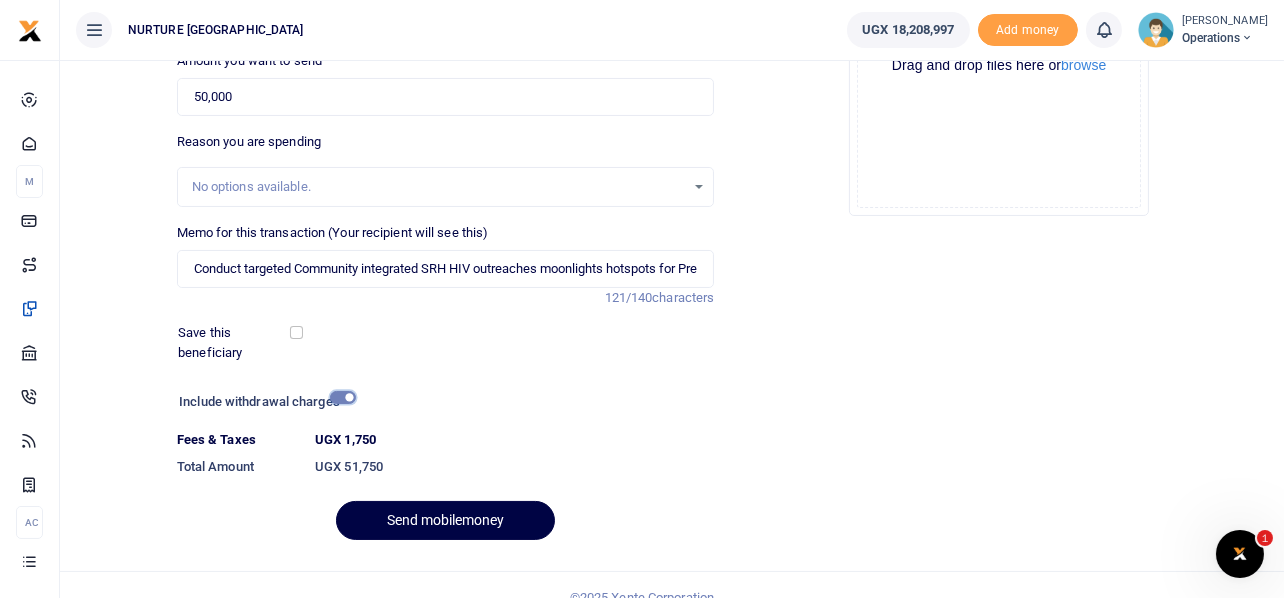 scroll, scrollTop: 342, scrollLeft: 0, axis: vertical 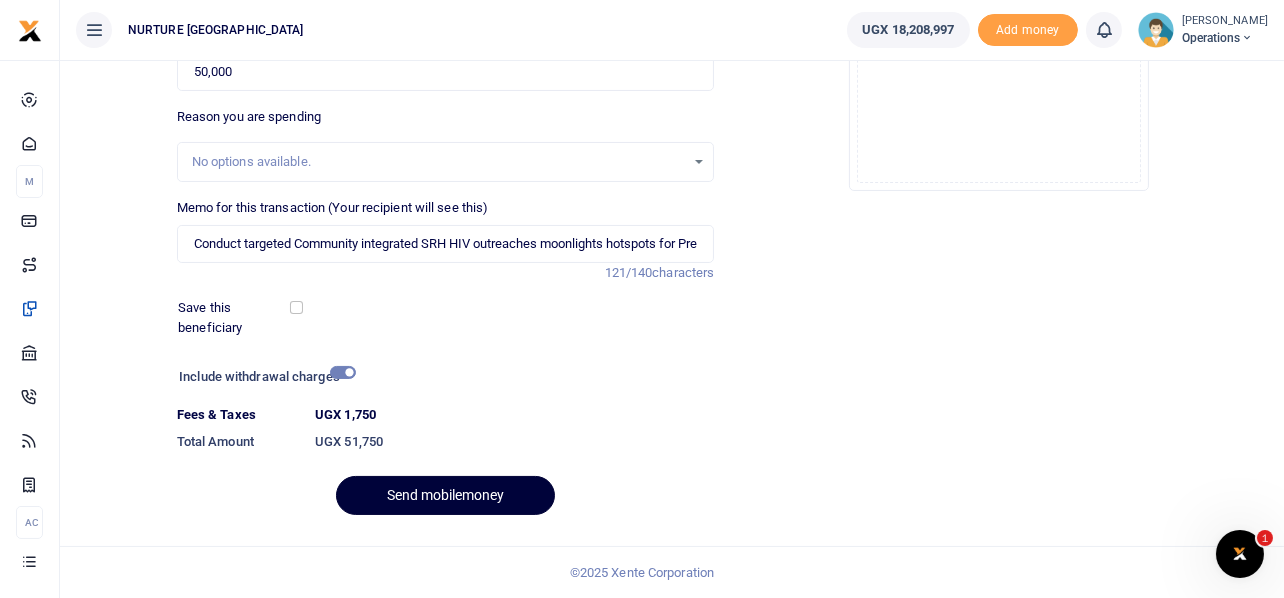 click on "Send mobilemoney" at bounding box center (445, 495) 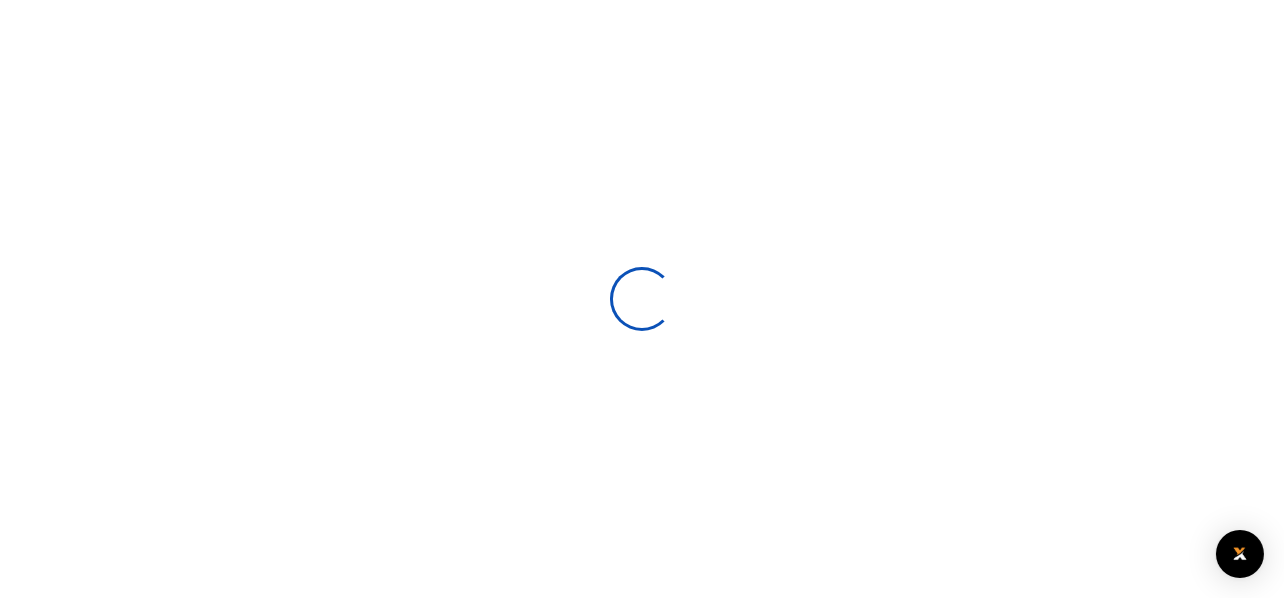 select 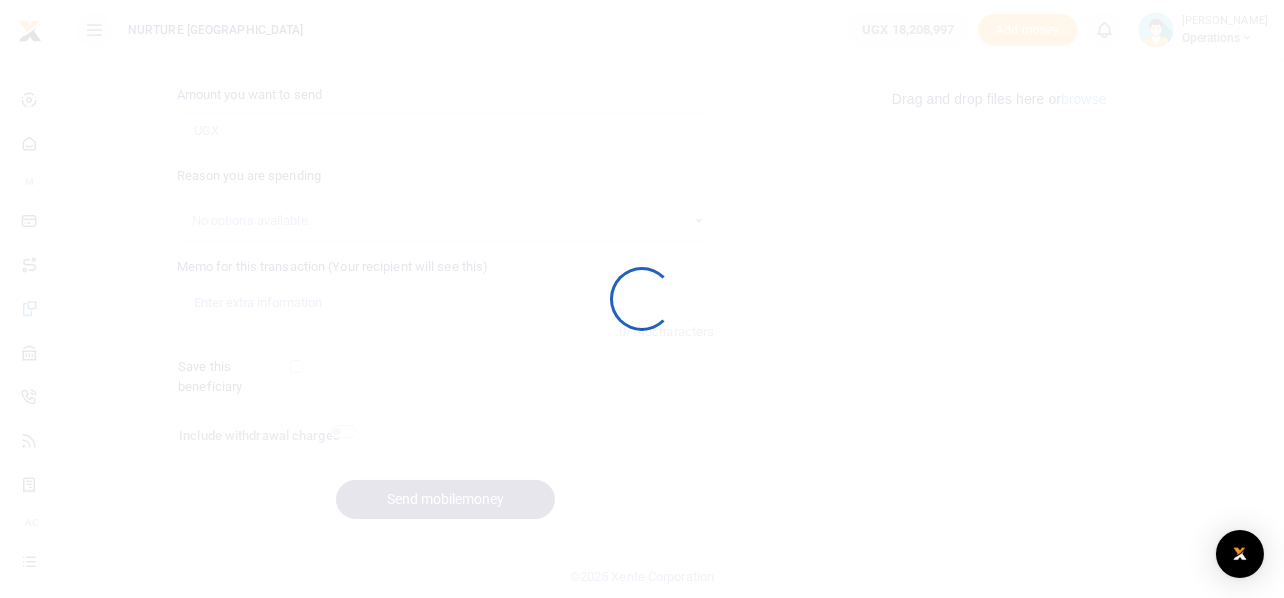 scroll, scrollTop: 287, scrollLeft: 0, axis: vertical 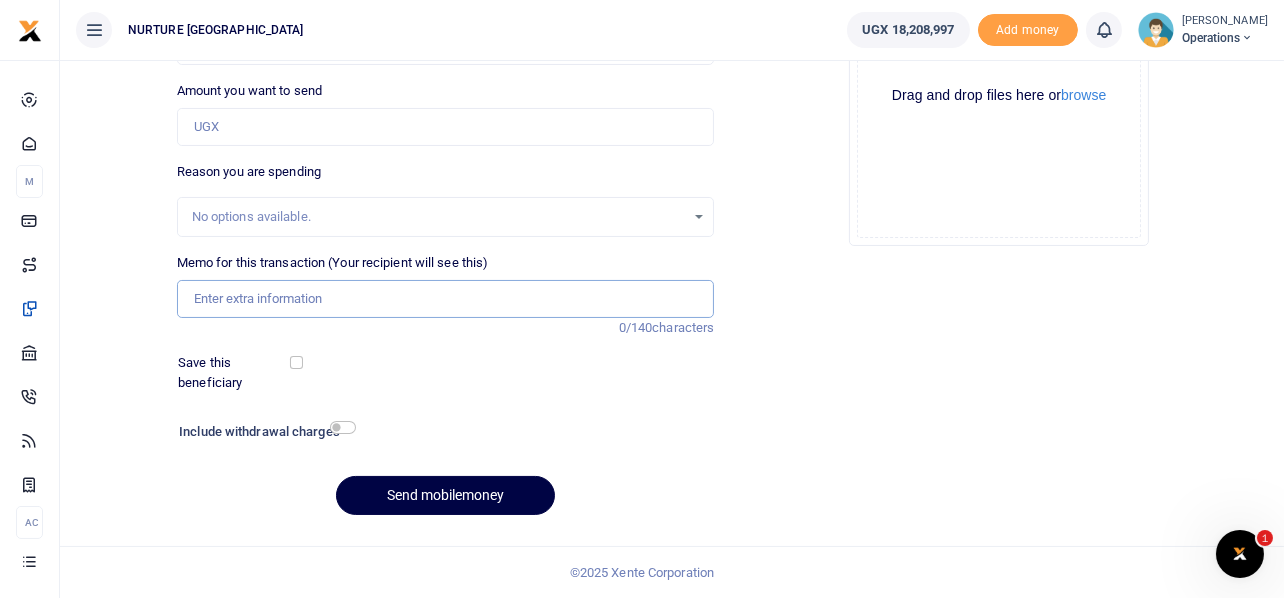 click on "Memo for this transaction (Your recipient will see this)" at bounding box center [446, 299] 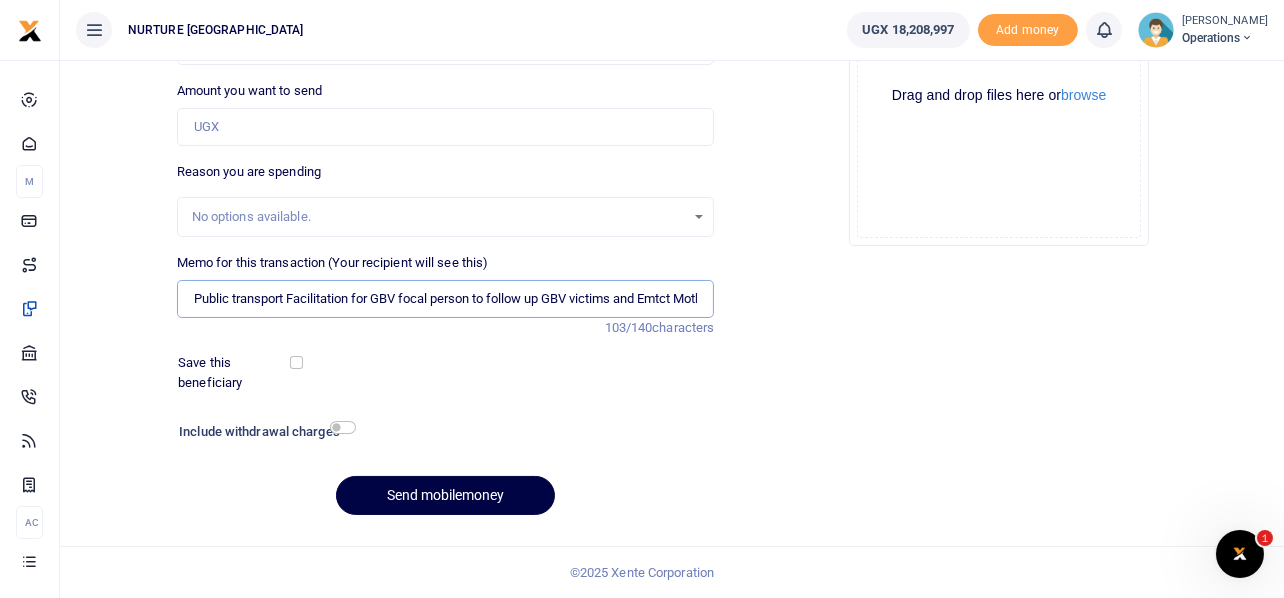 scroll, scrollTop: 0, scrollLeft: 105, axis: horizontal 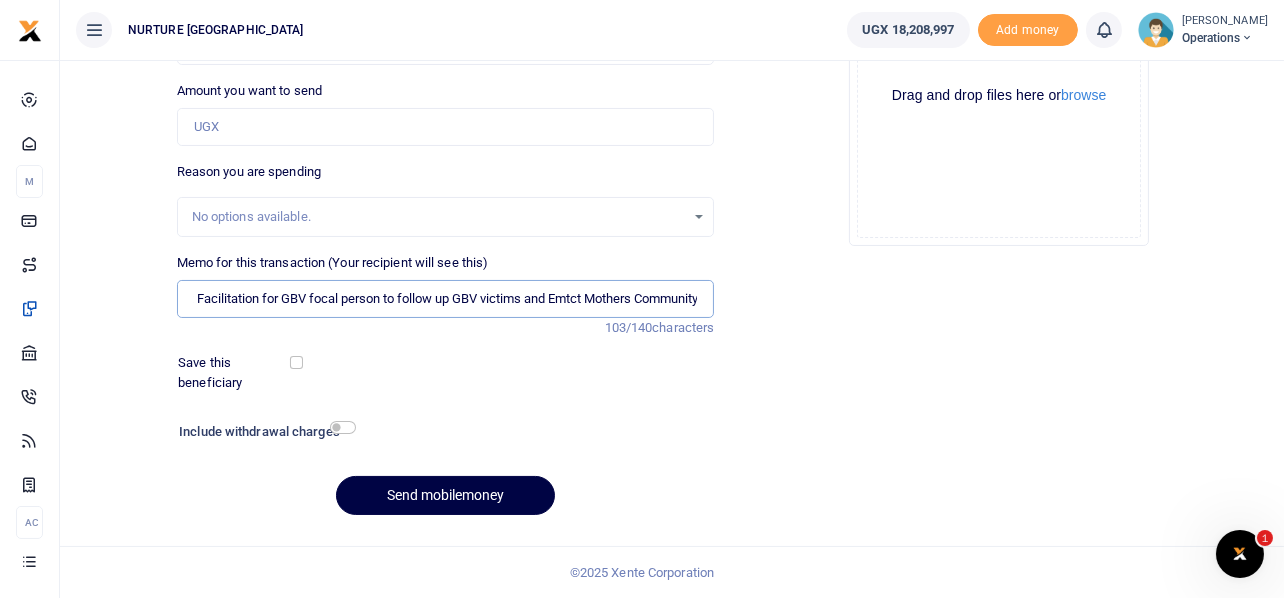 click on "Public transport Facilitation for GBV focal person to follow up GBV victims and Emtct Mothers Community" at bounding box center [446, 299] 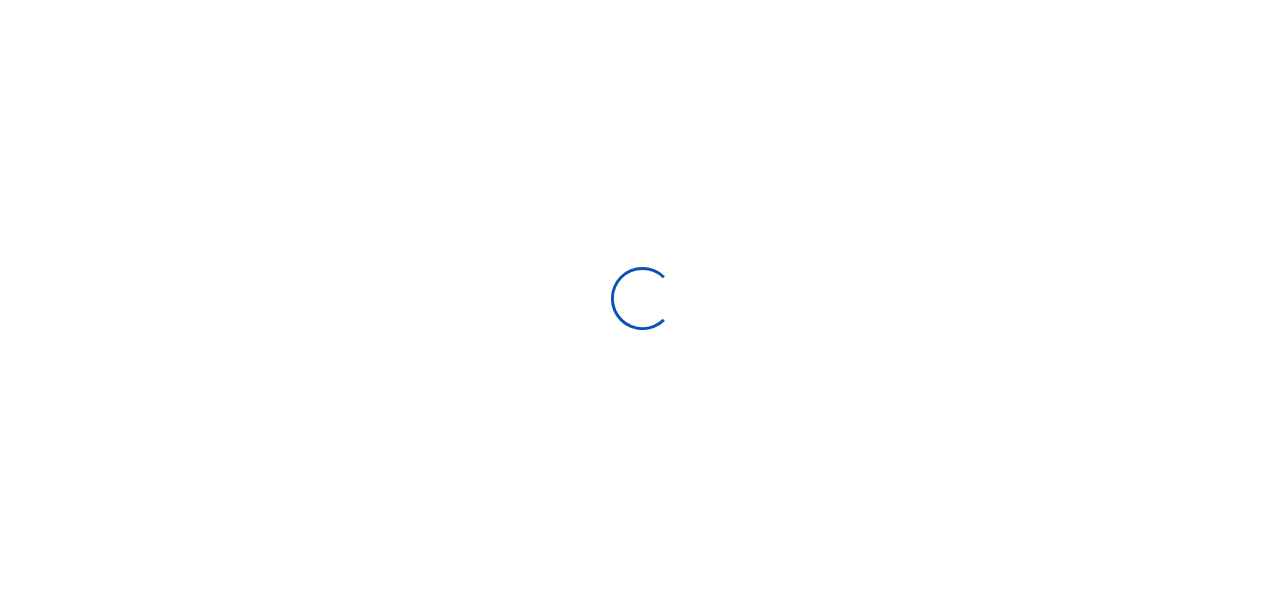 scroll, scrollTop: 0, scrollLeft: 0, axis: both 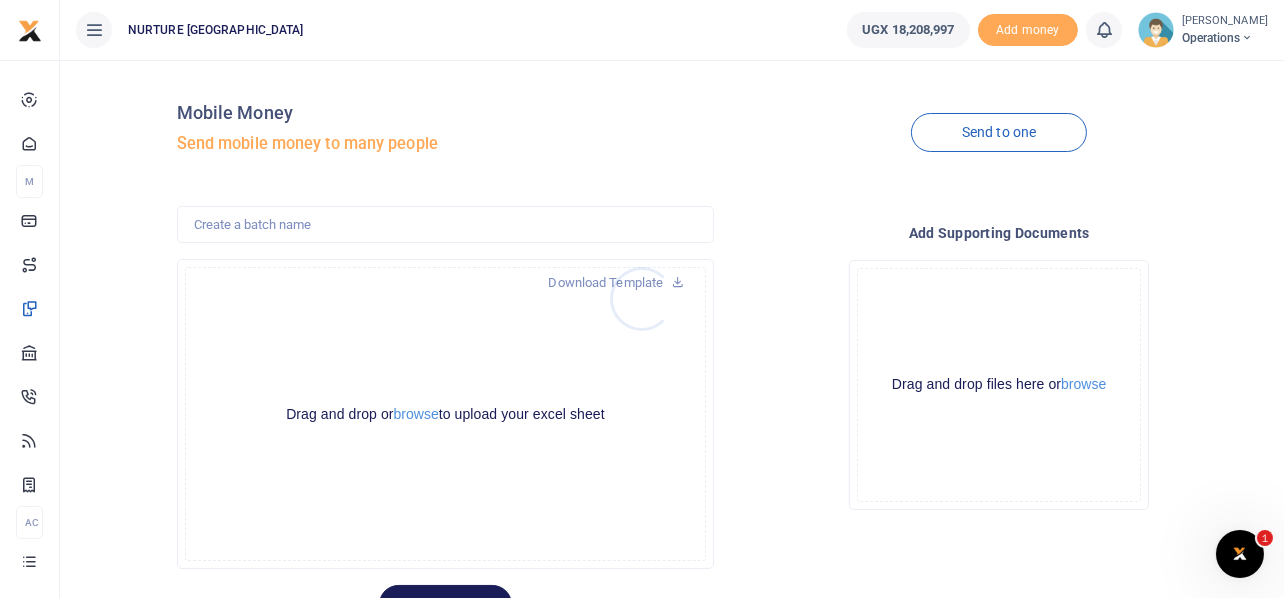 click at bounding box center (642, 299) 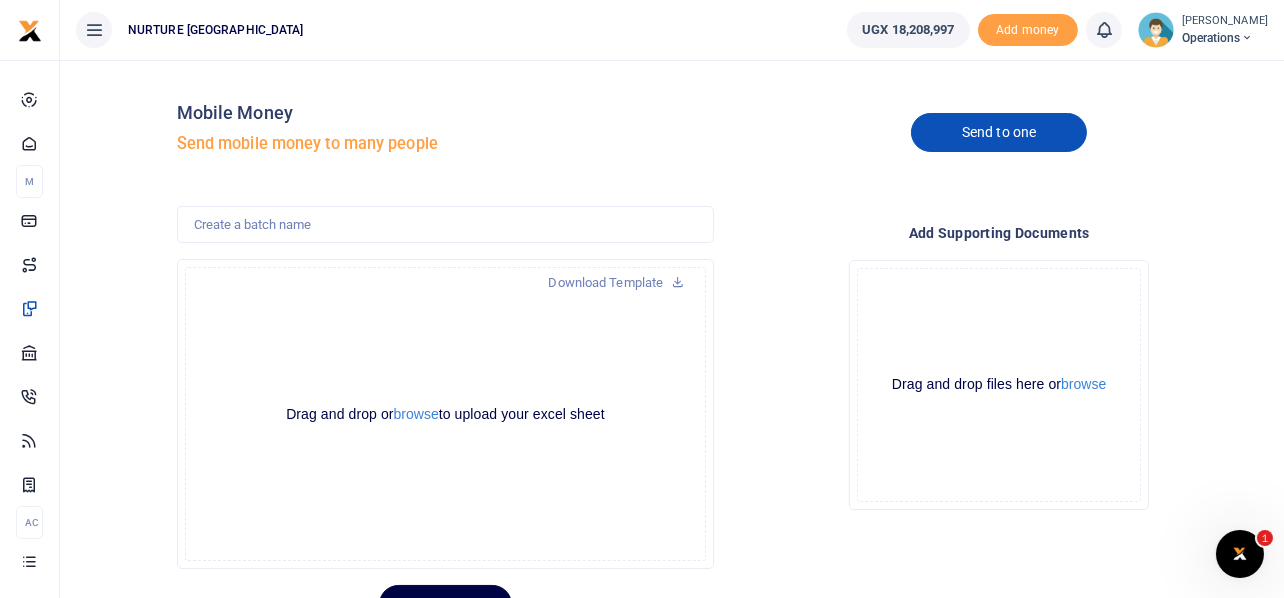 click on "Send to one" at bounding box center (999, 132) 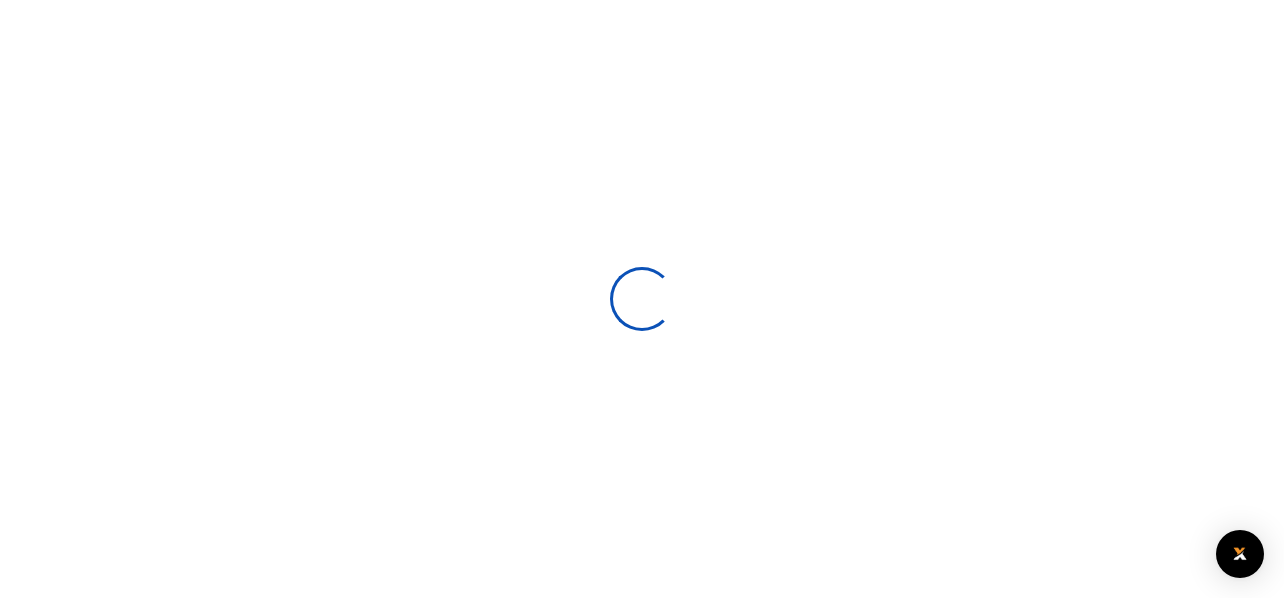 scroll, scrollTop: 0, scrollLeft: 0, axis: both 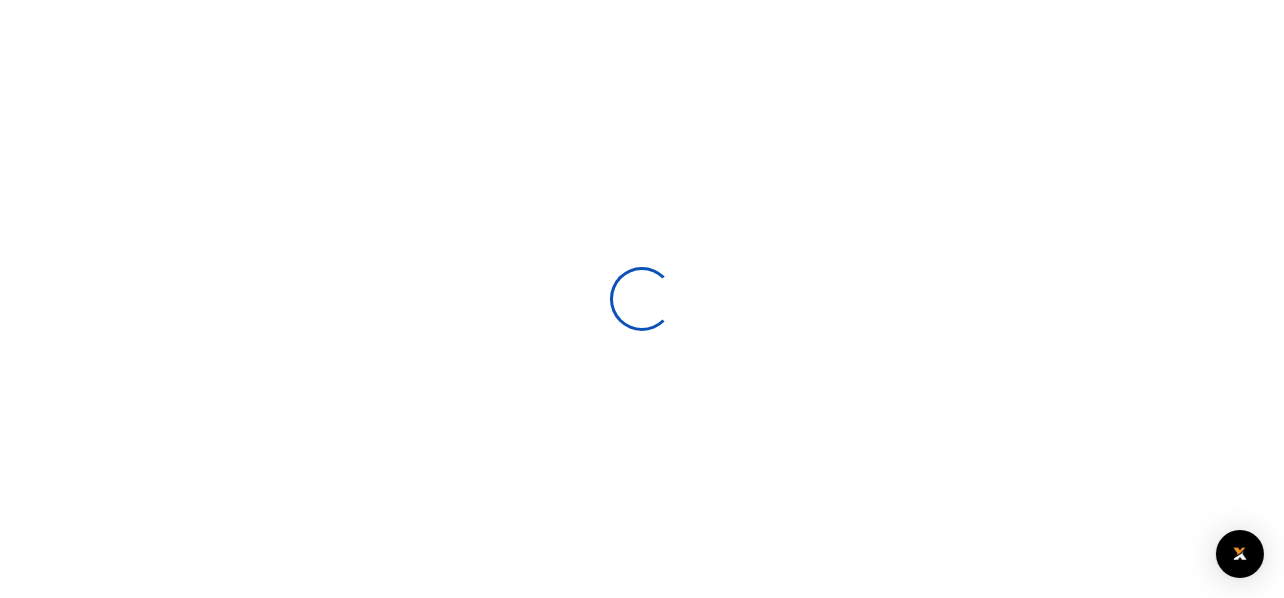 select 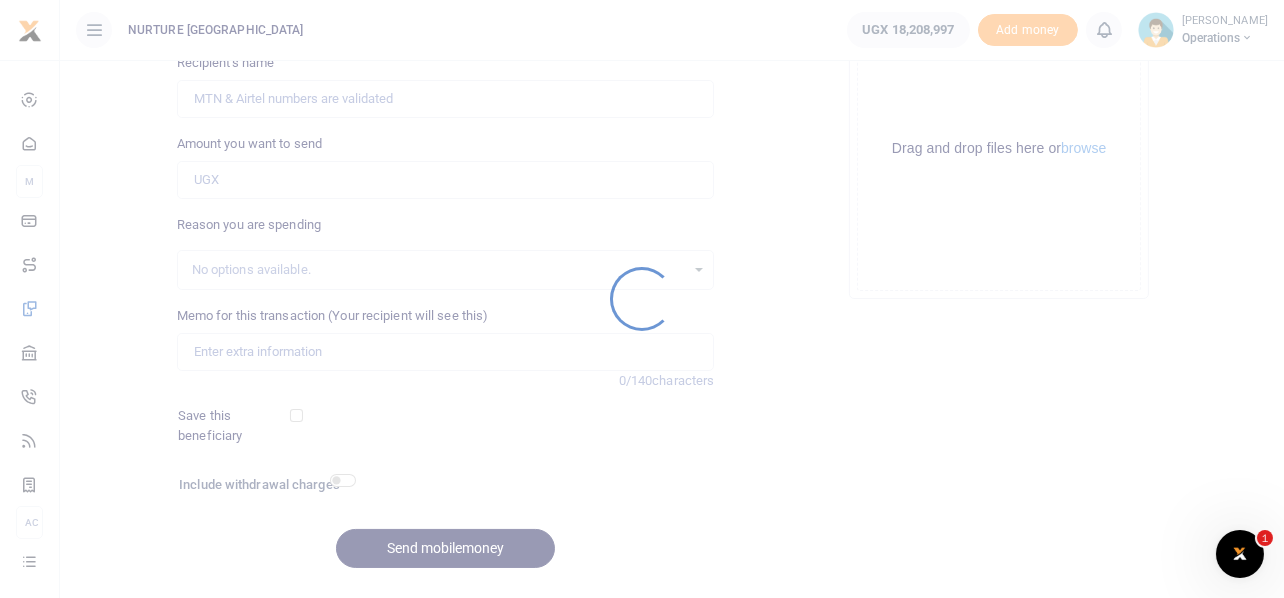 scroll, scrollTop: 0, scrollLeft: 0, axis: both 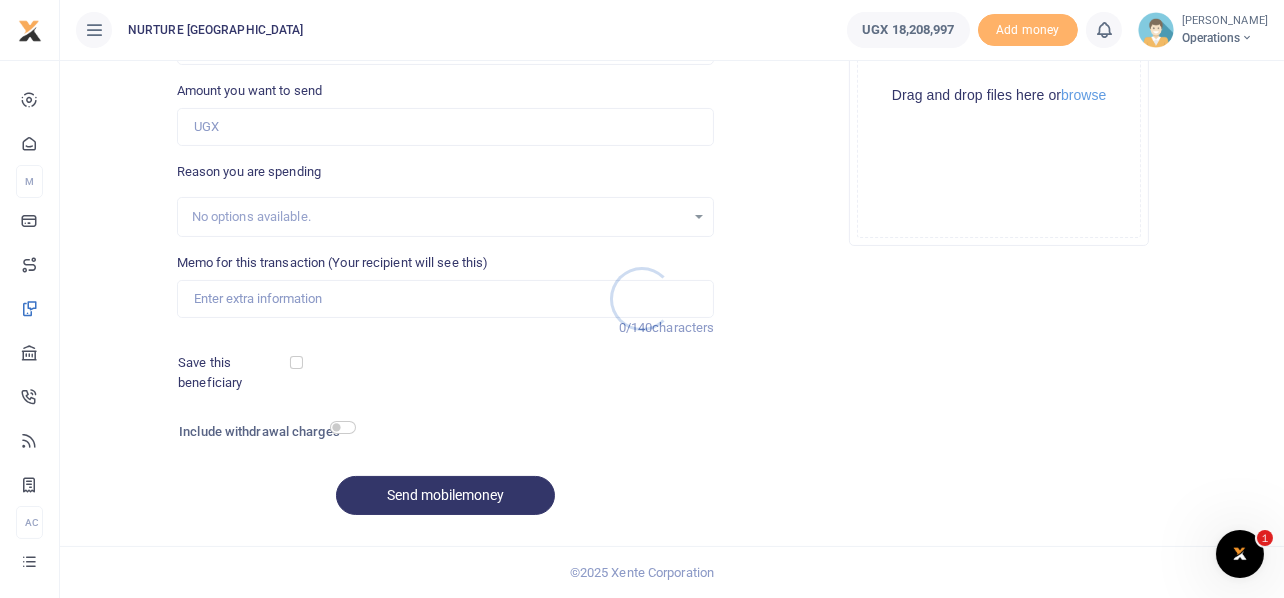 click at bounding box center (642, 299) 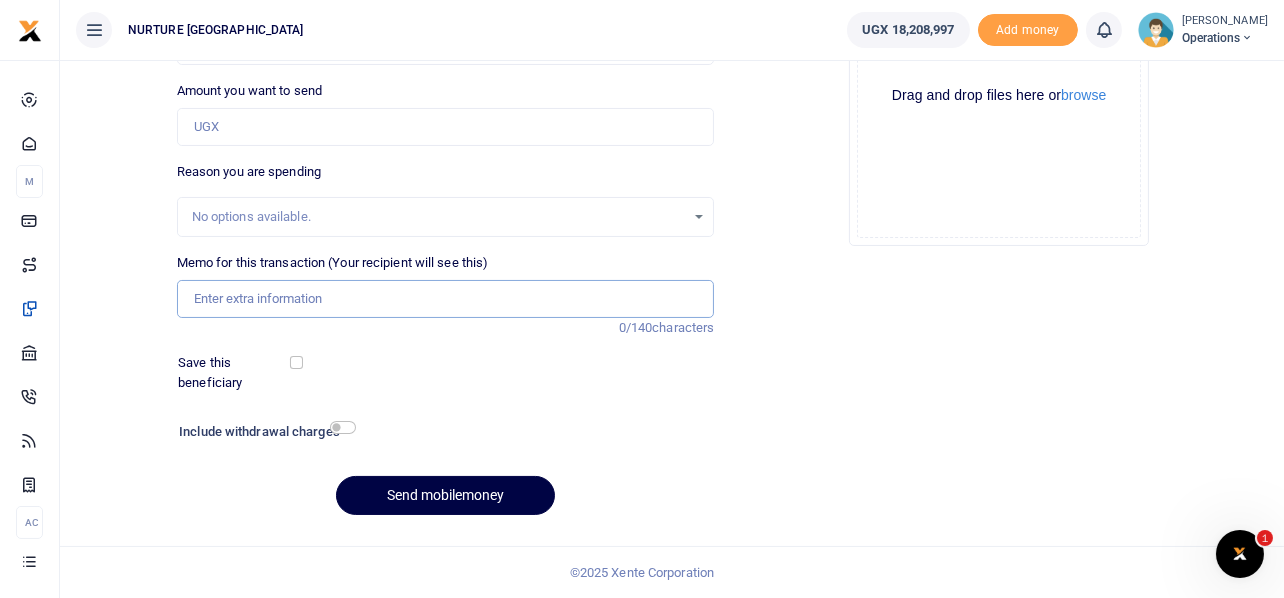 click on "Memo for this transaction (Your recipient will see this)" at bounding box center (446, 299) 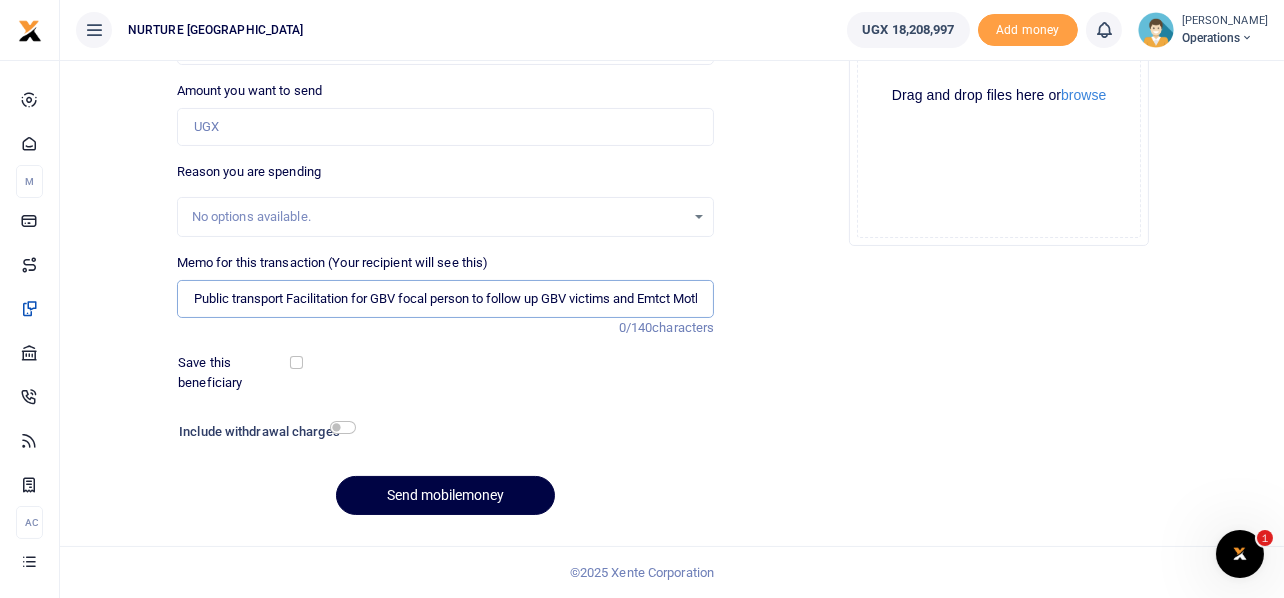 scroll, scrollTop: 0, scrollLeft: 105, axis: horizontal 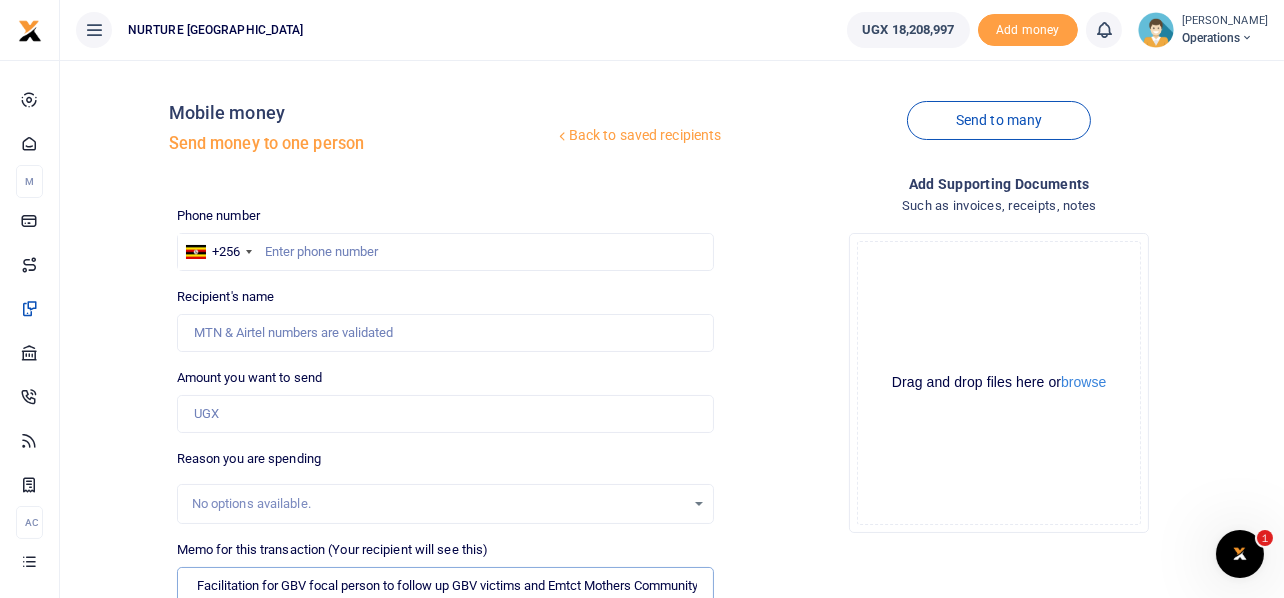 type on "Public transport Facilitation for GBV focal person to follow up GBV victims and Emtct Mothers Community" 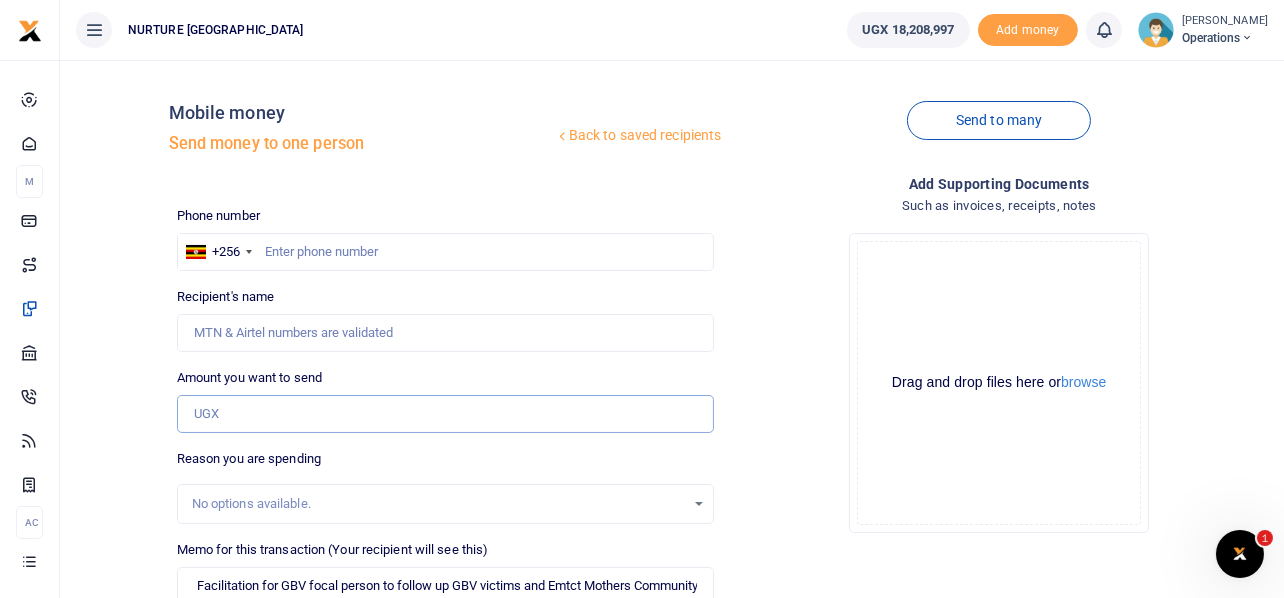 scroll, scrollTop: 0, scrollLeft: 0, axis: both 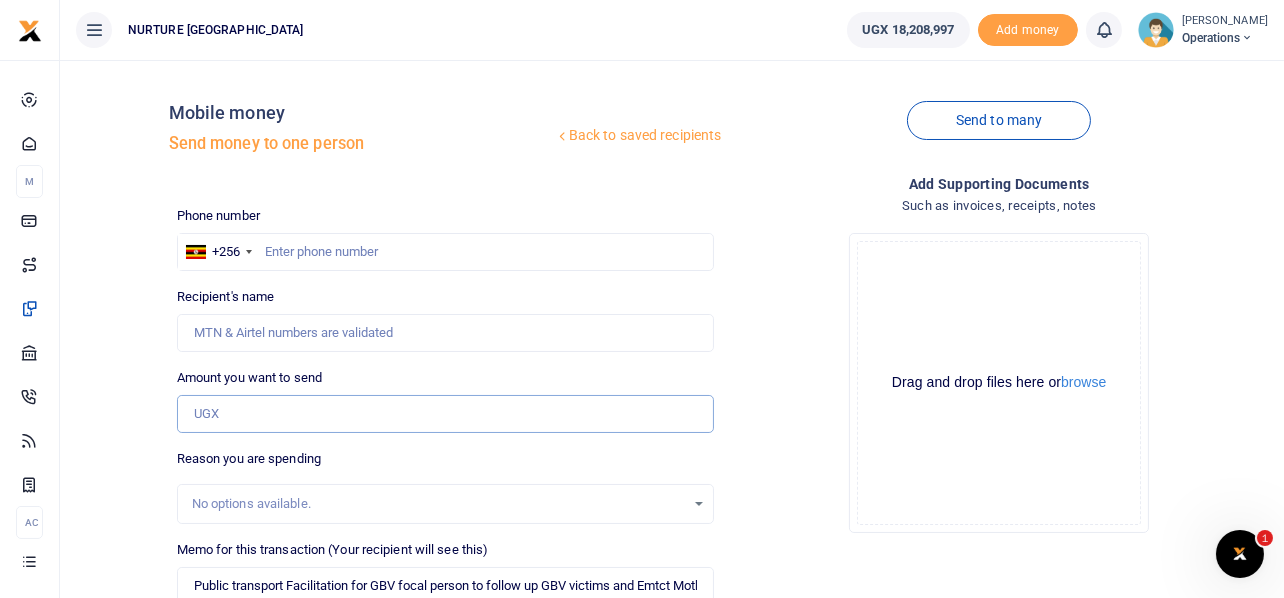 click on "Amount you want to send" at bounding box center [446, 414] 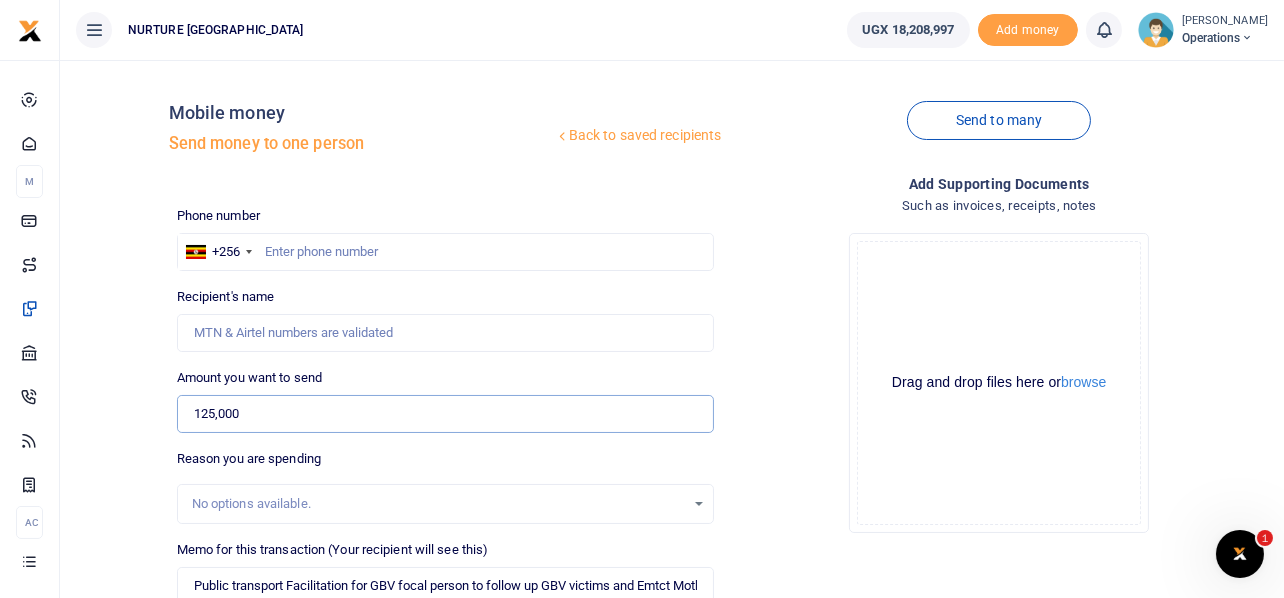 type on "125,000" 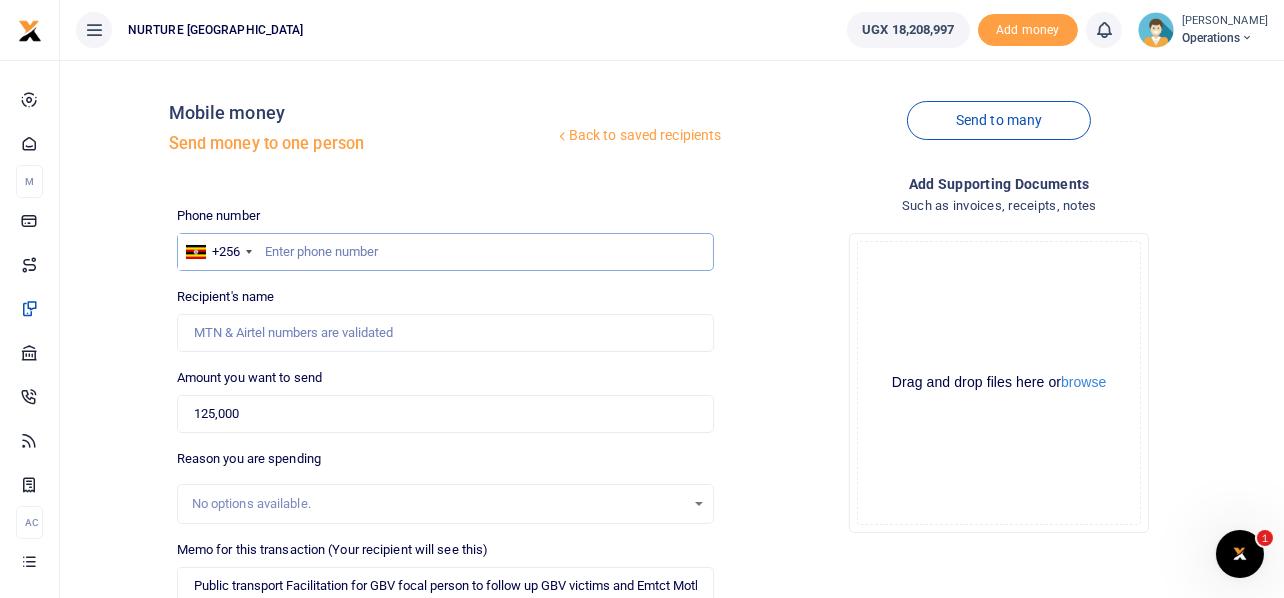 click at bounding box center [446, 252] 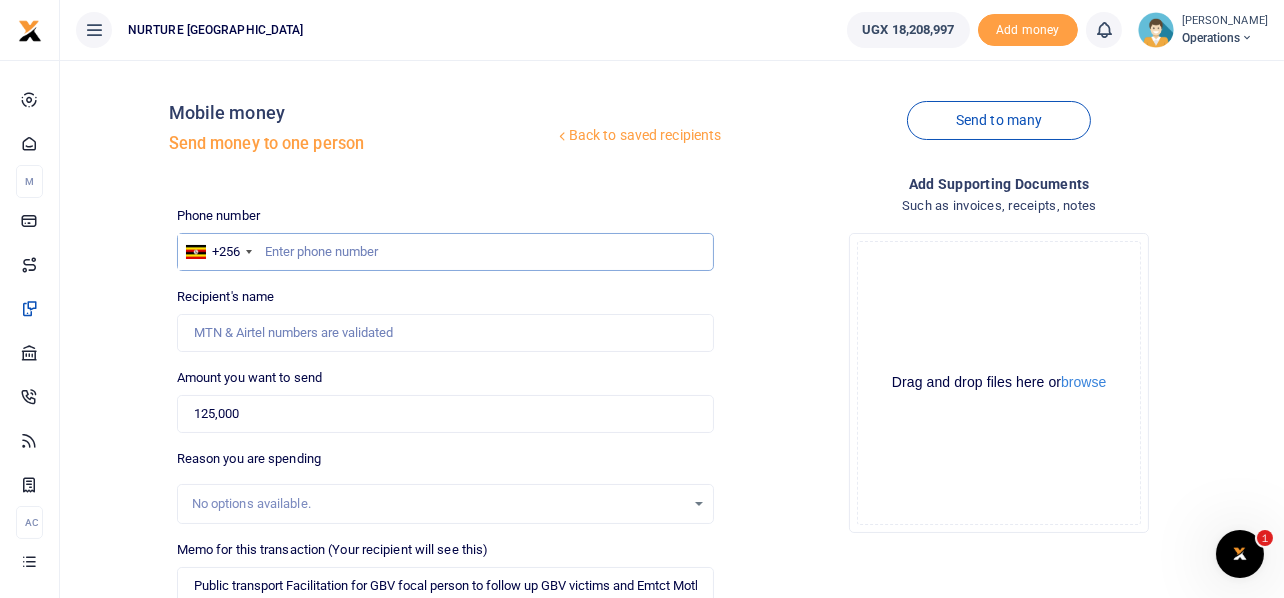 paste on "256752612624" 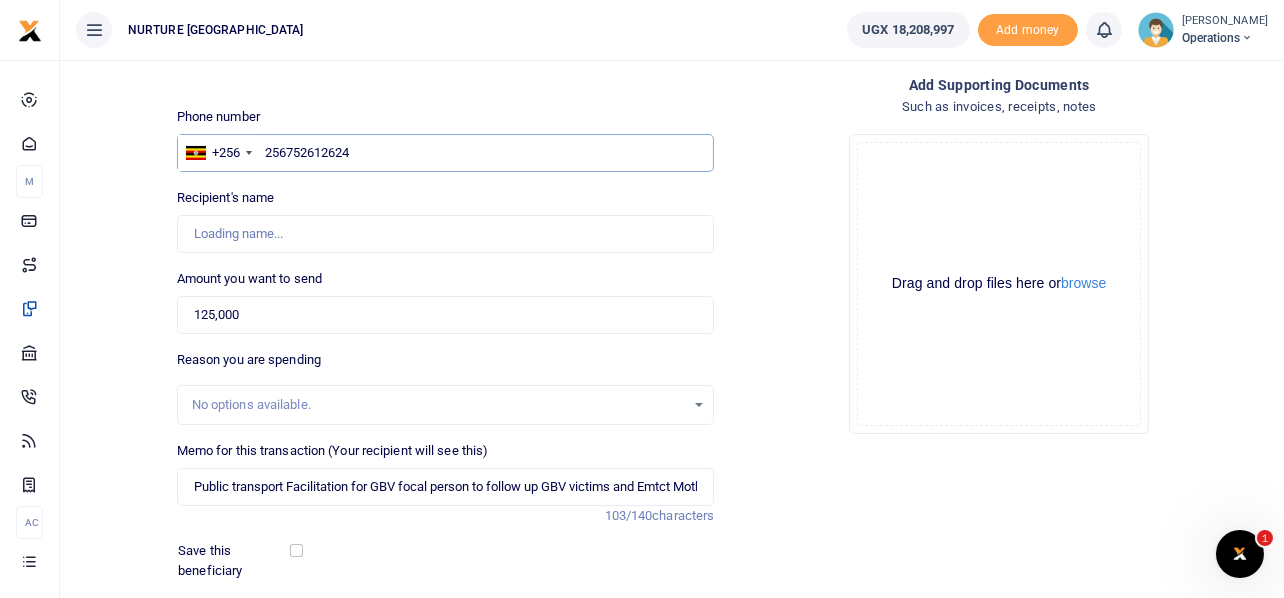 type on "[PERSON_NAME]" 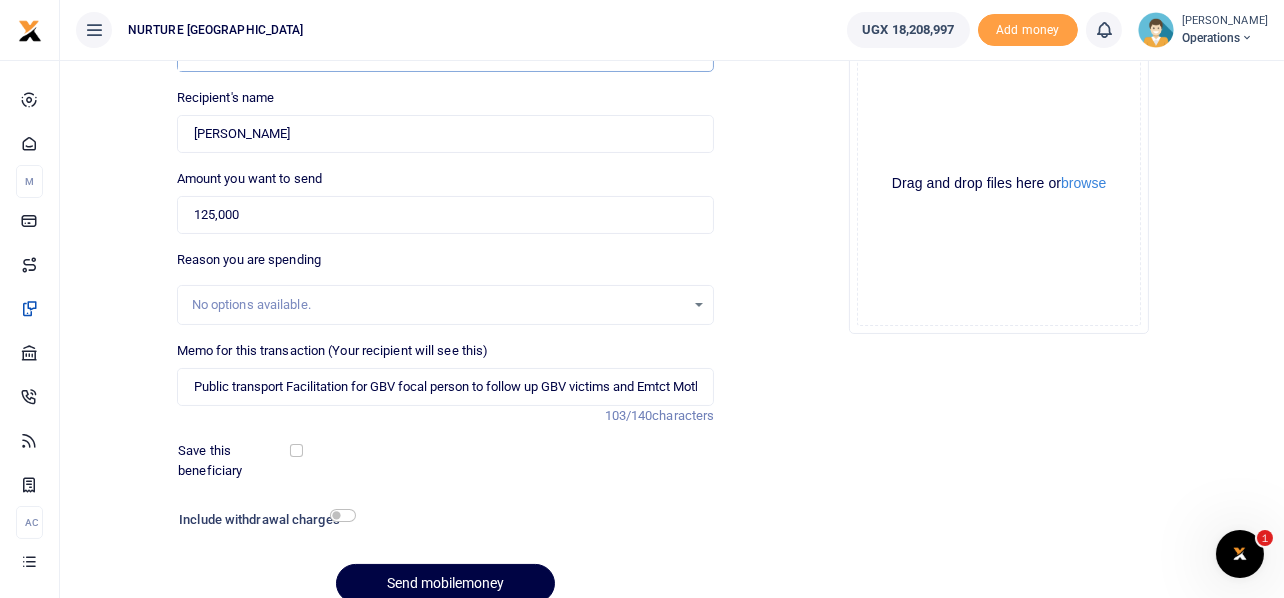 scroll, scrollTop: 287, scrollLeft: 0, axis: vertical 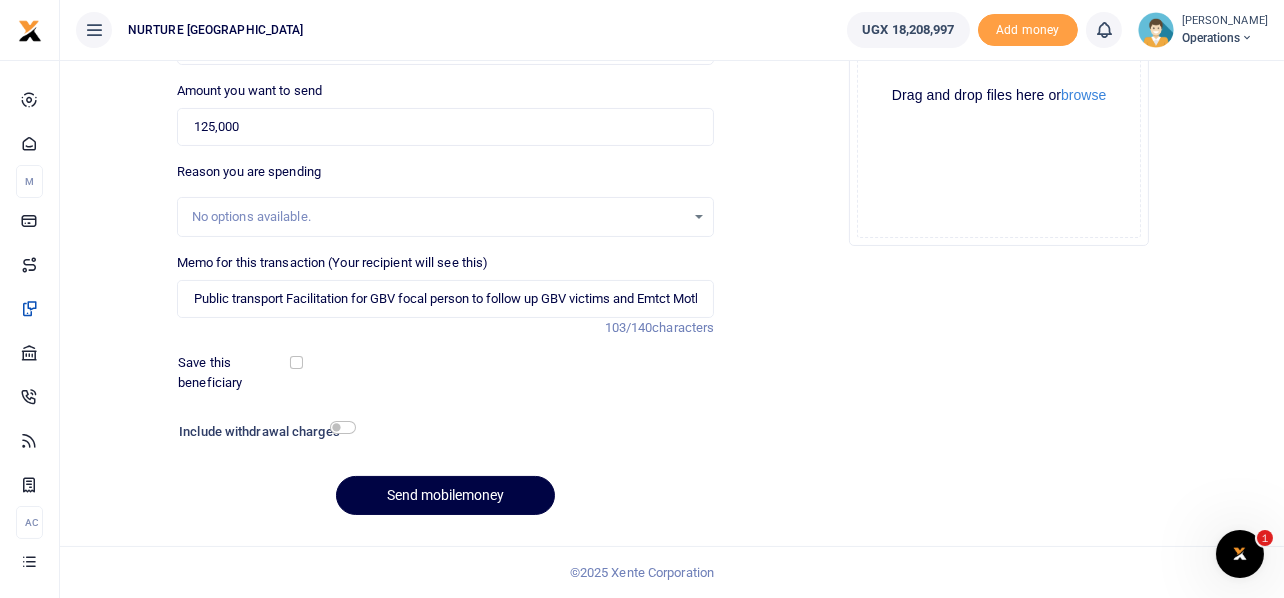 type on "256752612624" 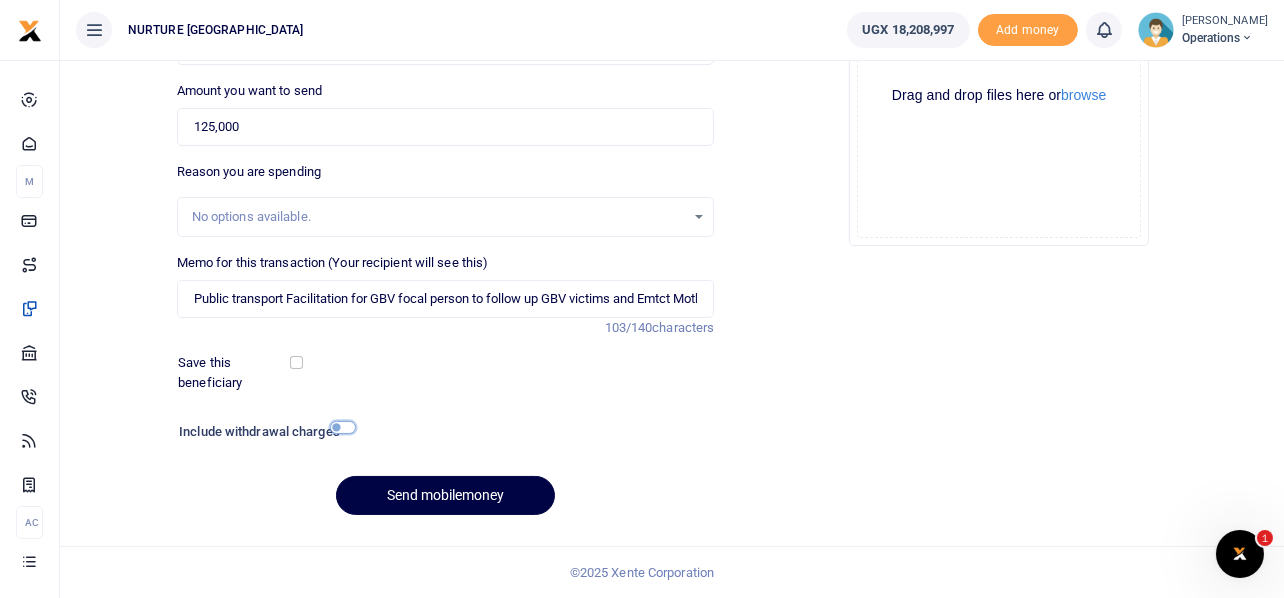 click at bounding box center (343, 427) 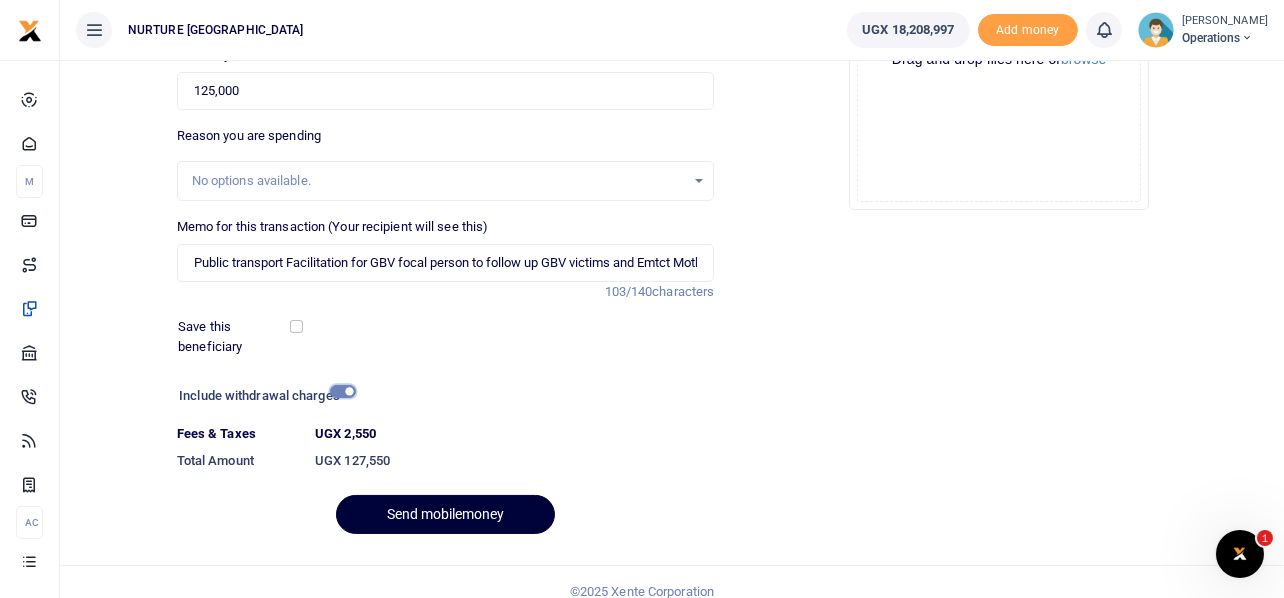 scroll, scrollTop: 342, scrollLeft: 0, axis: vertical 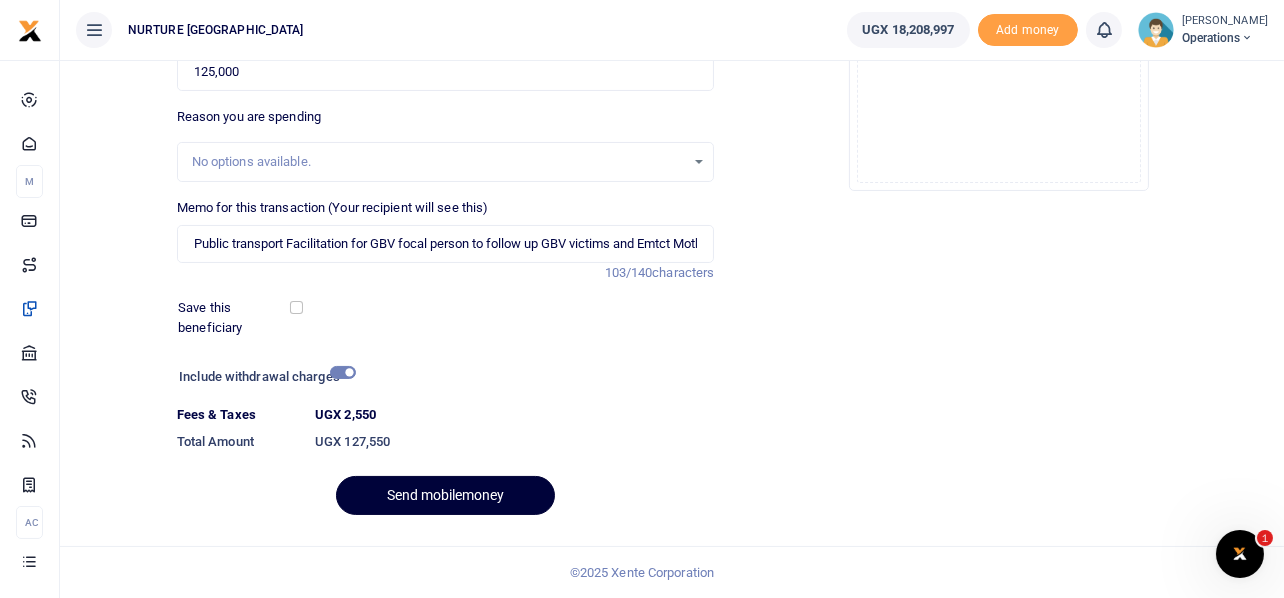 click on "Send mobilemoney" at bounding box center [445, 495] 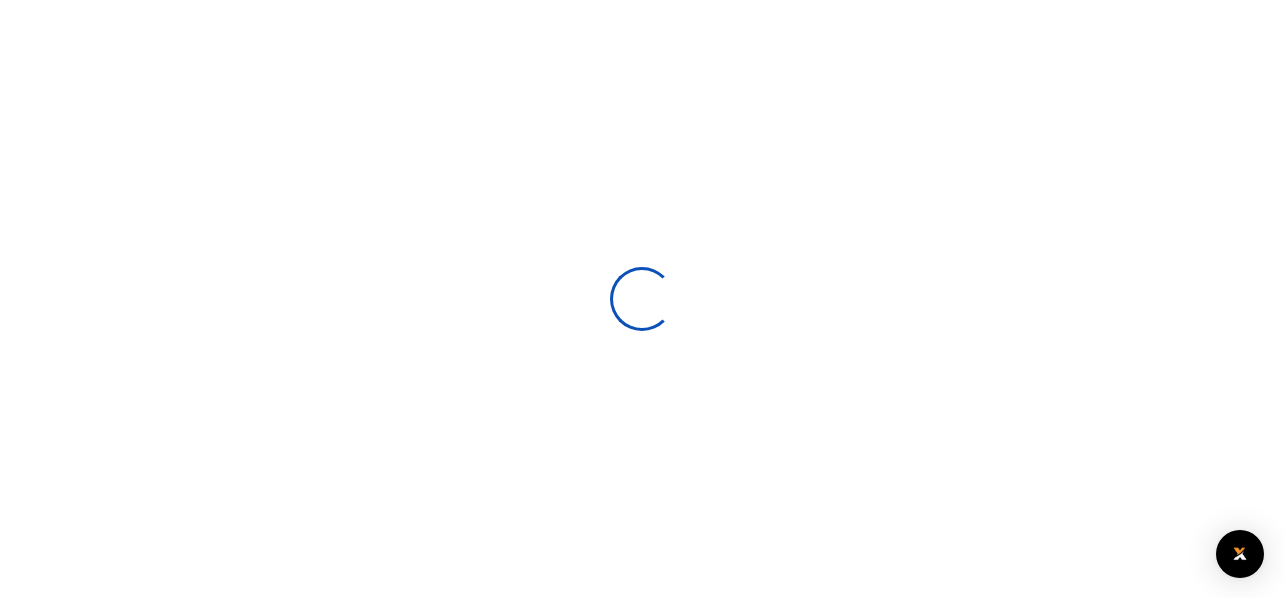 select 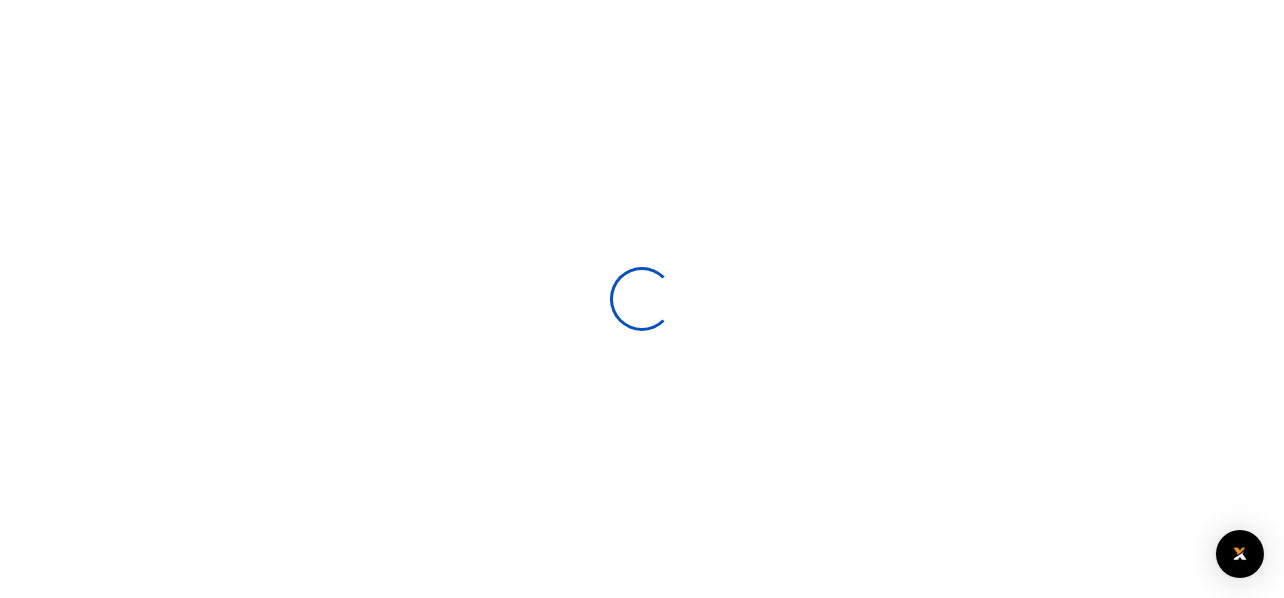 scroll, scrollTop: 287, scrollLeft: 0, axis: vertical 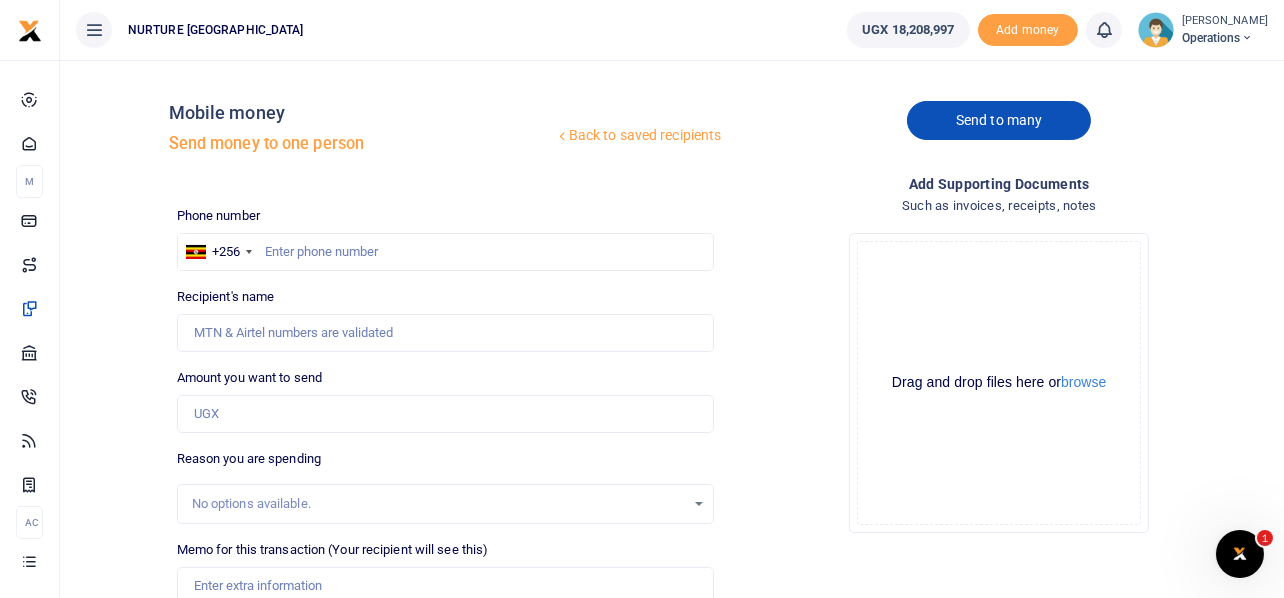 click on "Send to many" at bounding box center (999, 120) 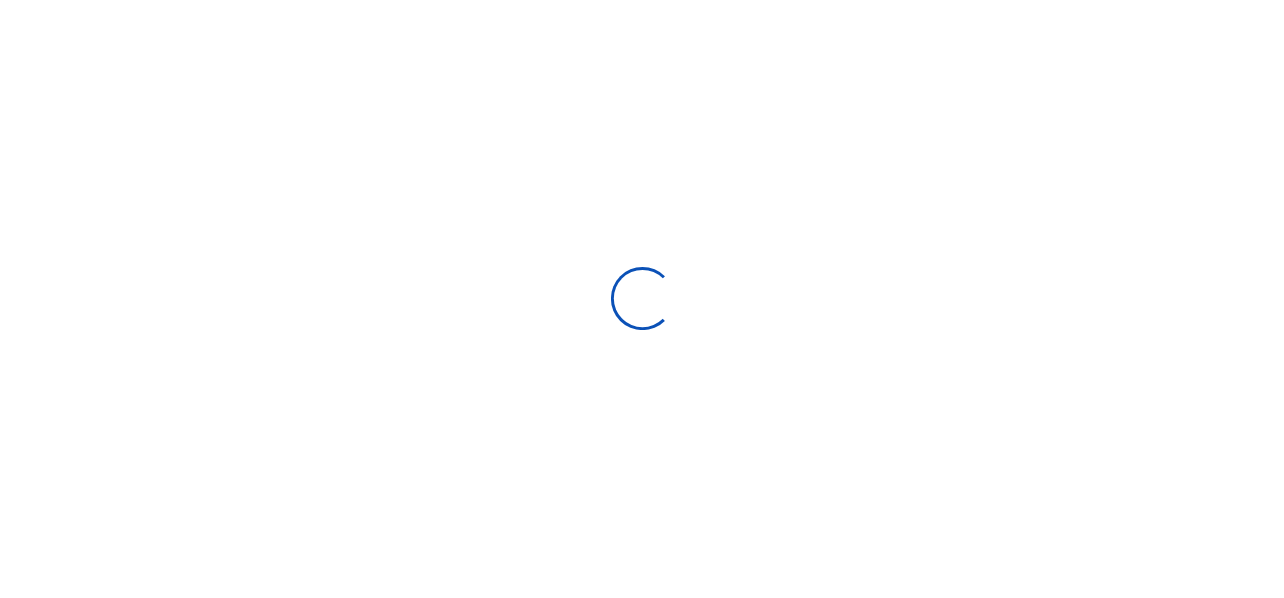 scroll, scrollTop: 0, scrollLeft: 0, axis: both 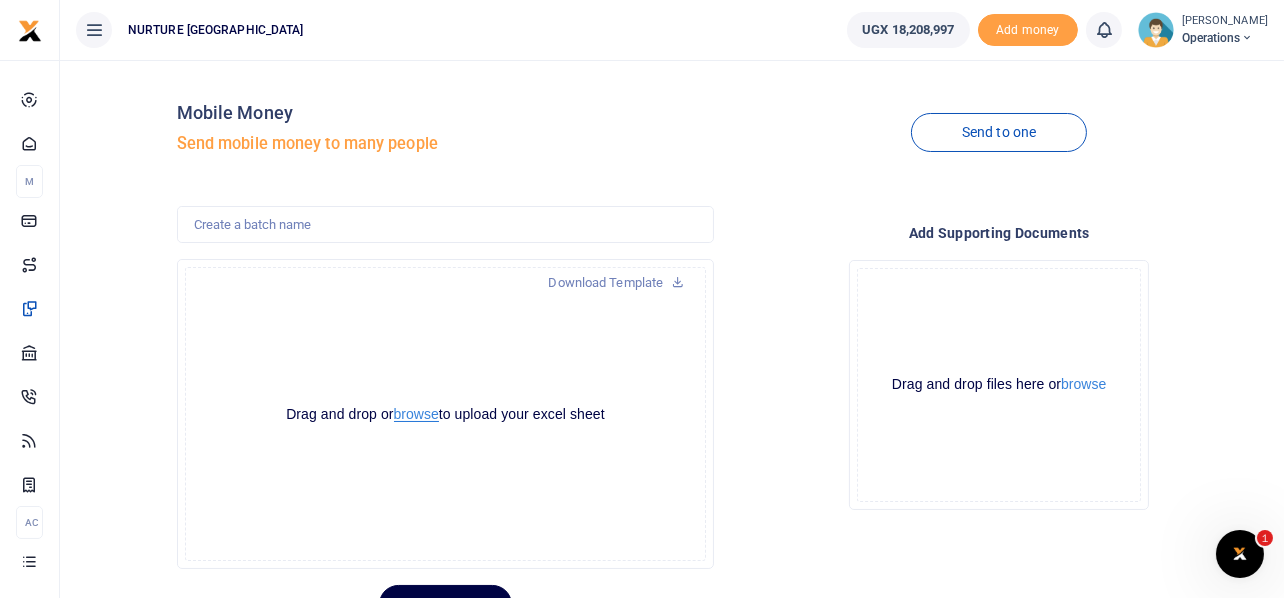 click on "browse" at bounding box center (416, 414) 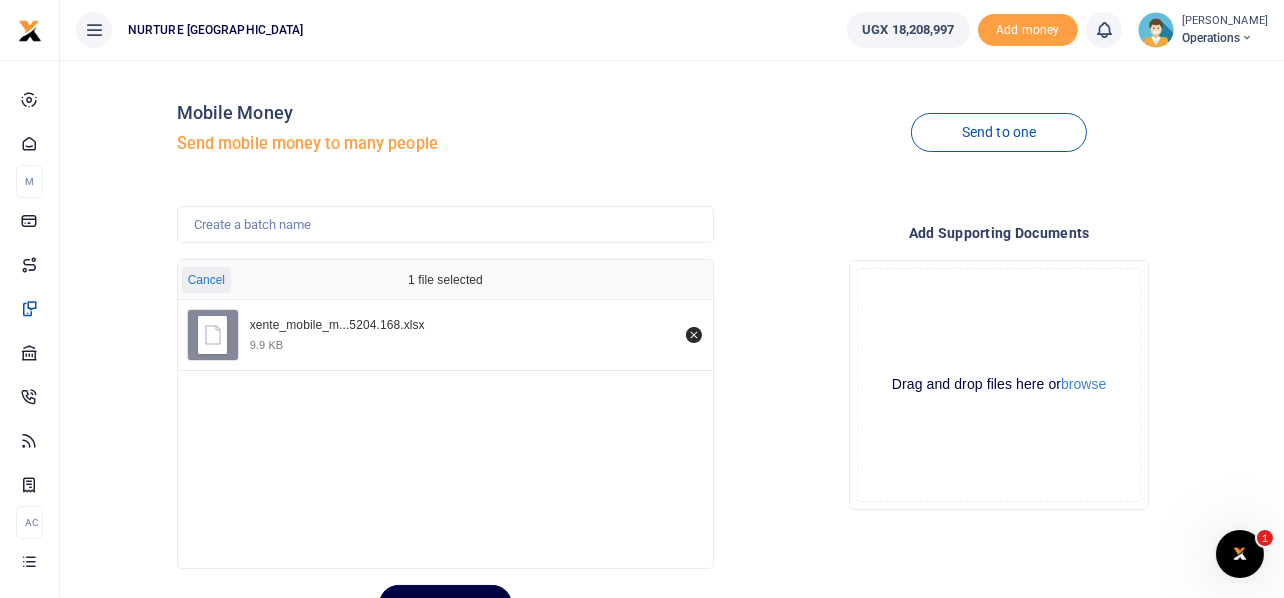 scroll, scrollTop: 94, scrollLeft: 0, axis: vertical 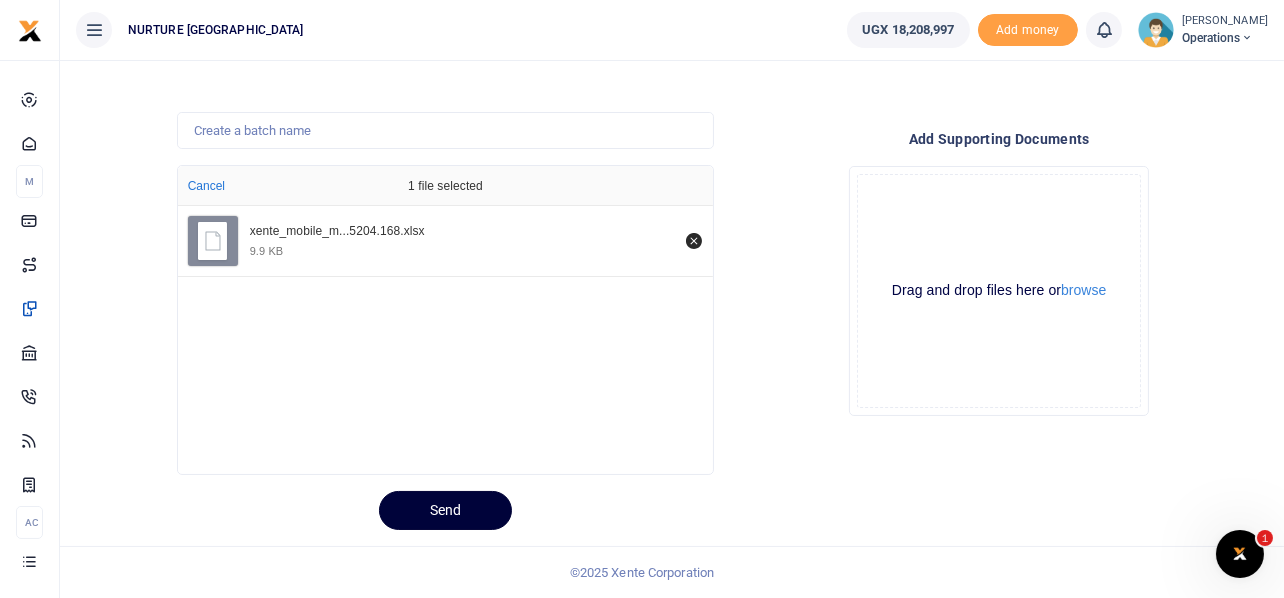 click on "Send" at bounding box center (445, 510) 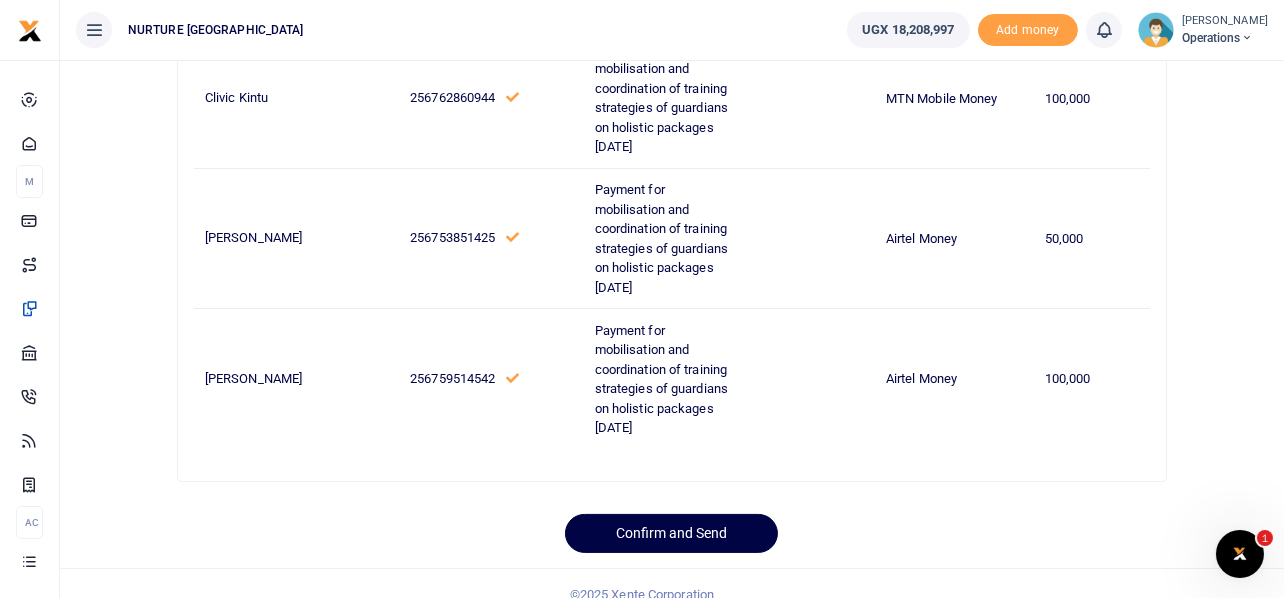 scroll, scrollTop: 558, scrollLeft: 0, axis: vertical 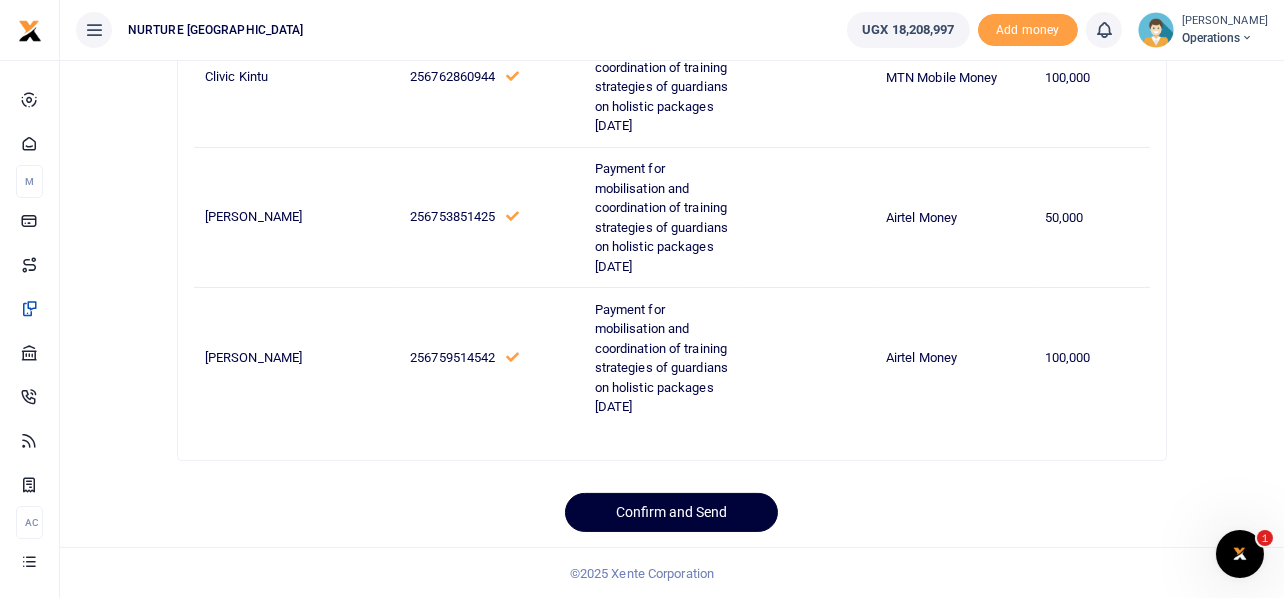 click on "Confirm and Send" at bounding box center (671, 512) 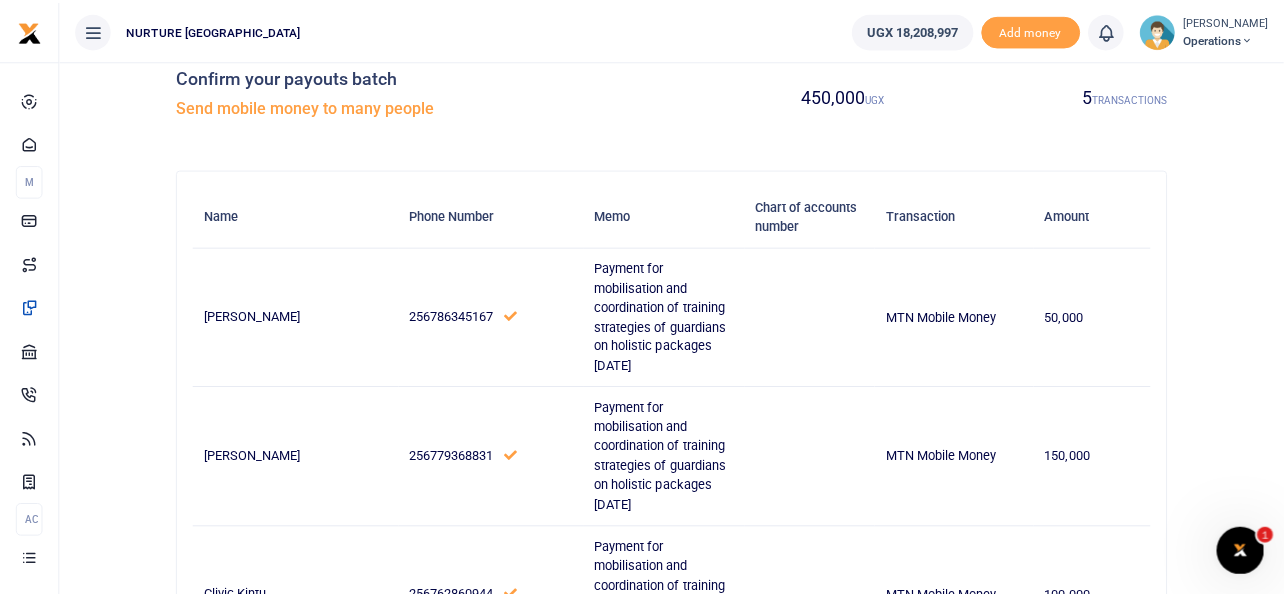 scroll, scrollTop: 0, scrollLeft: 0, axis: both 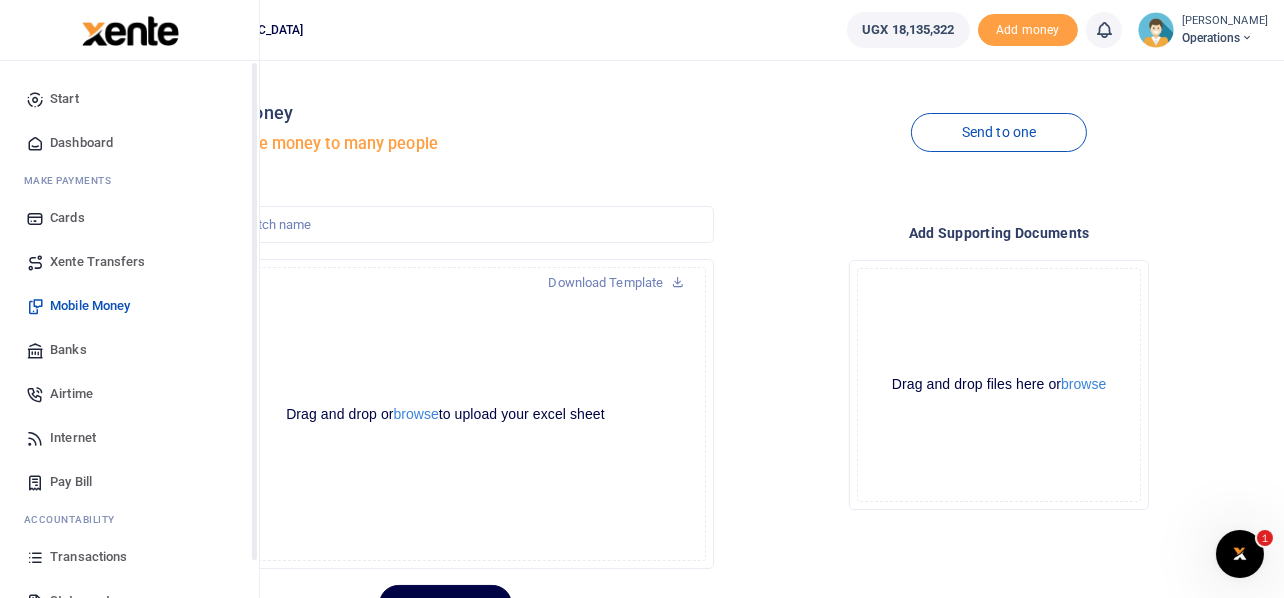 click on "Mobile Money" at bounding box center [90, 306] 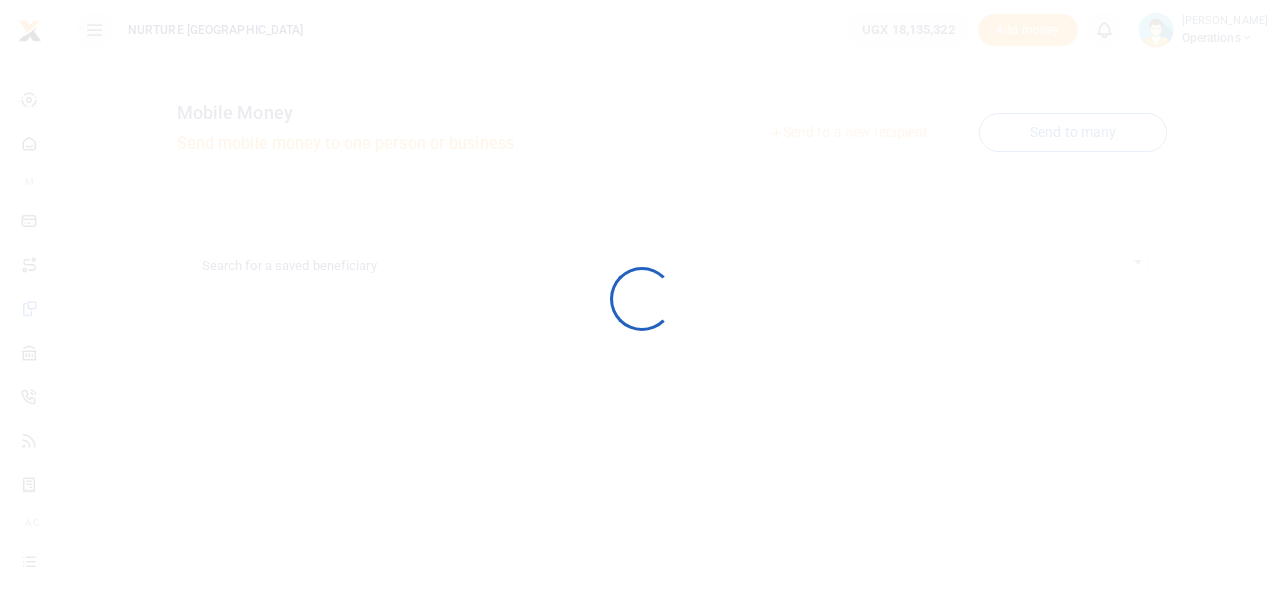 scroll, scrollTop: 0, scrollLeft: 0, axis: both 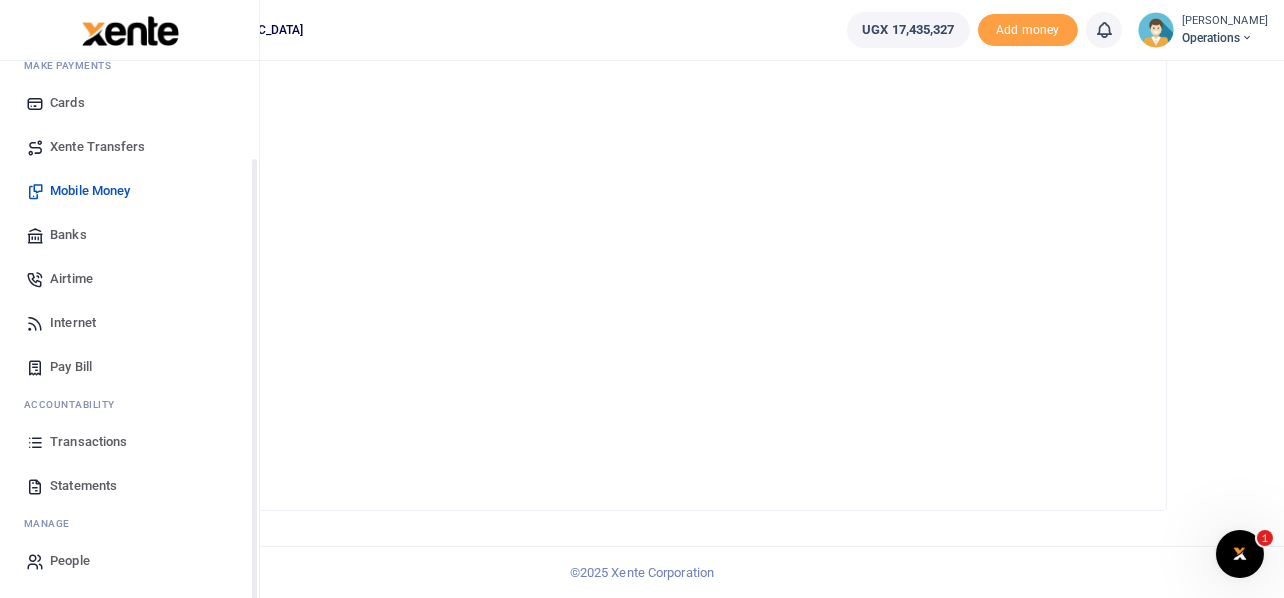 click on "Transactions" at bounding box center [88, 442] 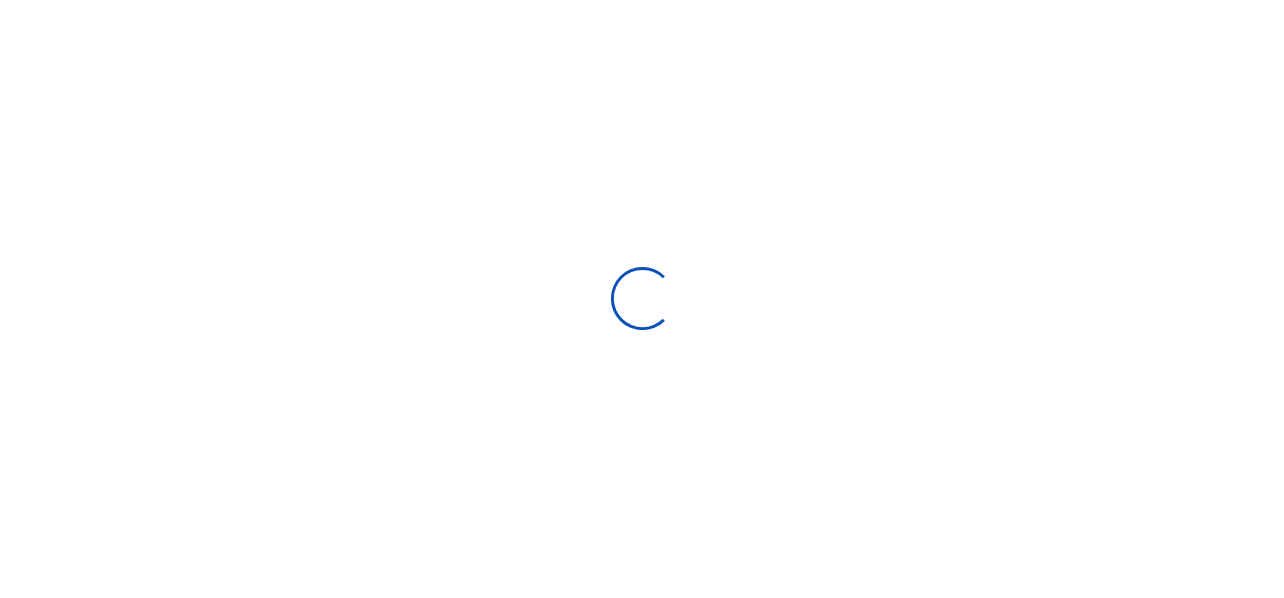 scroll, scrollTop: 0, scrollLeft: 0, axis: both 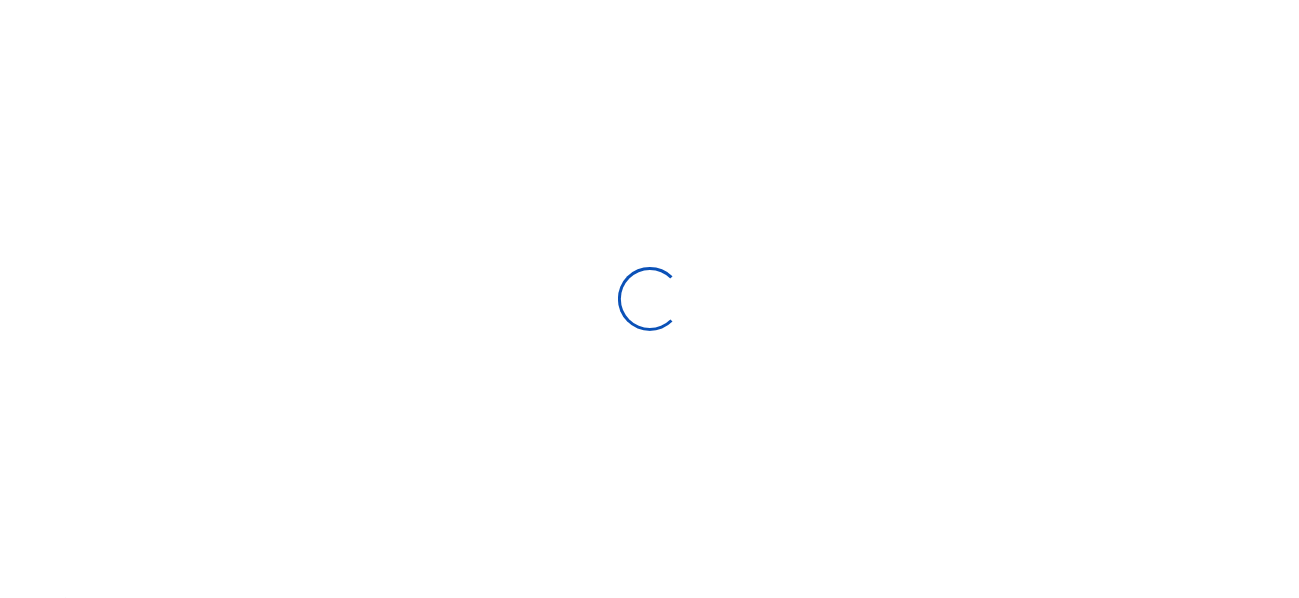 select 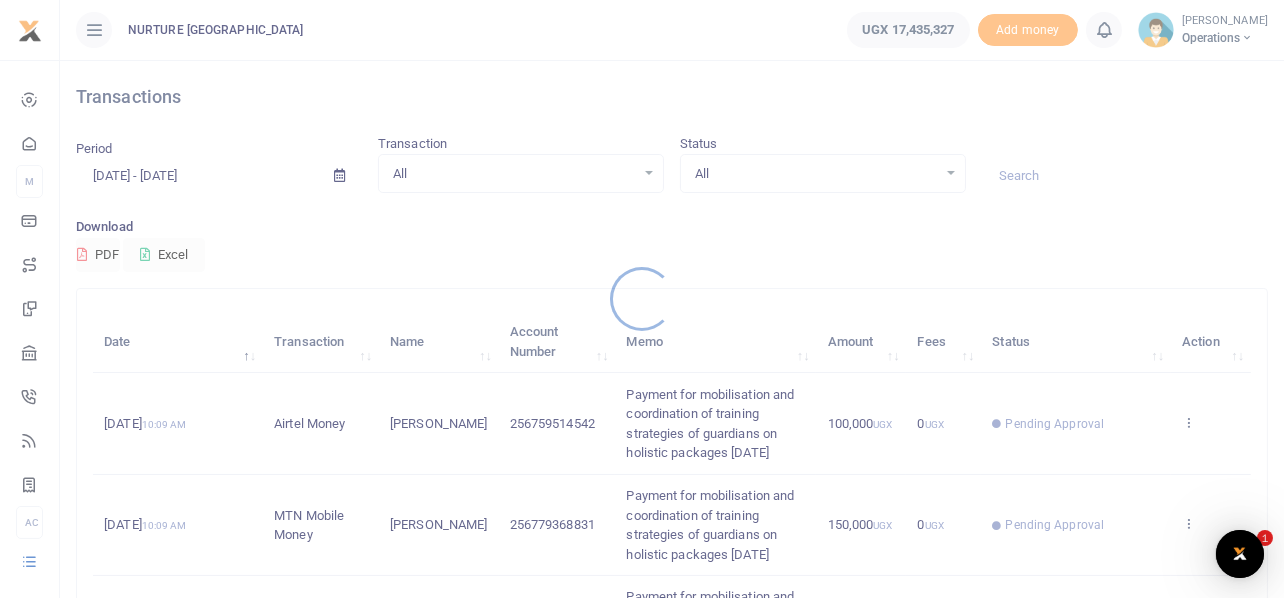 scroll, scrollTop: 0, scrollLeft: 0, axis: both 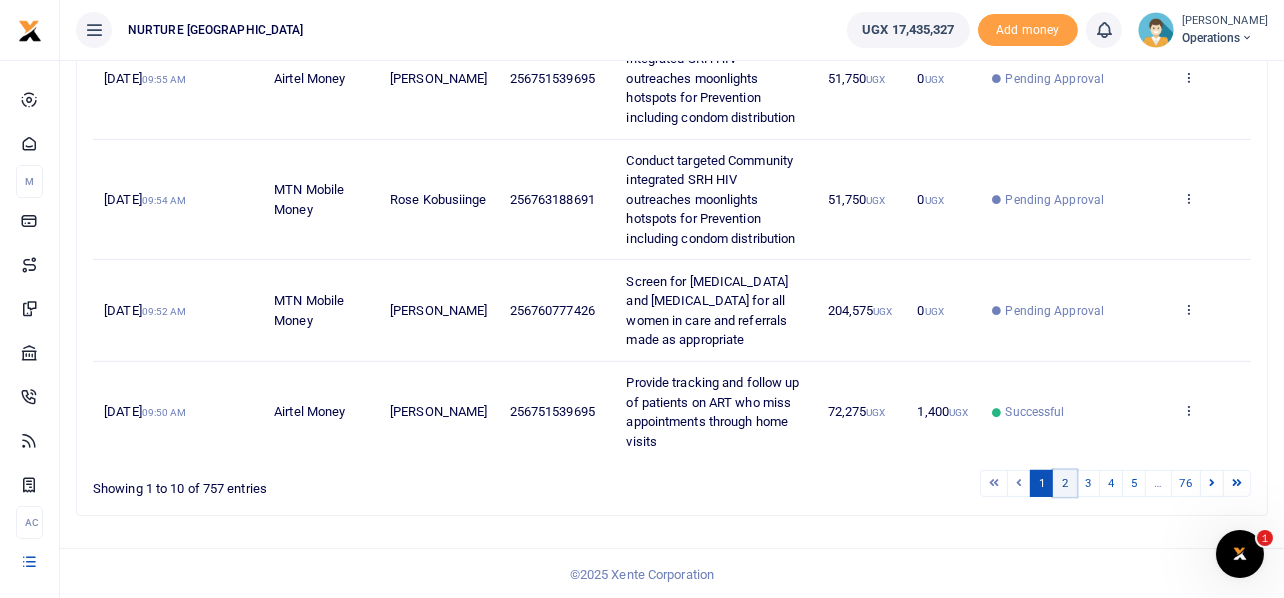 click on "2" at bounding box center [1065, 483] 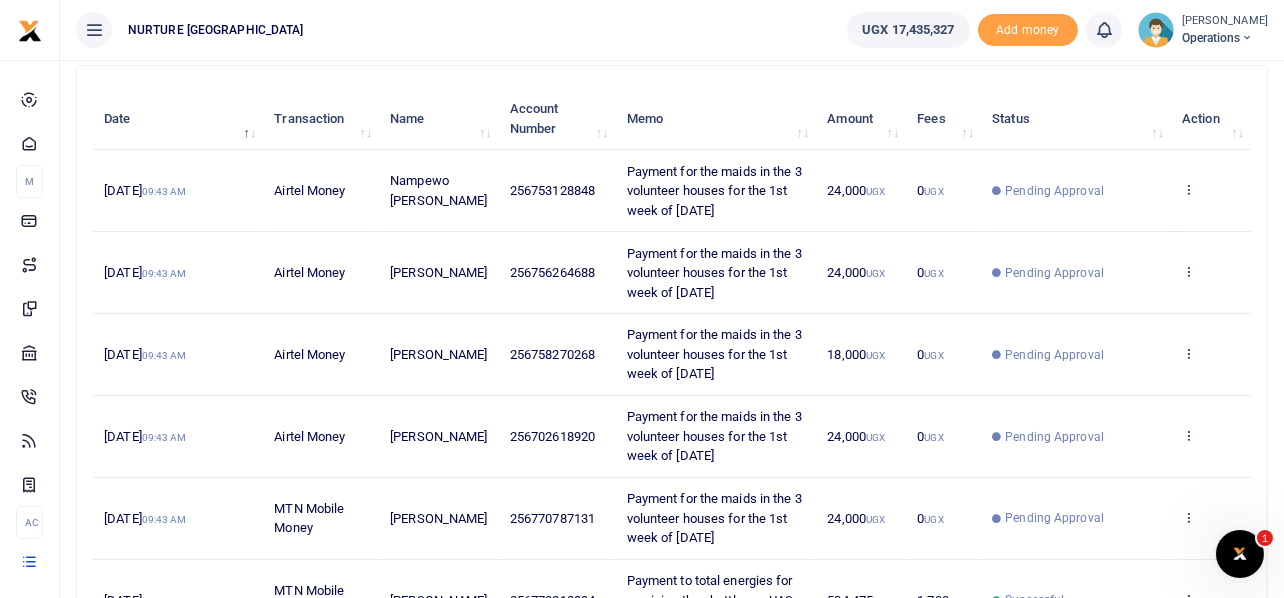 scroll, scrollTop: 729, scrollLeft: 0, axis: vertical 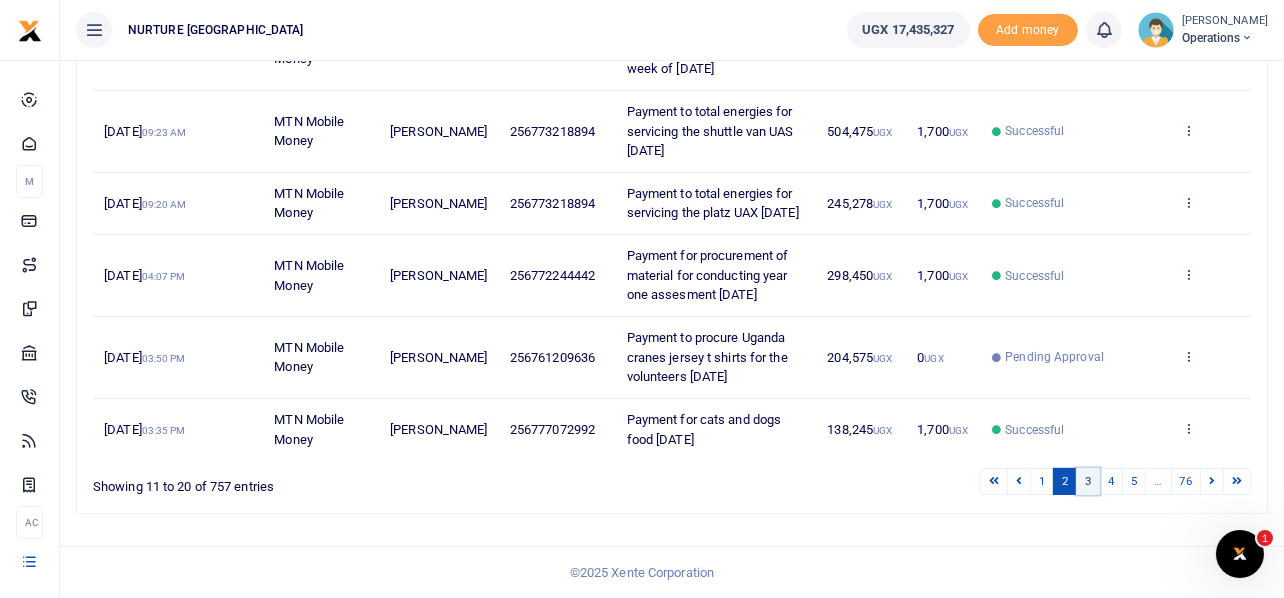 click on "3" at bounding box center (1088, 481) 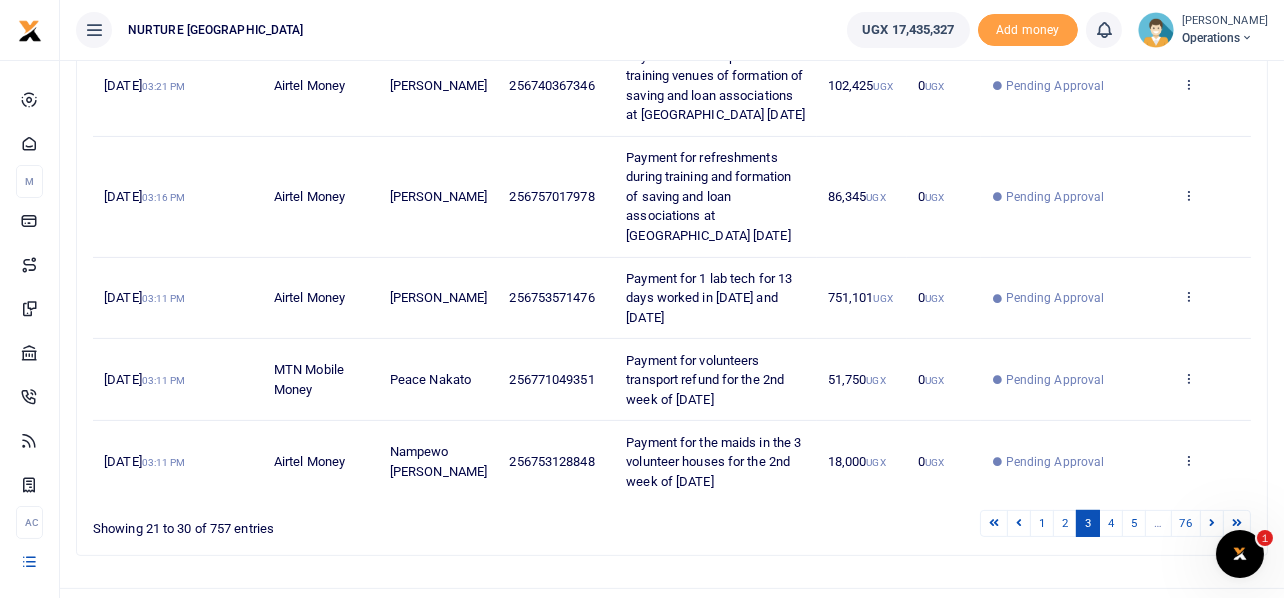 scroll, scrollTop: 905, scrollLeft: 0, axis: vertical 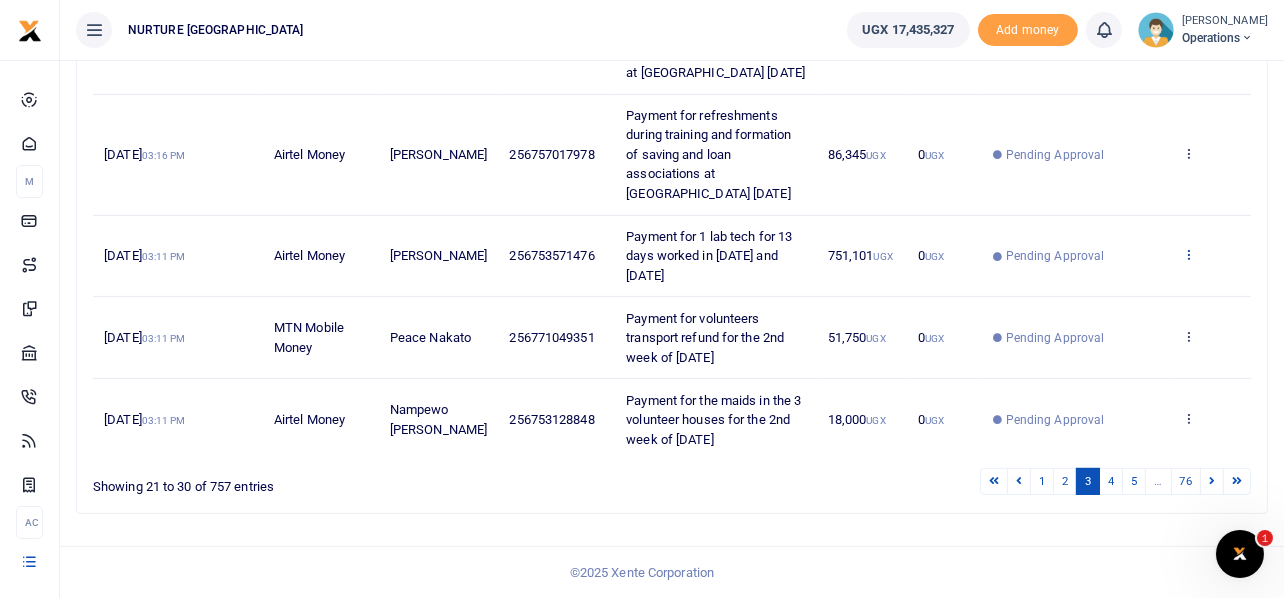 click at bounding box center (1188, 254) 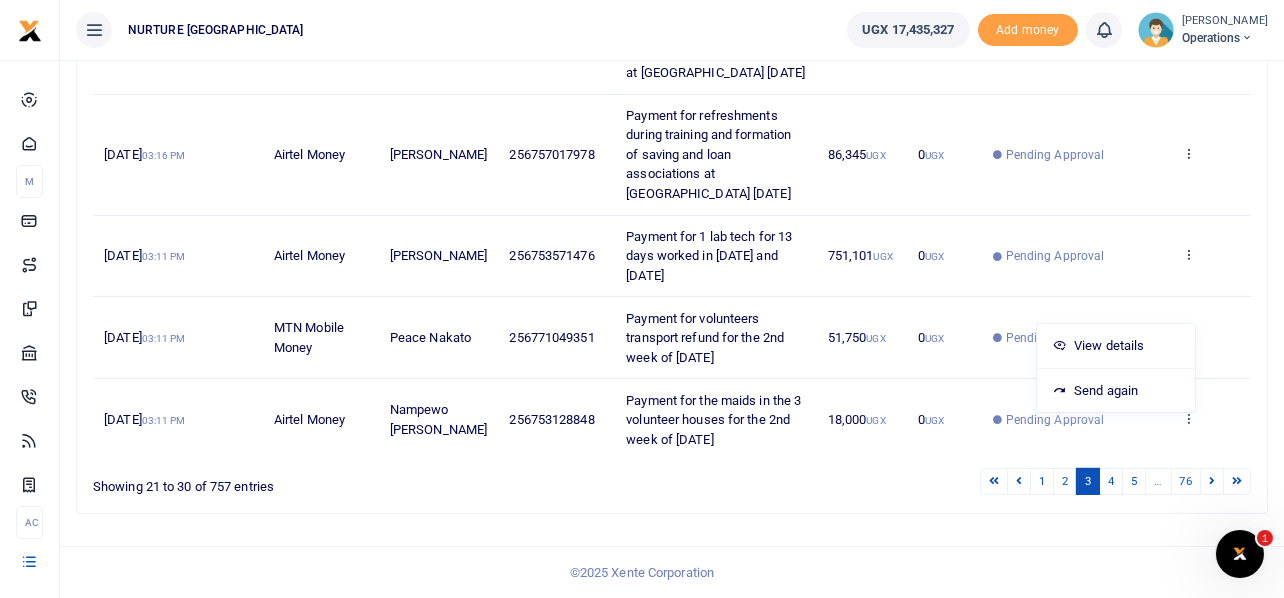 drag, startPoint x: 625, startPoint y: 232, endPoint x: 670, endPoint y: 269, distance: 58.258045 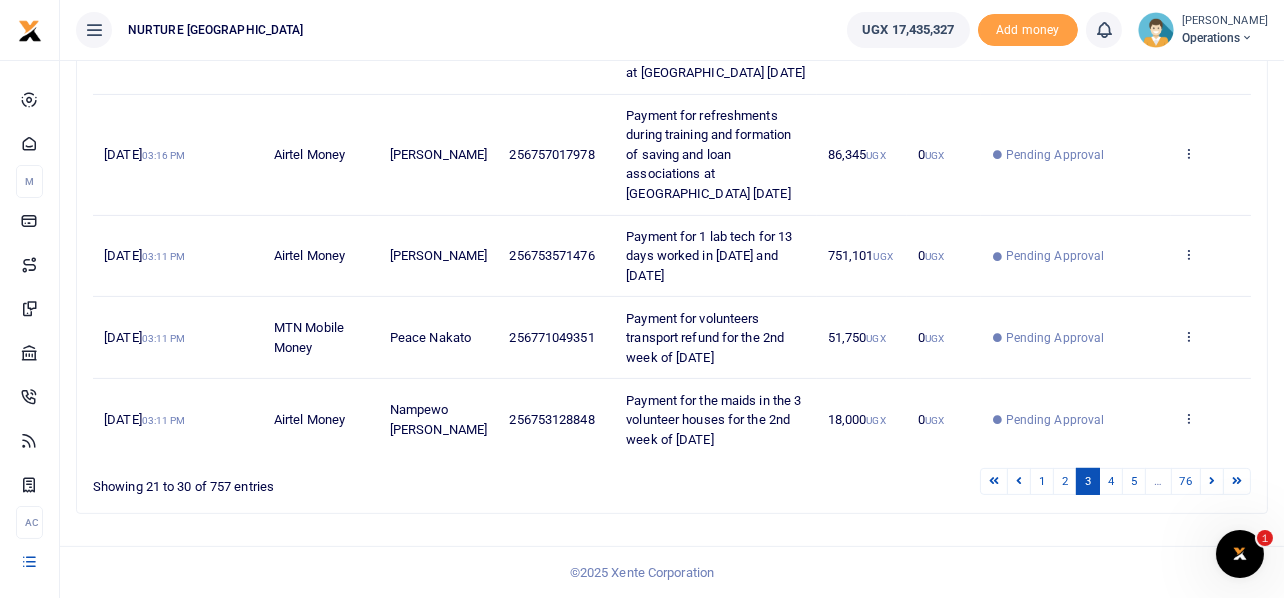 copy on "Payment for 1 lab tech for 13 days worked in [DATE] and [DATE]" 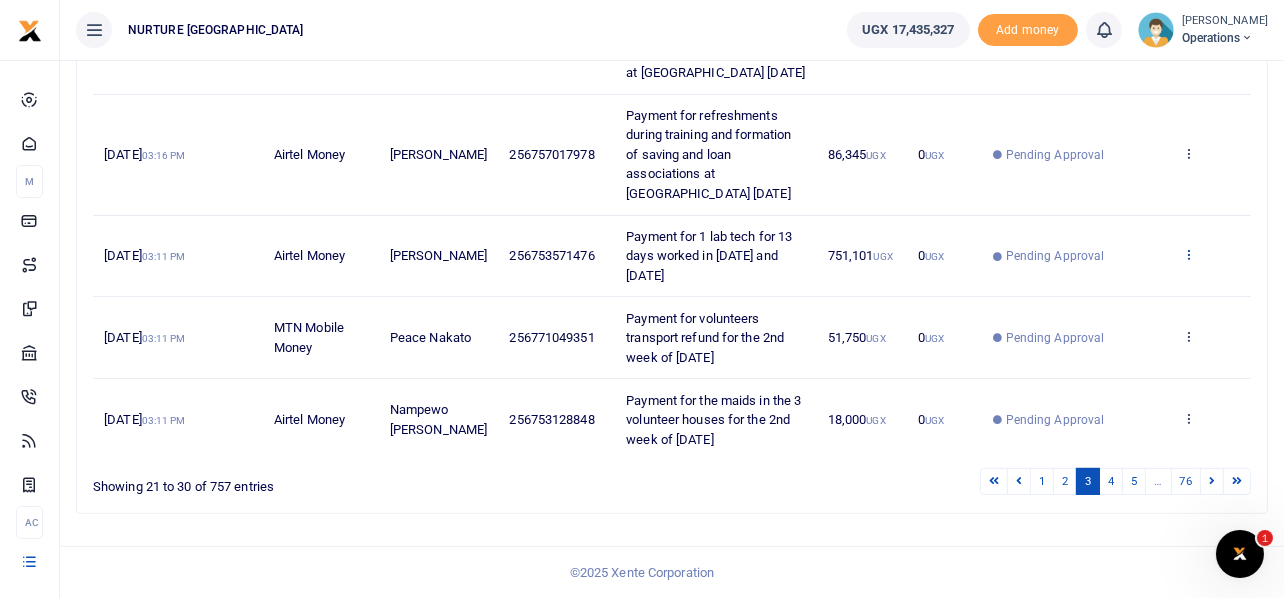 click at bounding box center [1188, 254] 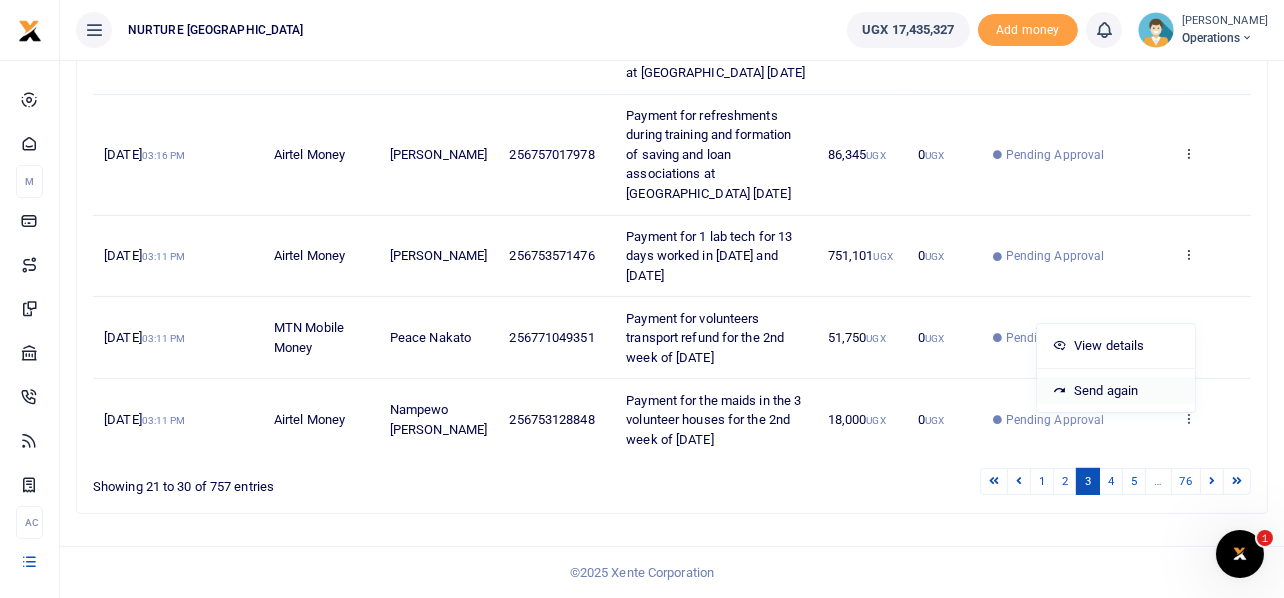click on "Send again" at bounding box center (1116, 391) 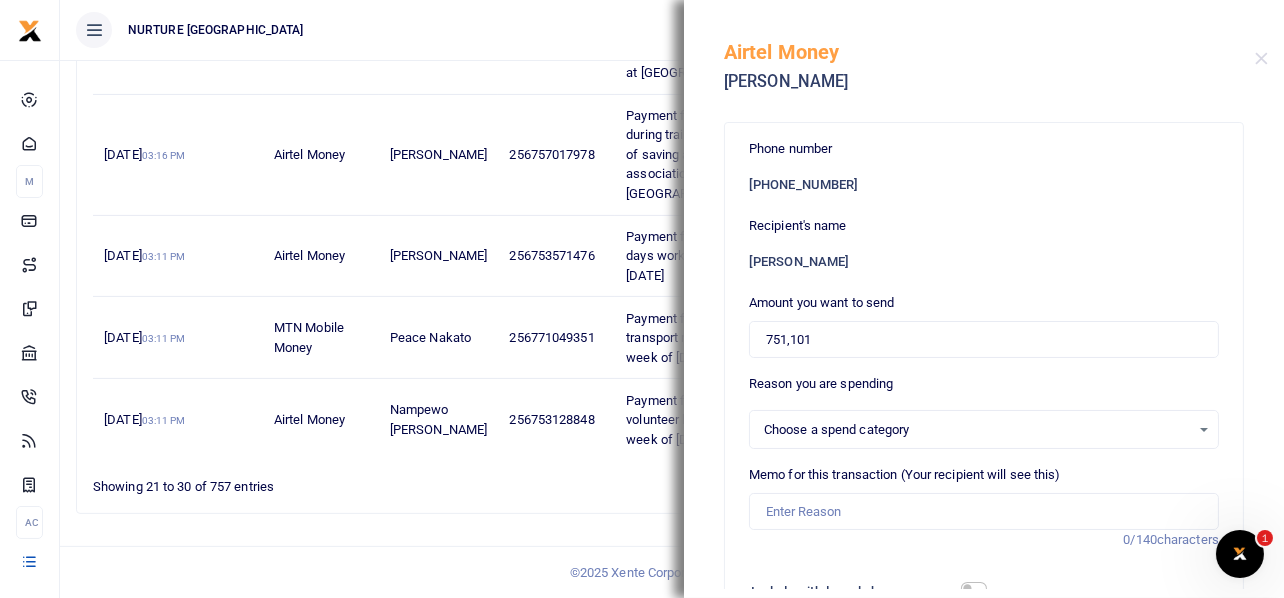 select 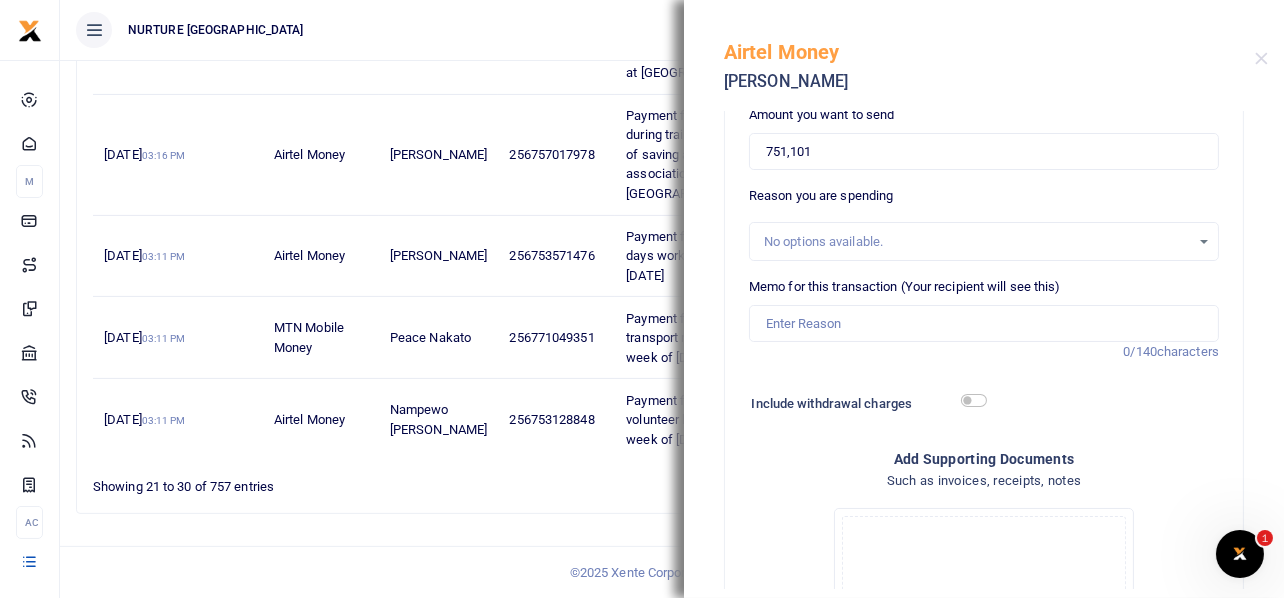 scroll, scrollTop: 0, scrollLeft: 0, axis: both 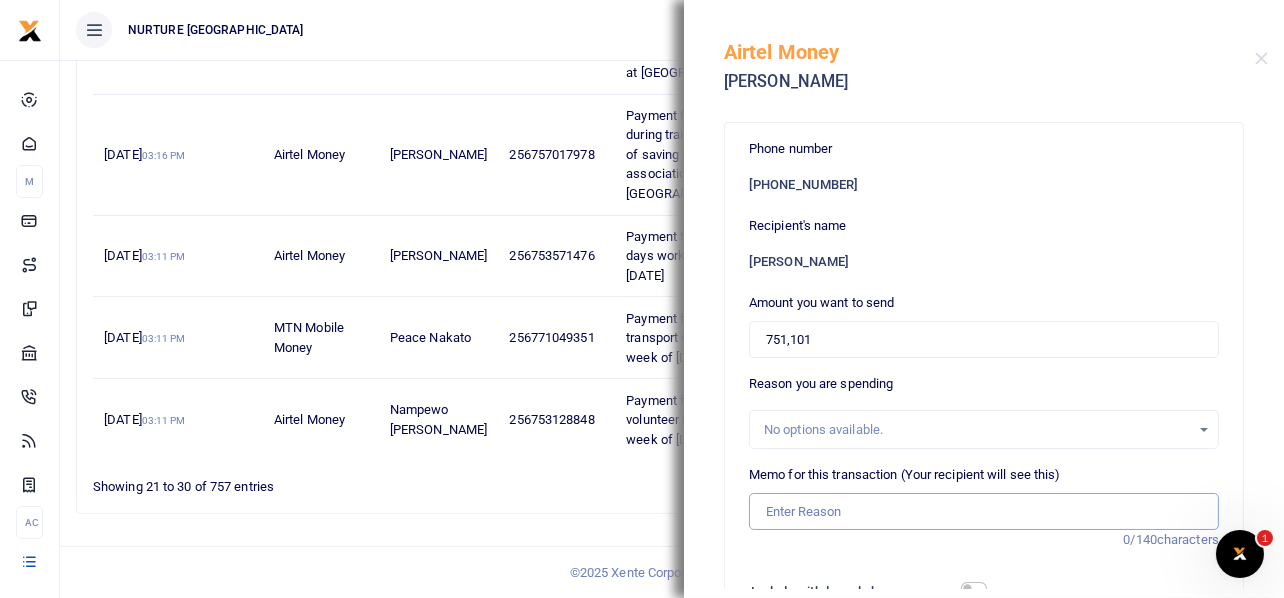 click on "Memo for this transaction (Your recipient will see this)" at bounding box center (984, 512) 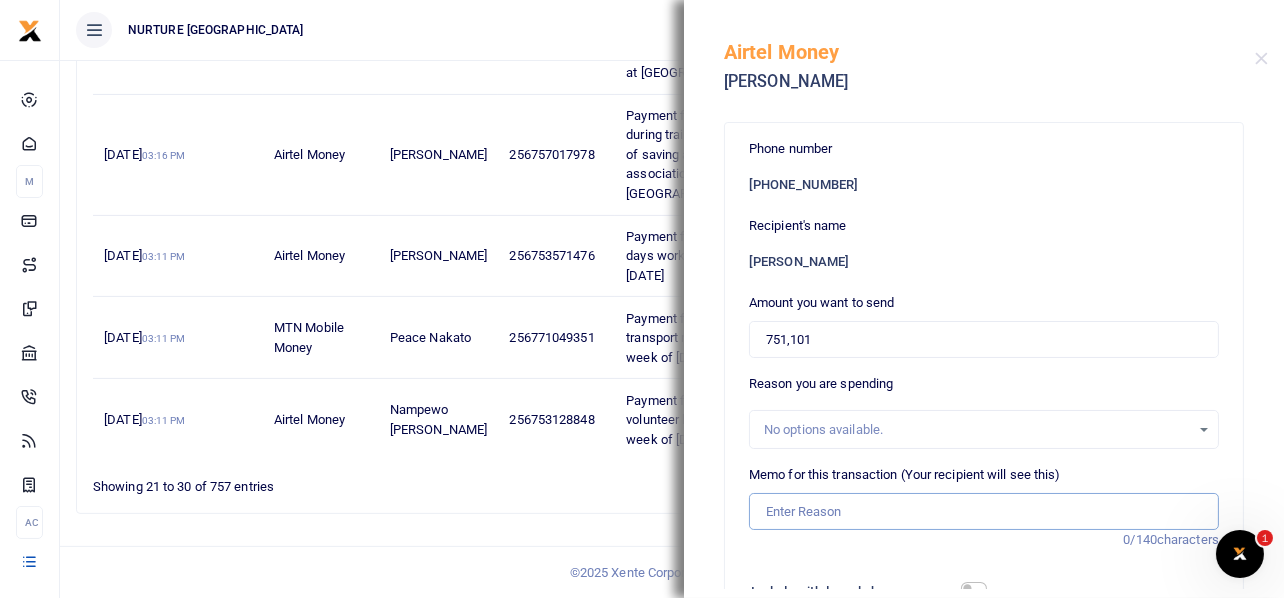 paste on "Payment for 1 lab tech for 13 days worked in July and June 2025" 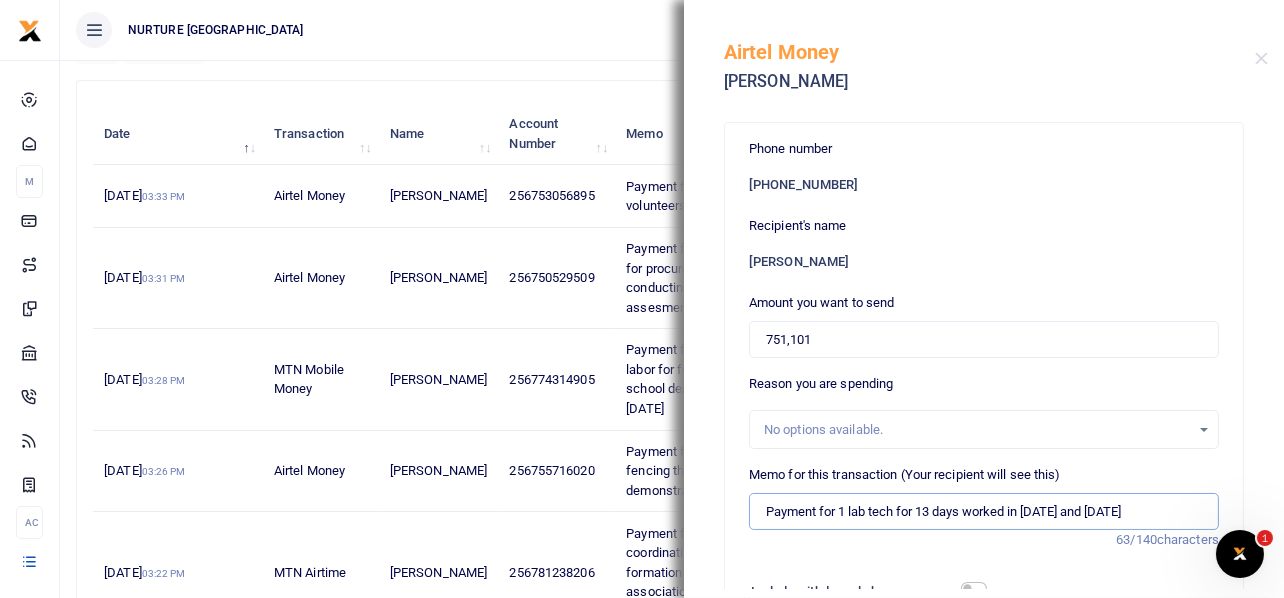 scroll, scrollTop: 206, scrollLeft: 0, axis: vertical 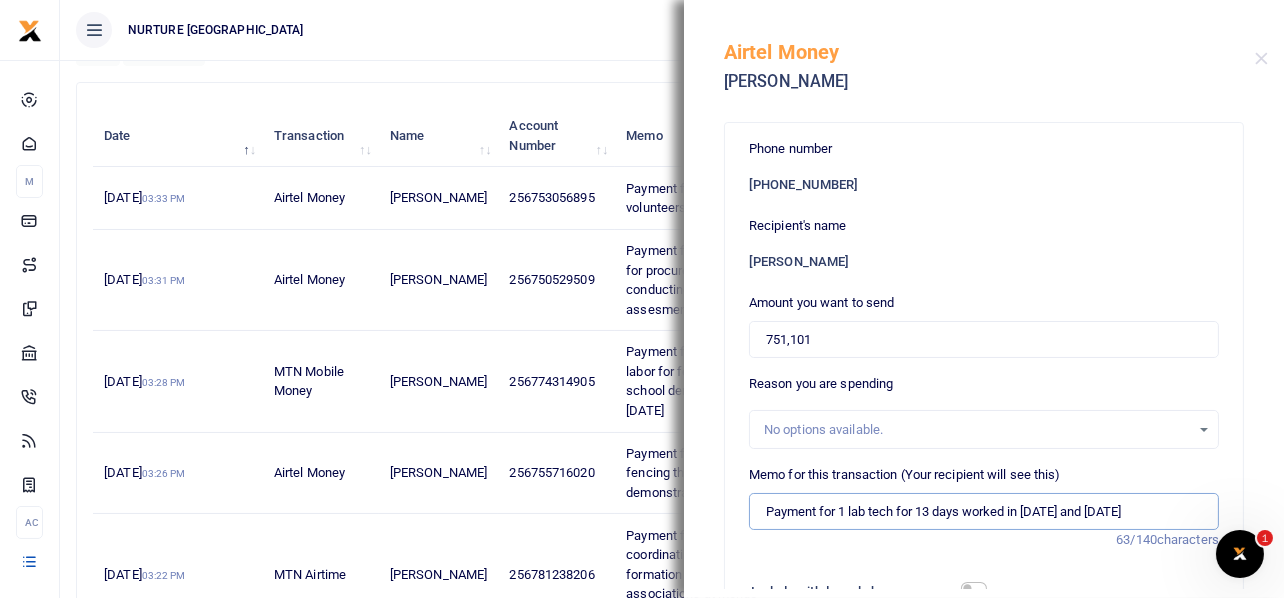 type on "Payment for 1 lab tech for 13 days worked in July and June 2025" 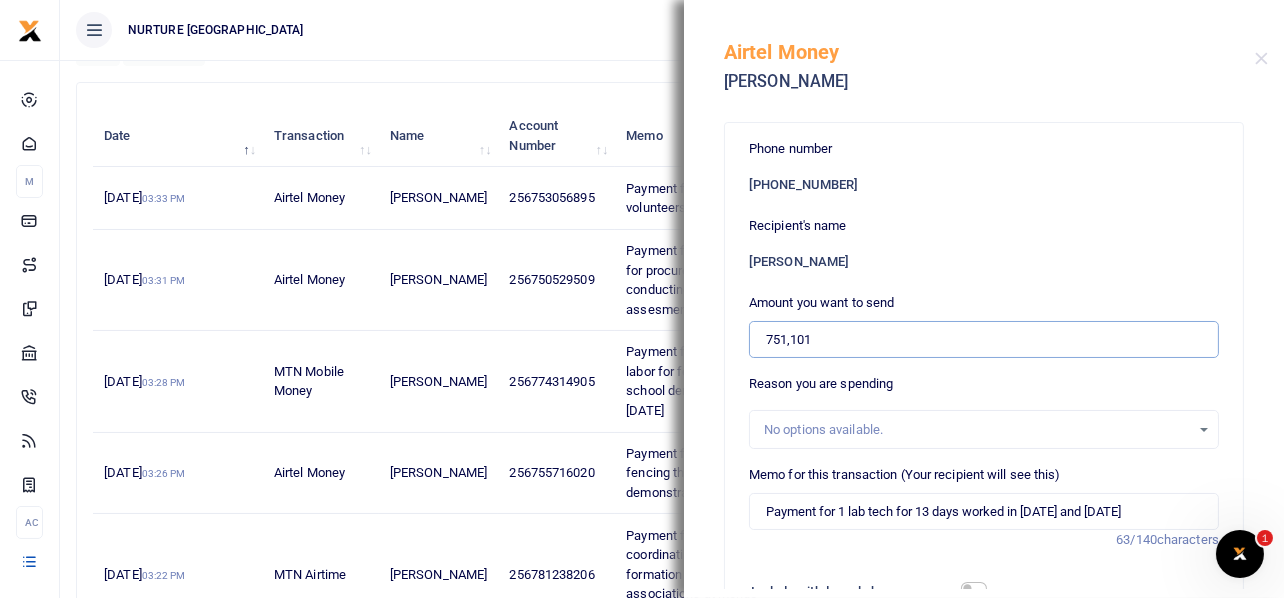 click on "751,101" at bounding box center [984, 340] 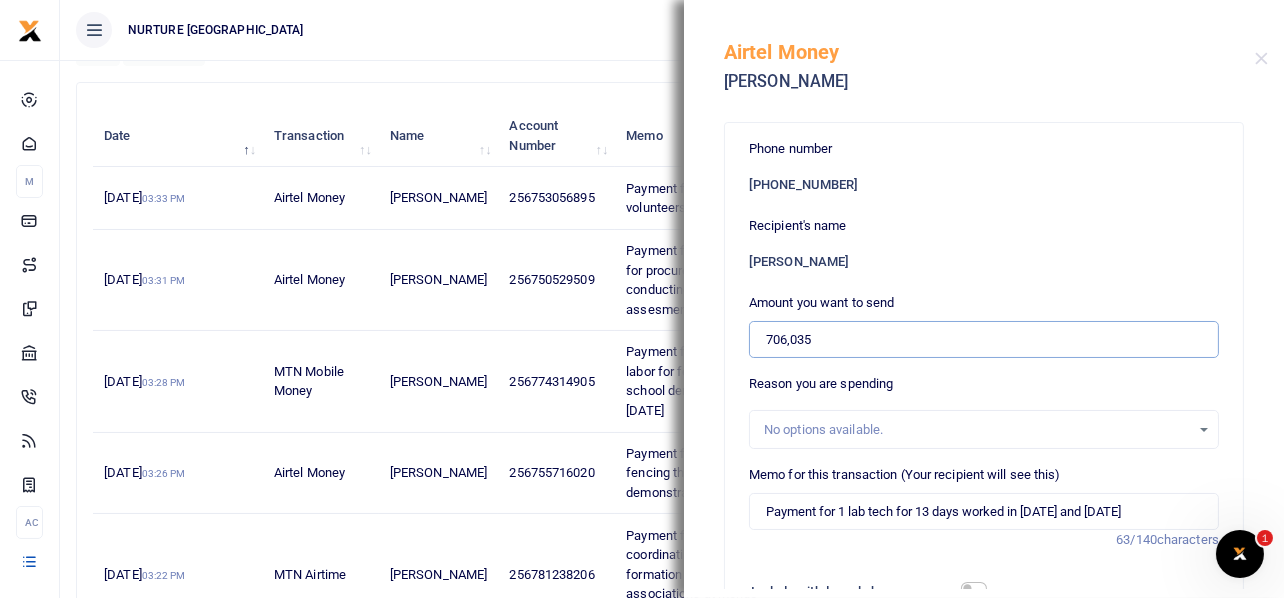 click on "706,035" at bounding box center [984, 340] 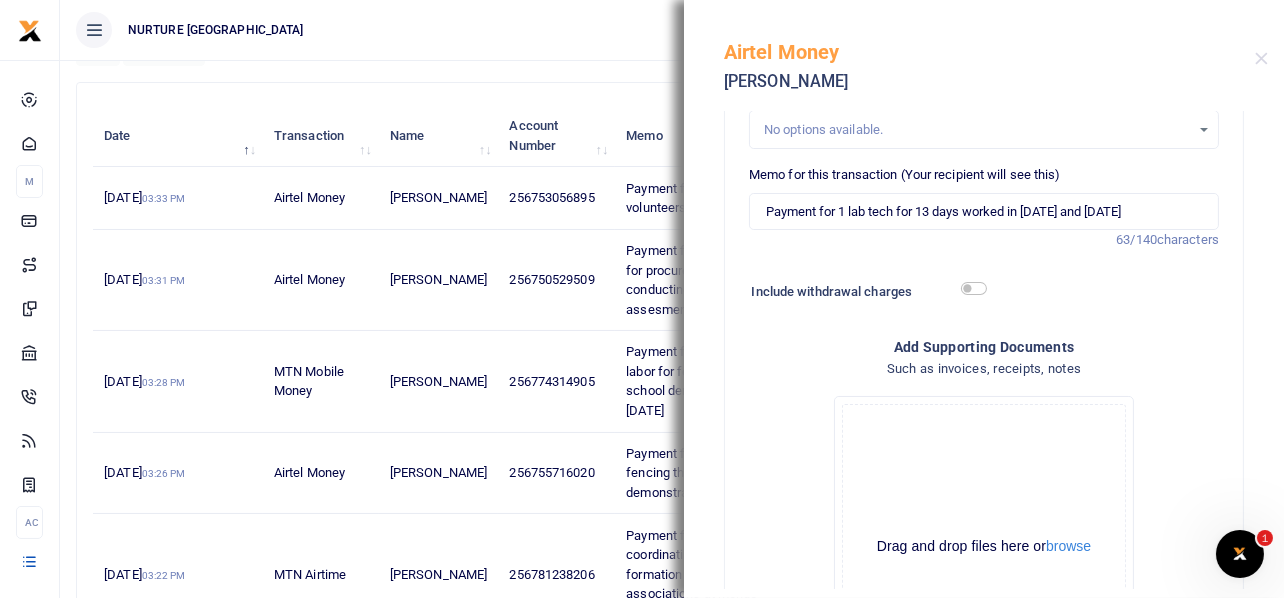scroll, scrollTop: 518, scrollLeft: 0, axis: vertical 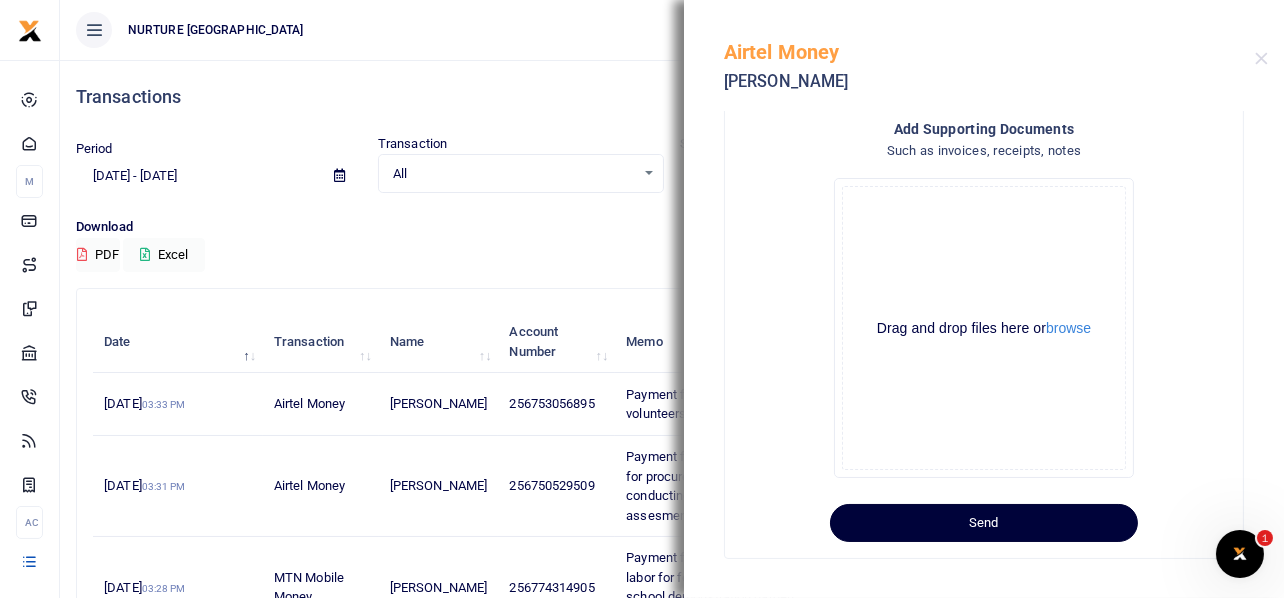 type on "706,035" 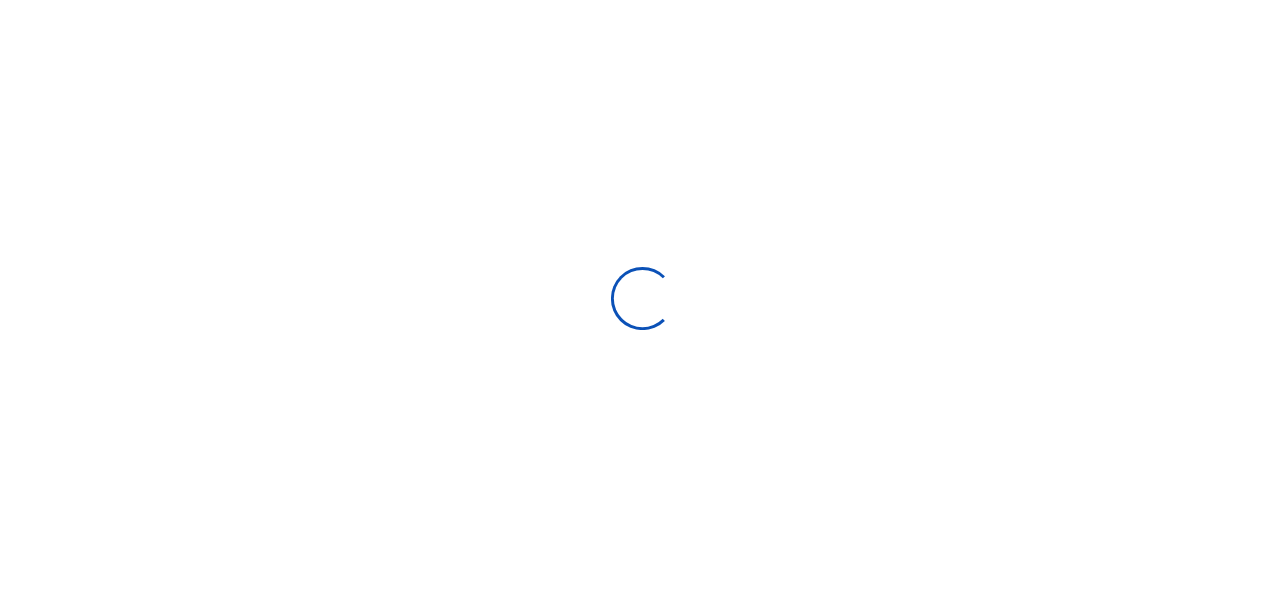 scroll, scrollTop: 0, scrollLeft: 0, axis: both 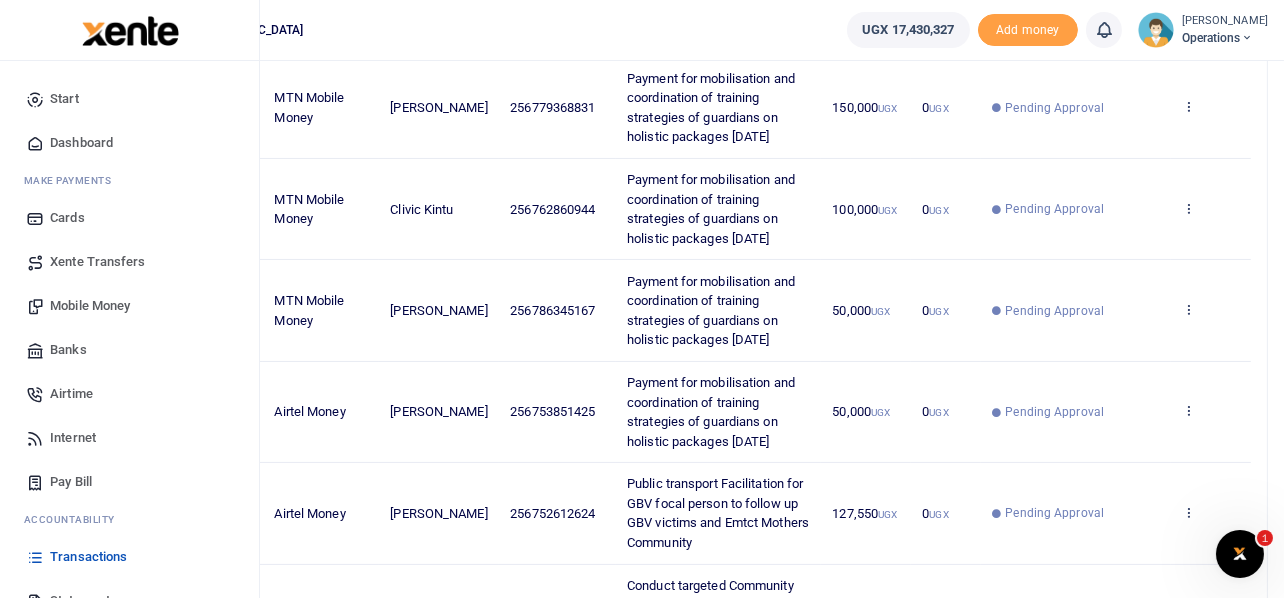 click on "Mobile Money" at bounding box center (90, 306) 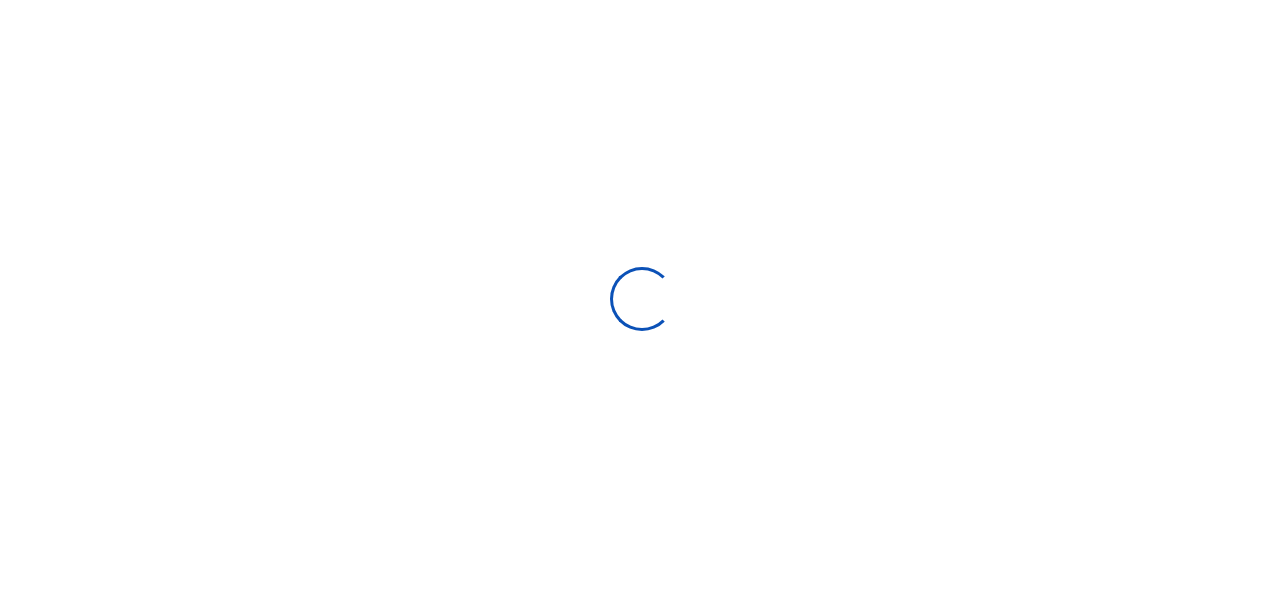 scroll, scrollTop: 0, scrollLeft: 0, axis: both 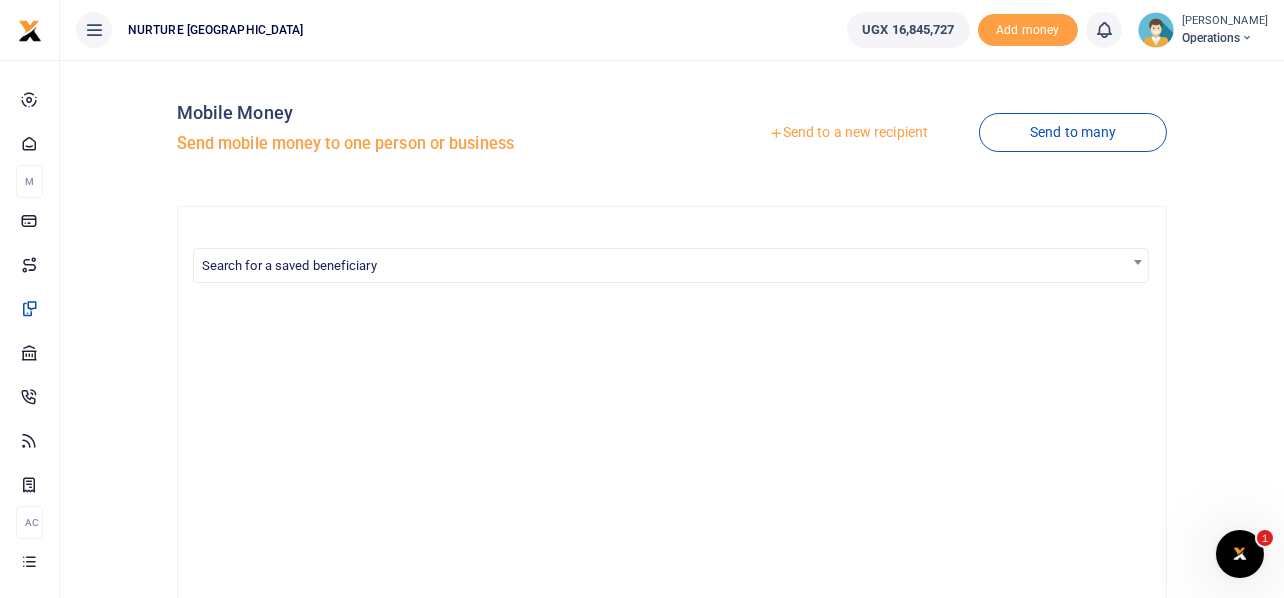 click on "Send to a new recipient" at bounding box center (848, 133) 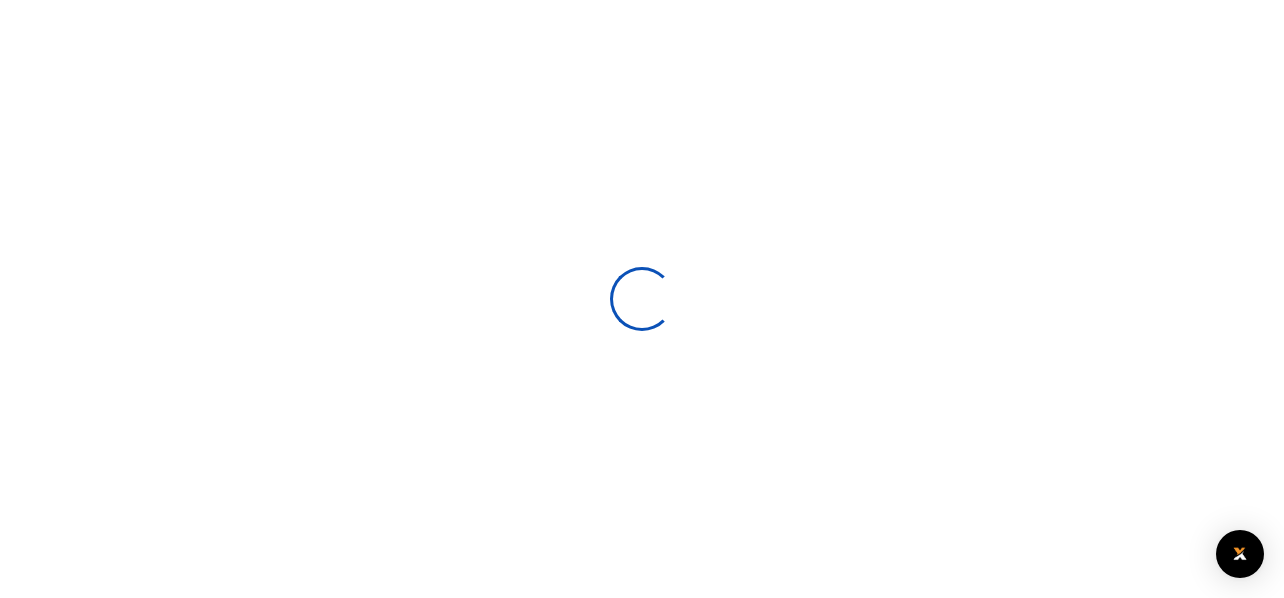 scroll, scrollTop: 0, scrollLeft: 0, axis: both 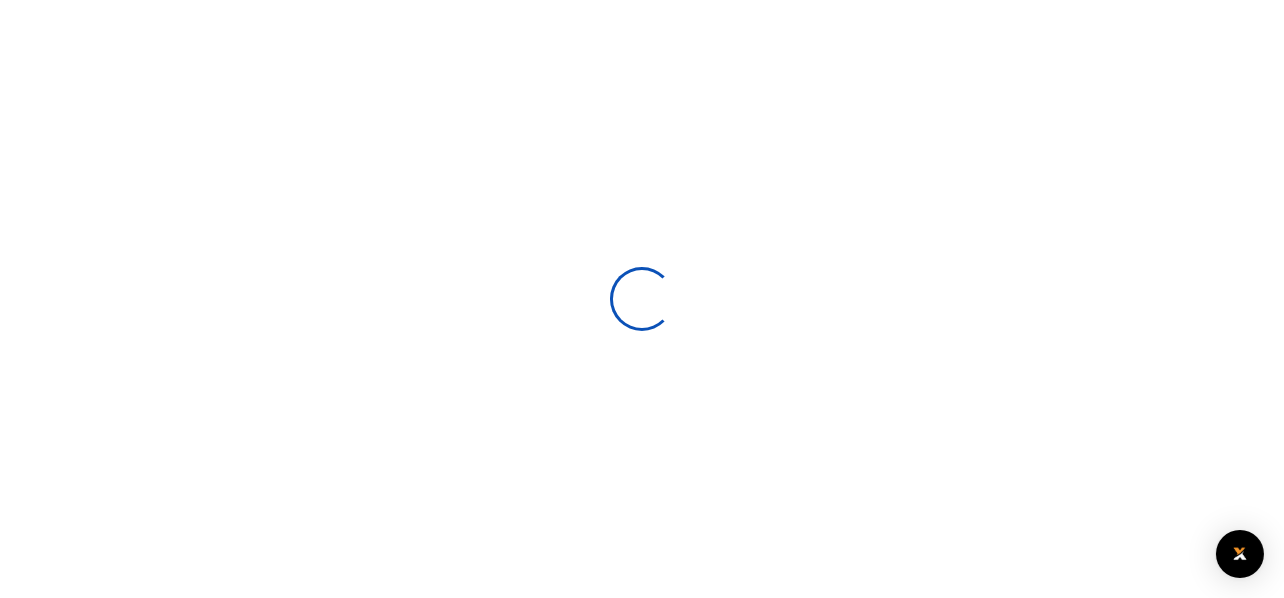 select 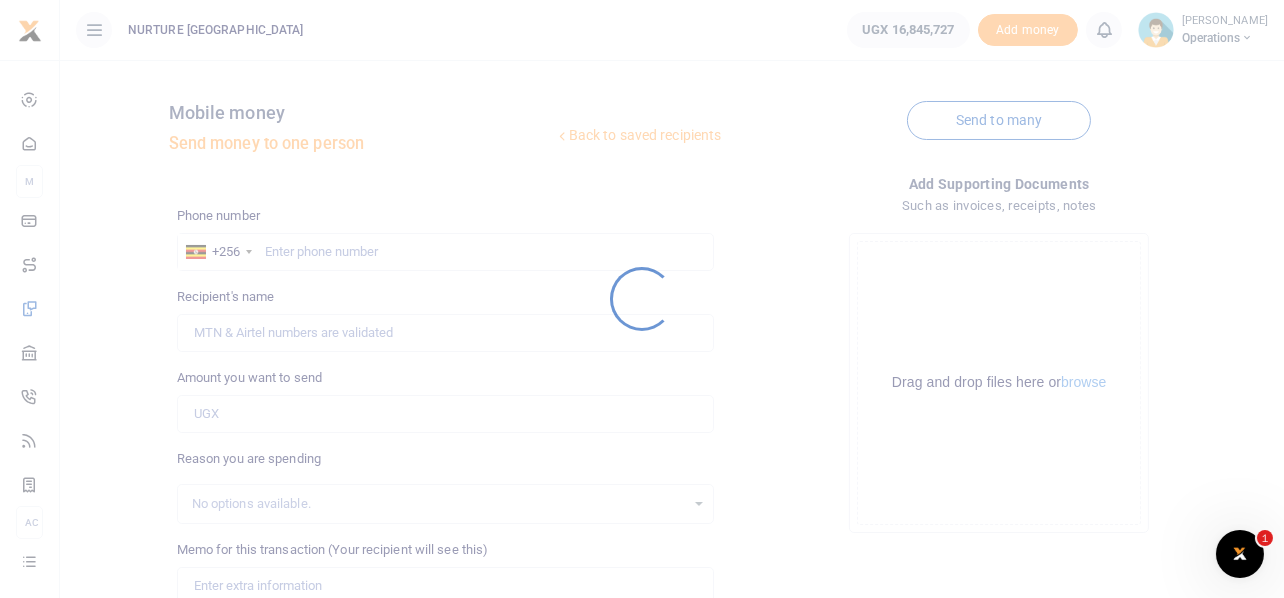 scroll, scrollTop: 0, scrollLeft: 0, axis: both 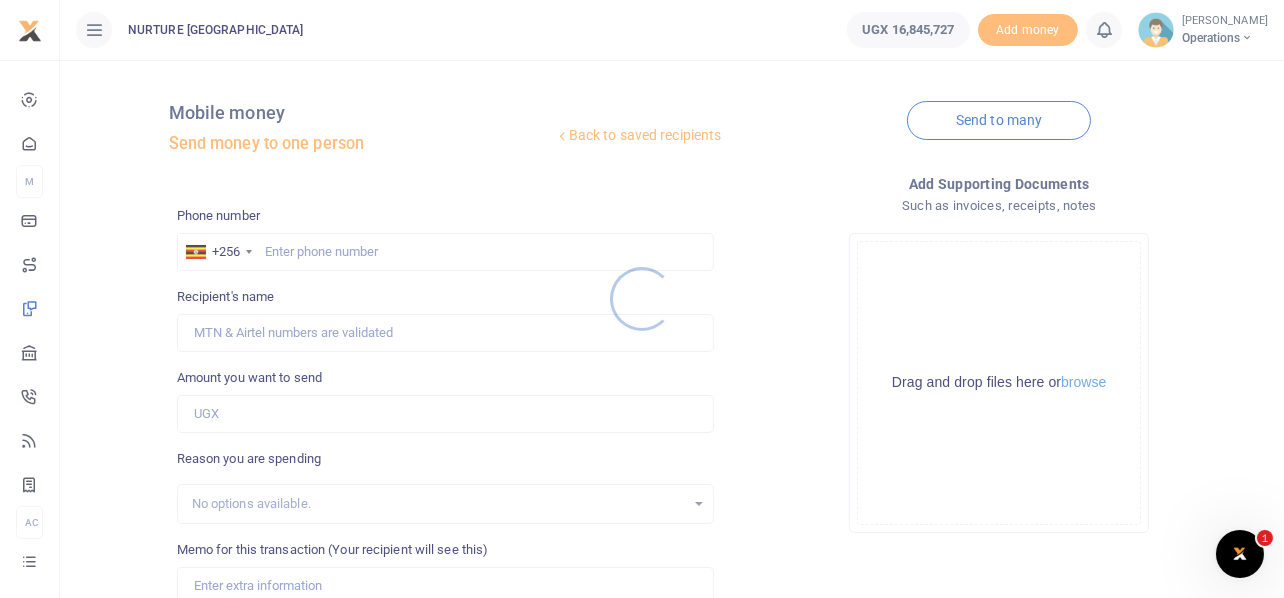 click at bounding box center (642, 299) 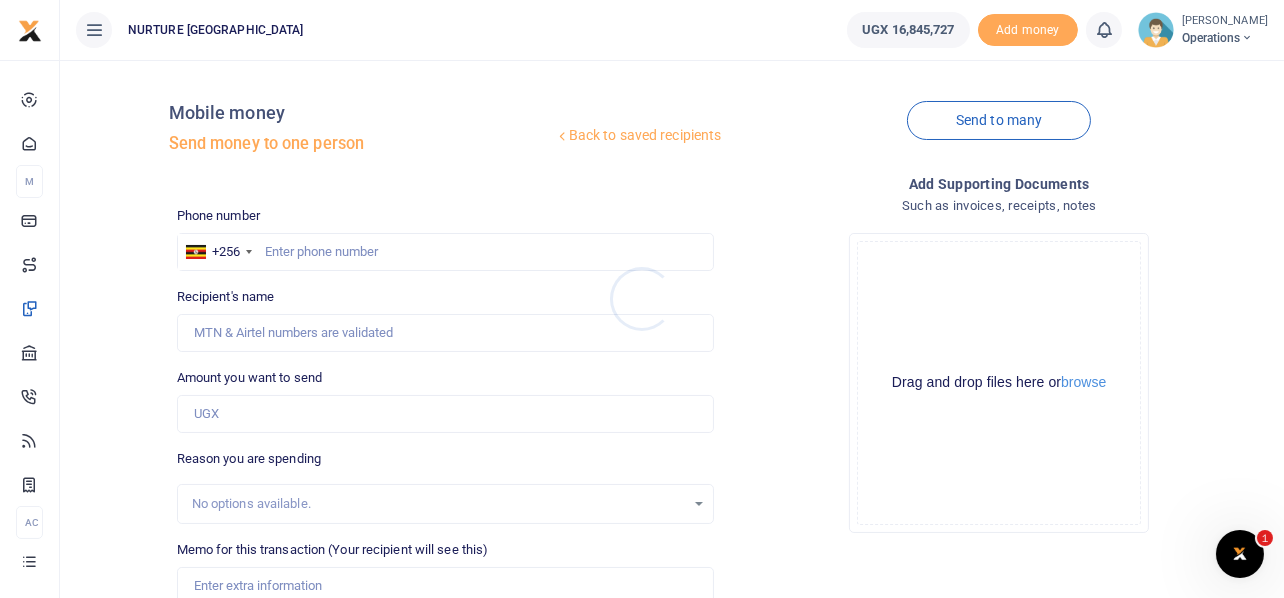 drag, startPoint x: 308, startPoint y: 246, endPoint x: 278, endPoint y: 254, distance: 31.04835 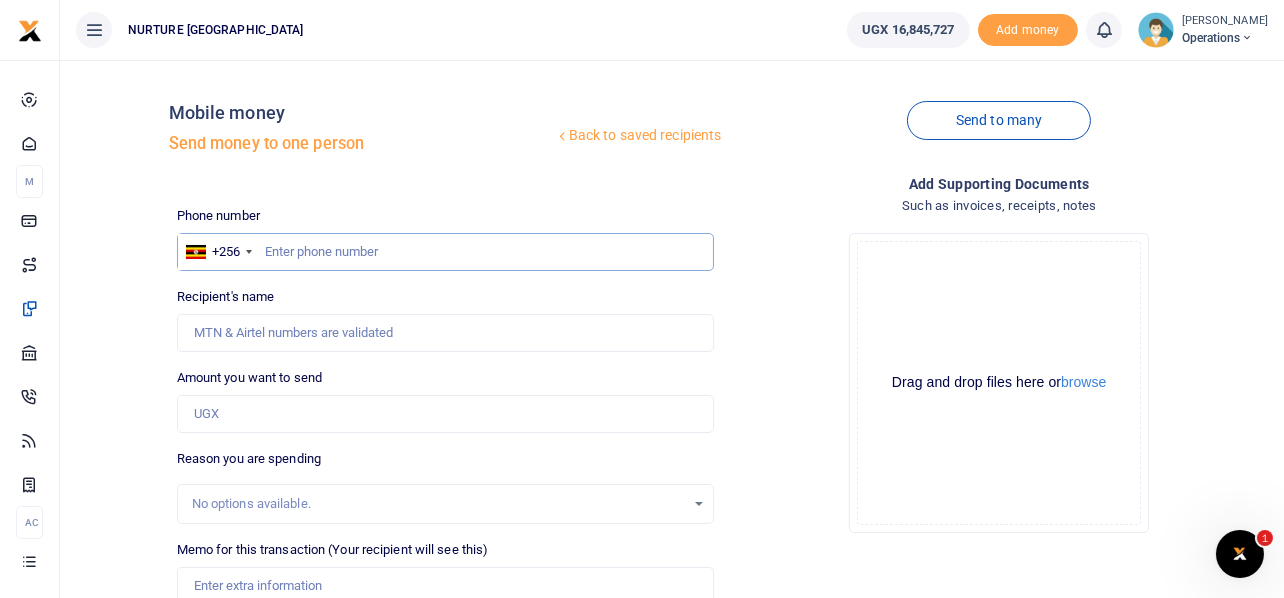 click at bounding box center [446, 252] 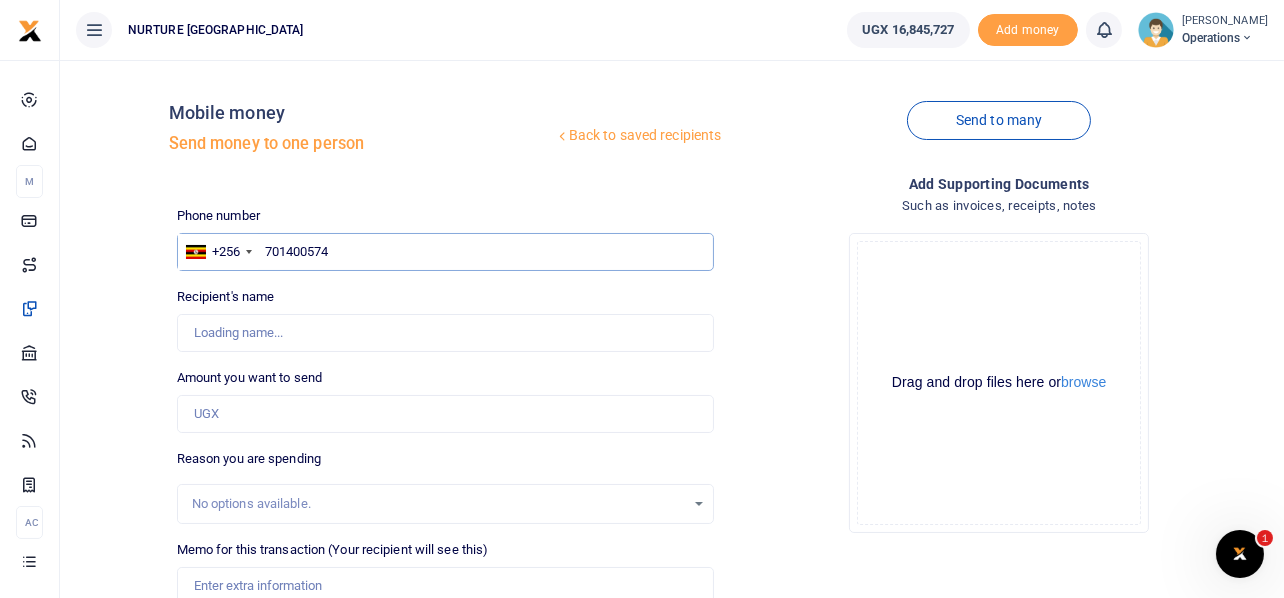 type on "701400574" 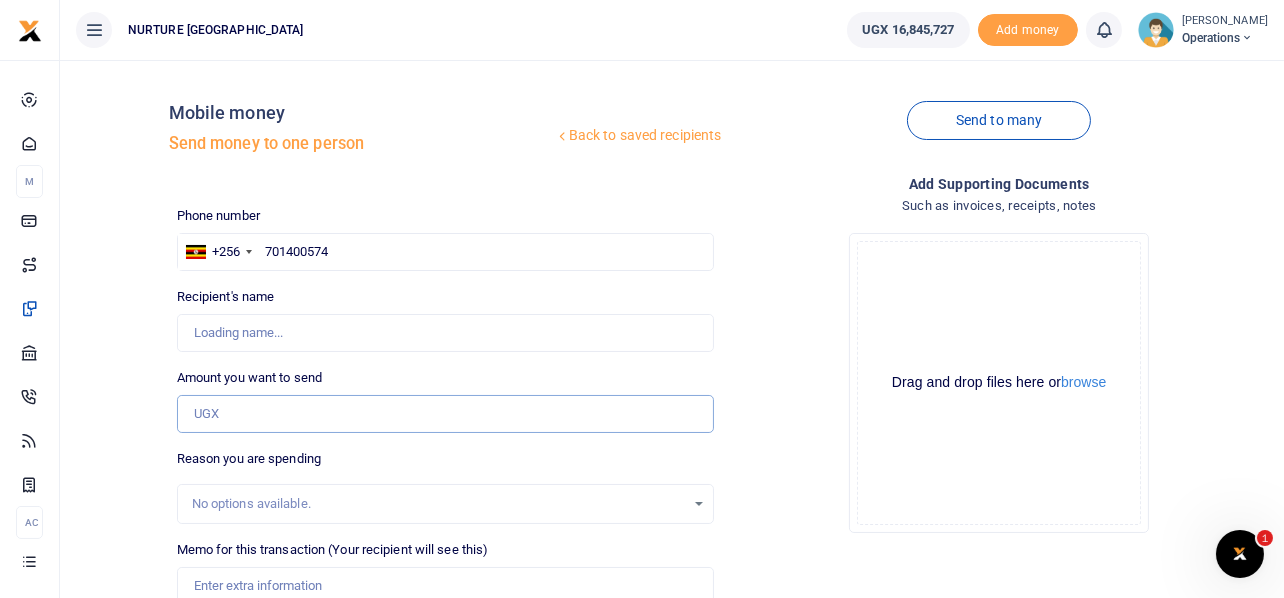 click on "Amount you want to send" at bounding box center (446, 414) 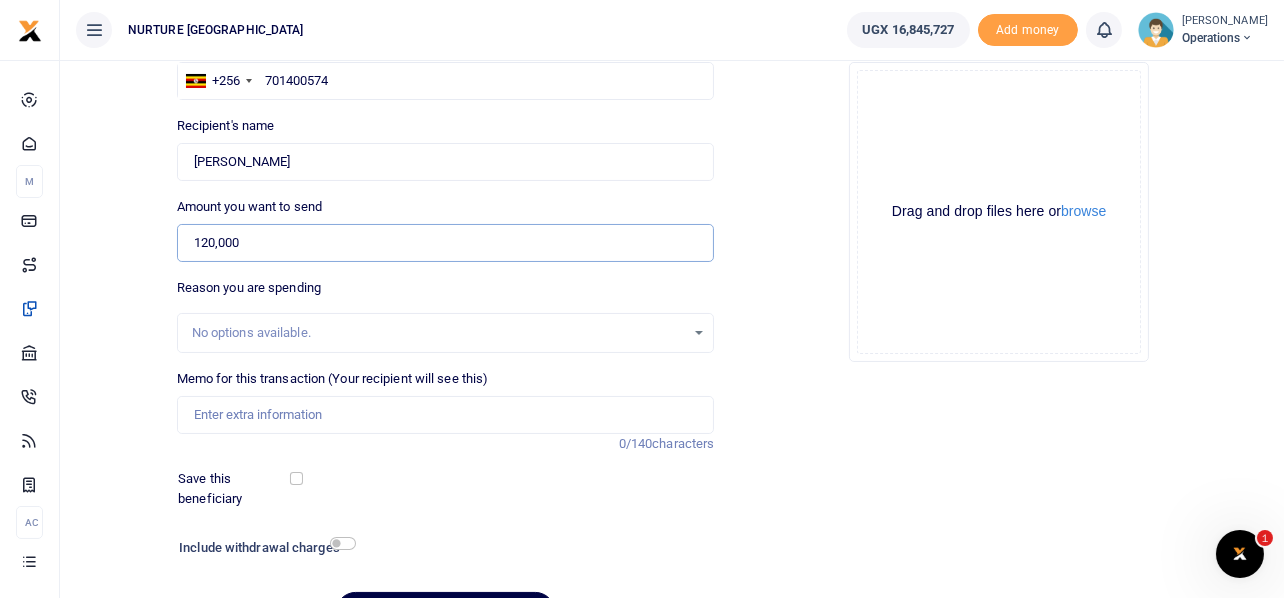 scroll, scrollTop: 287, scrollLeft: 0, axis: vertical 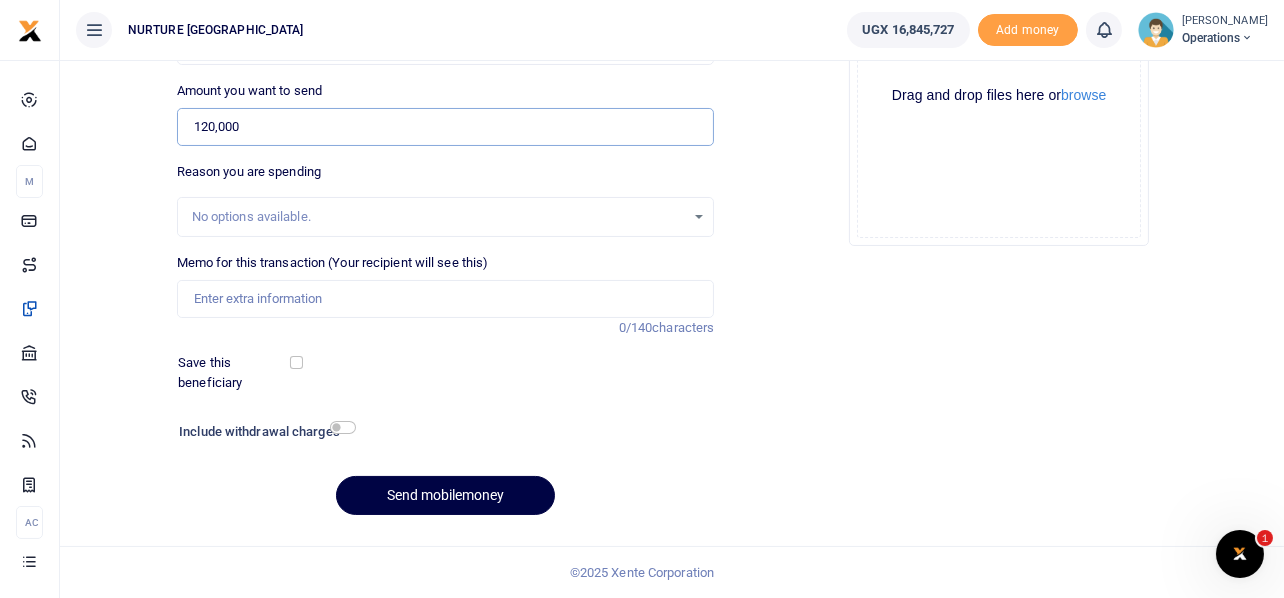 type on "120,000" 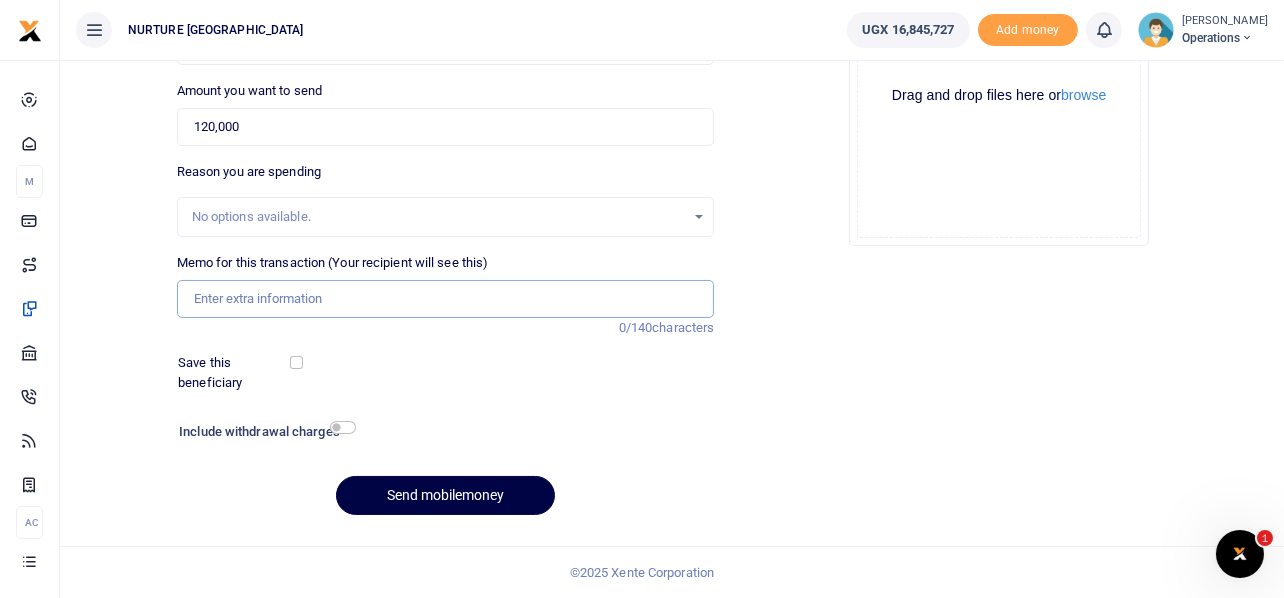 click on "Memo for this transaction (Your recipient will see this)" at bounding box center (446, 299) 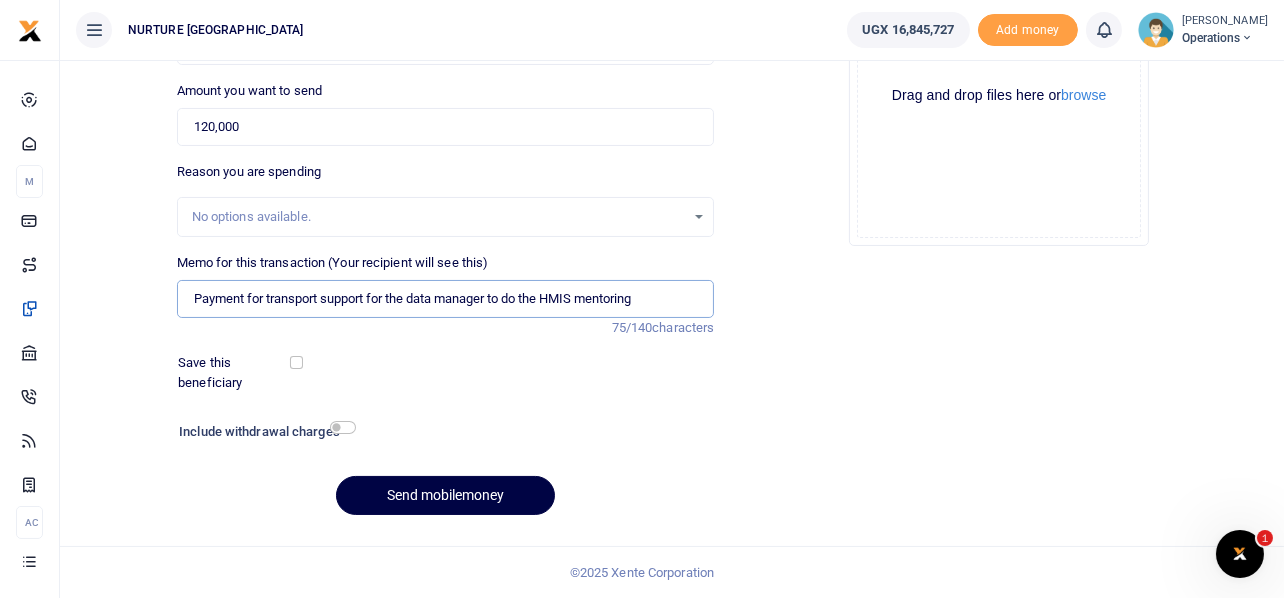 type on "Payment for transport support for the data manager to do the HMIS mentoring" 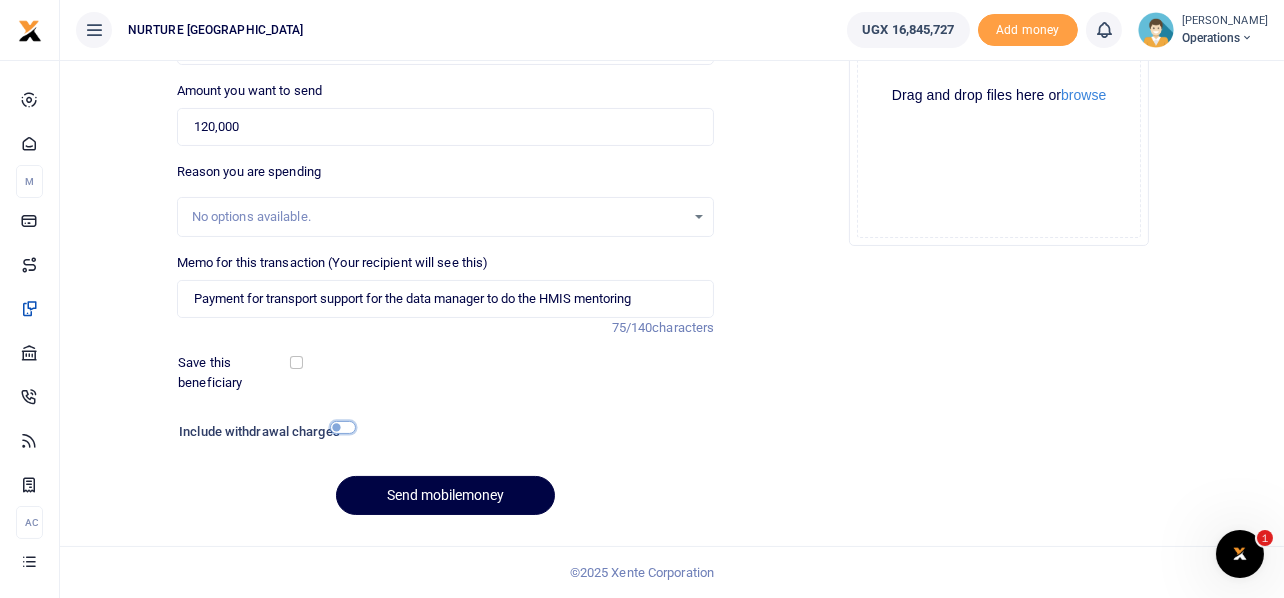 click at bounding box center (343, 427) 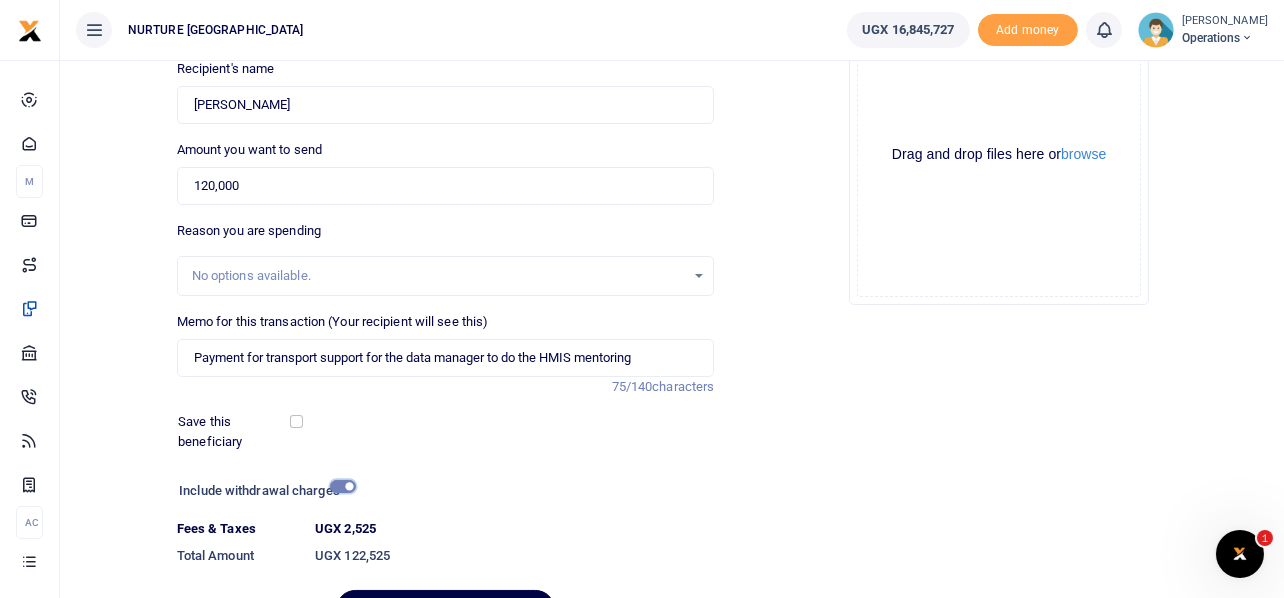 scroll, scrollTop: 342, scrollLeft: 0, axis: vertical 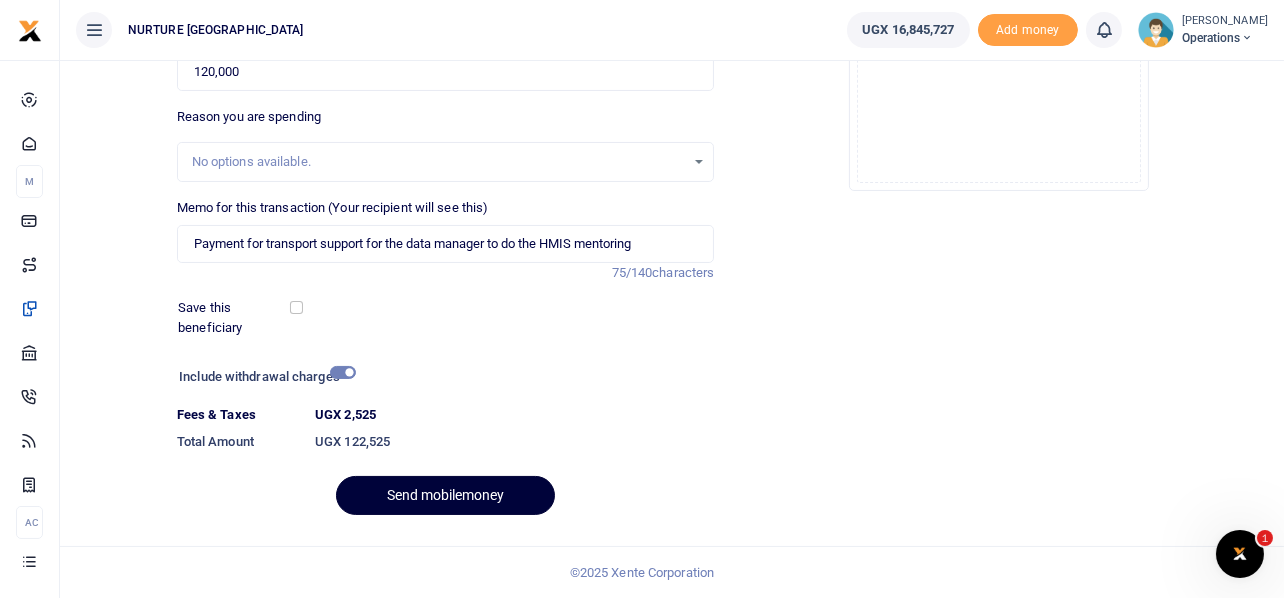 click on "Send mobilemoney" at bounding box center [445, 495] 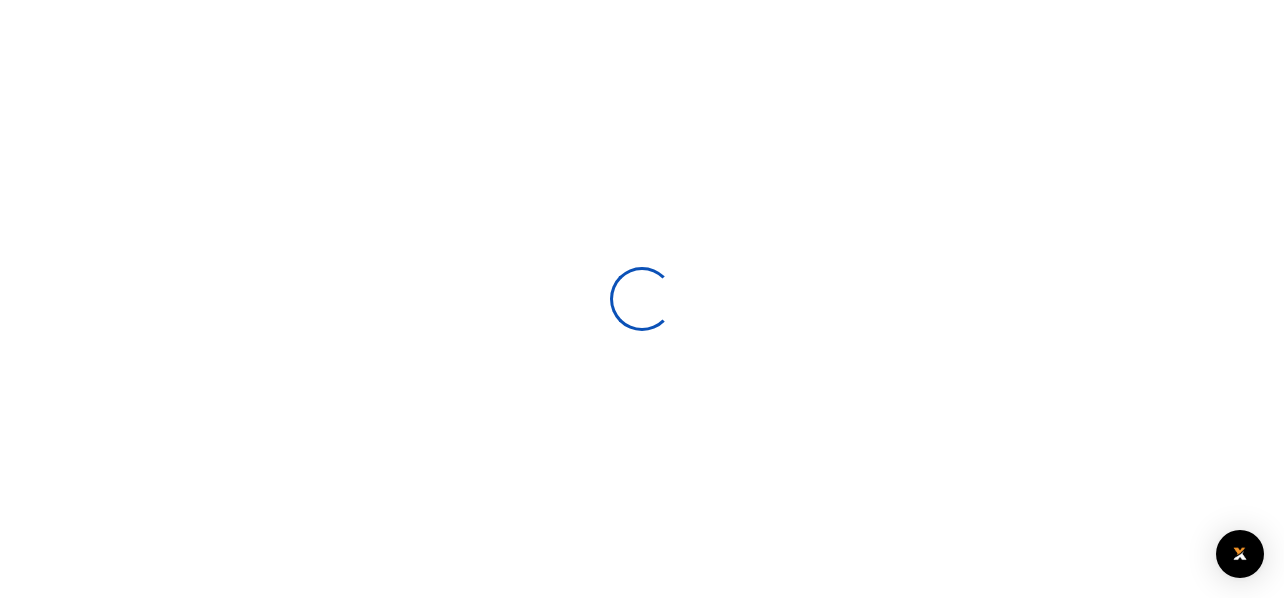 select 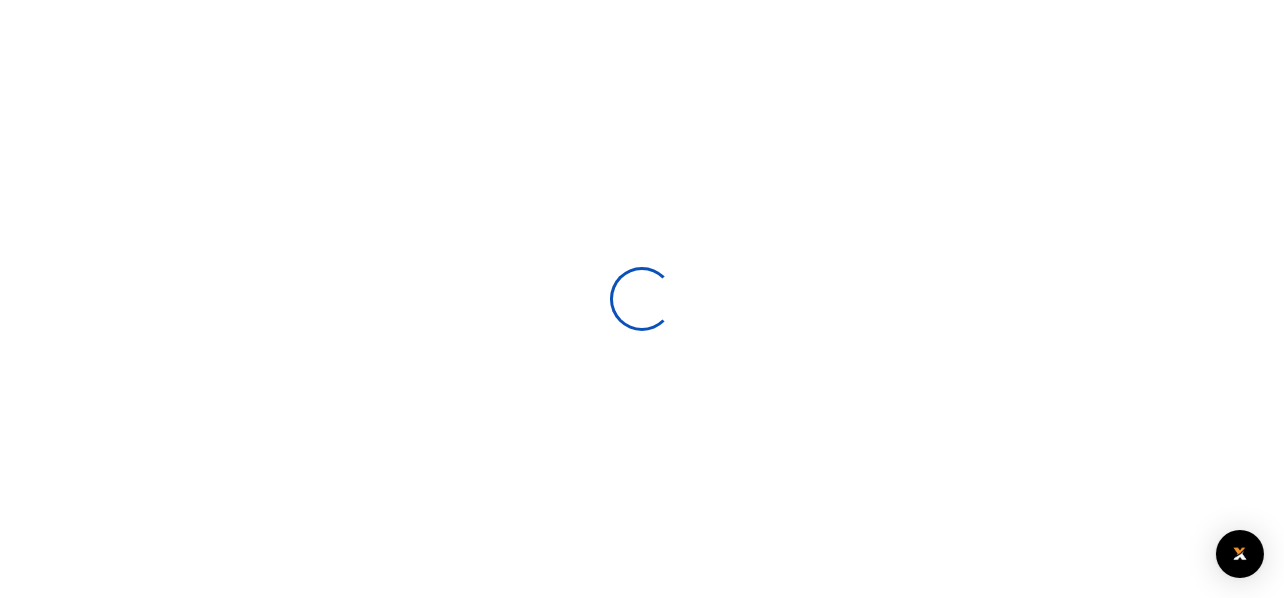 scroll, scrollTop: 287, scrollLeft: 0, axis: vertical 